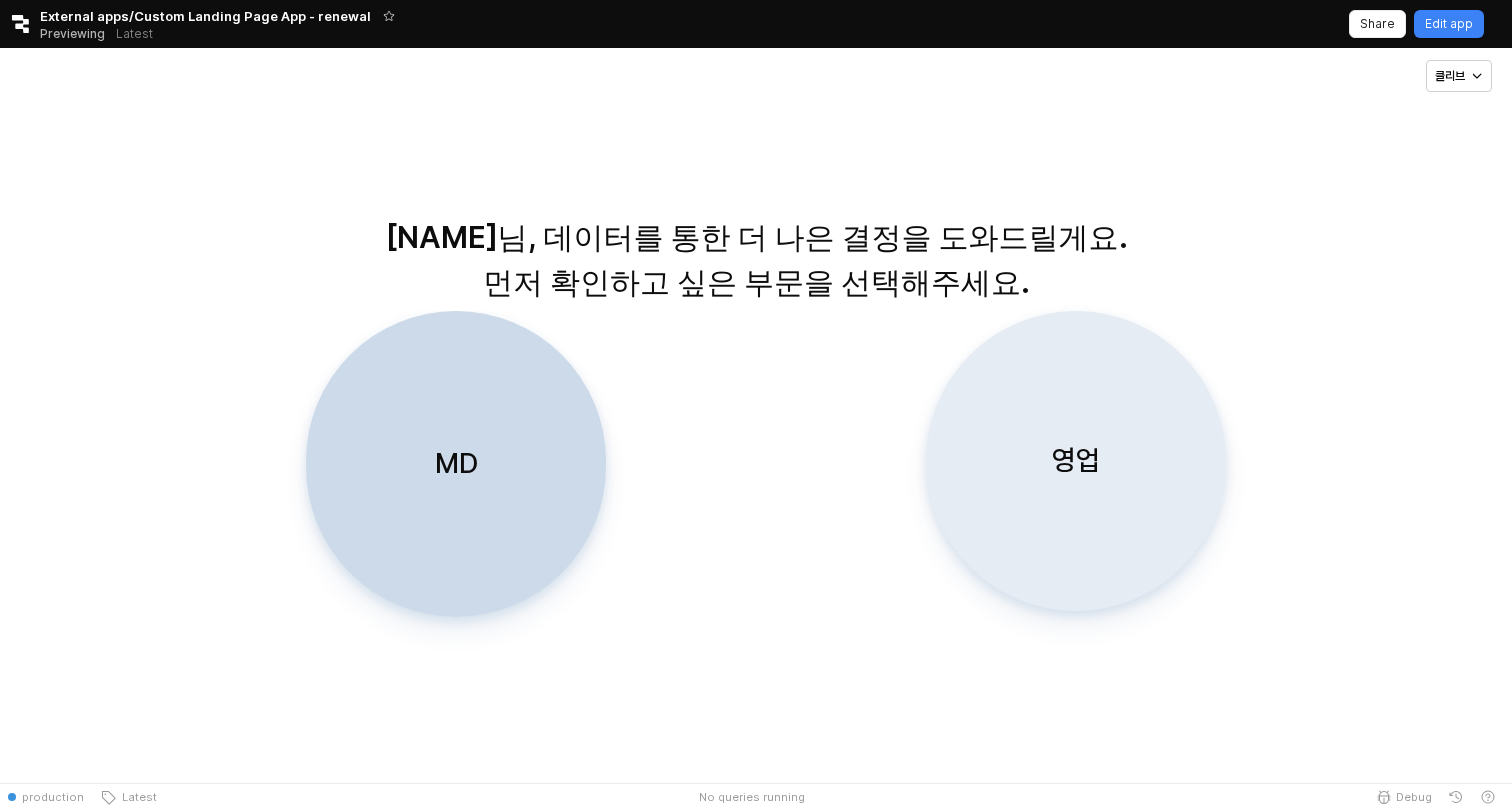 scroll, scrollTop: 0, scrollLeft: 0, axis: both 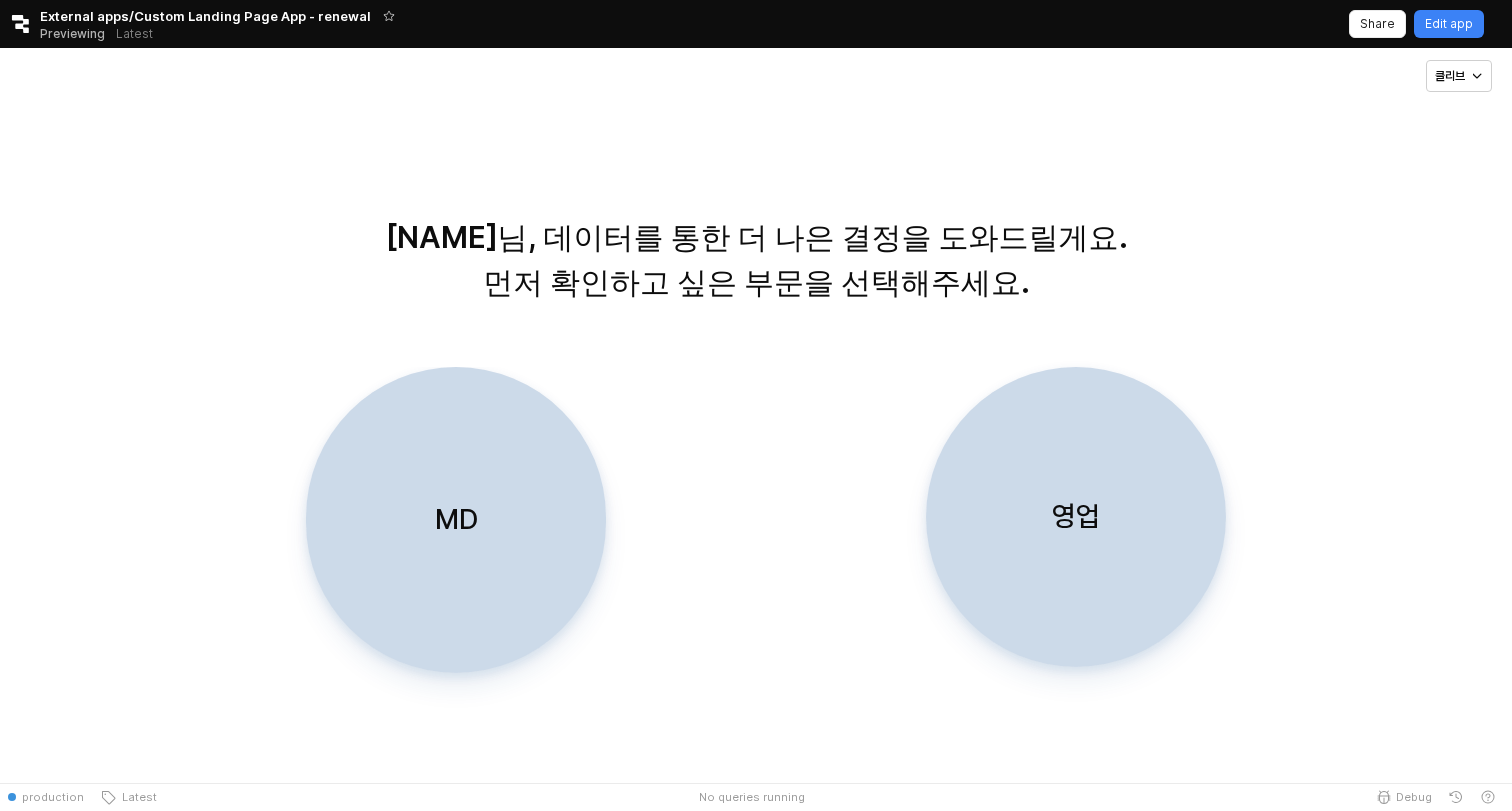 click on "영업" at bounding box center (1076, 517) 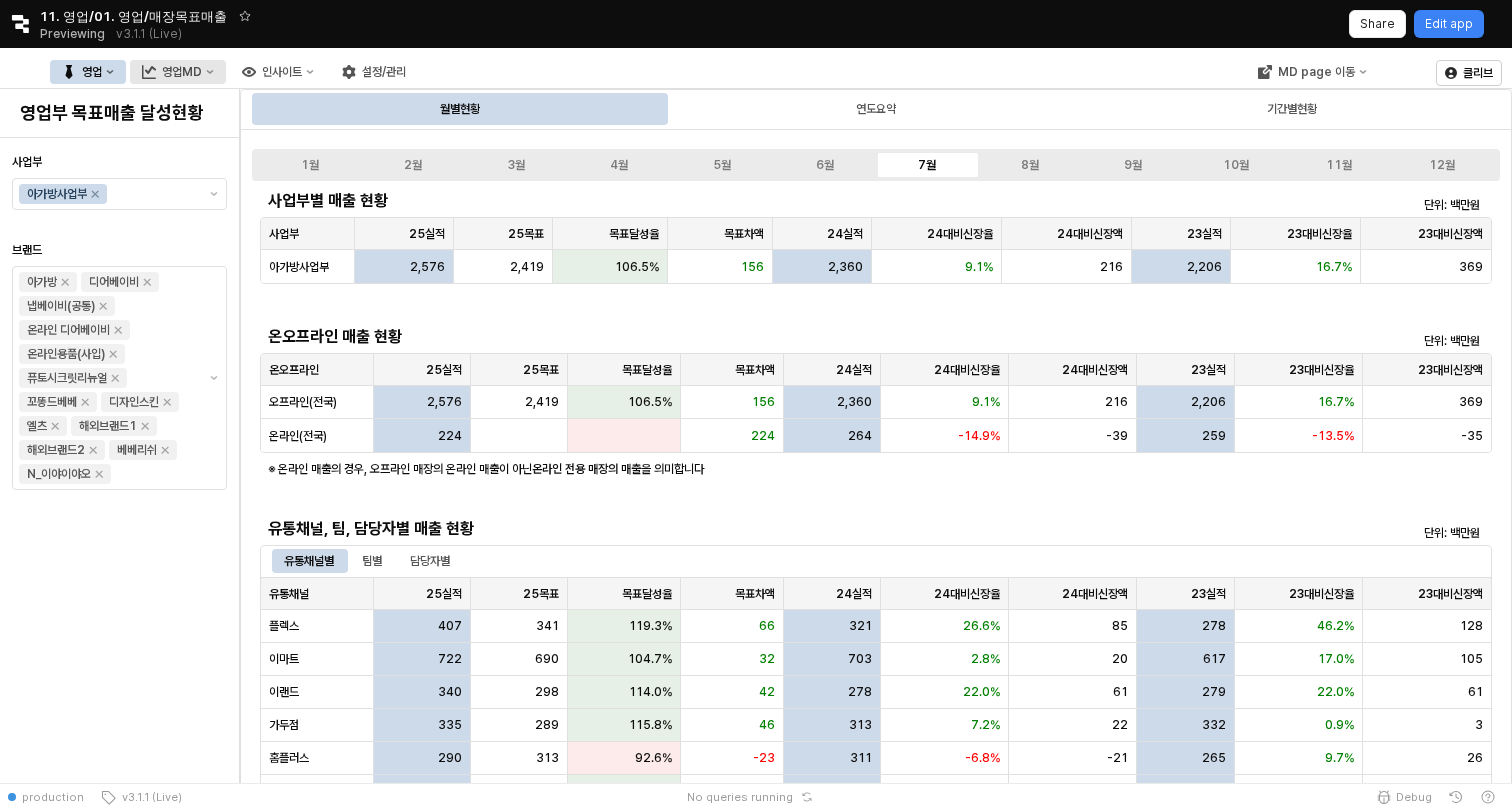 click on "영업MD" at bounding box center [178, 72] 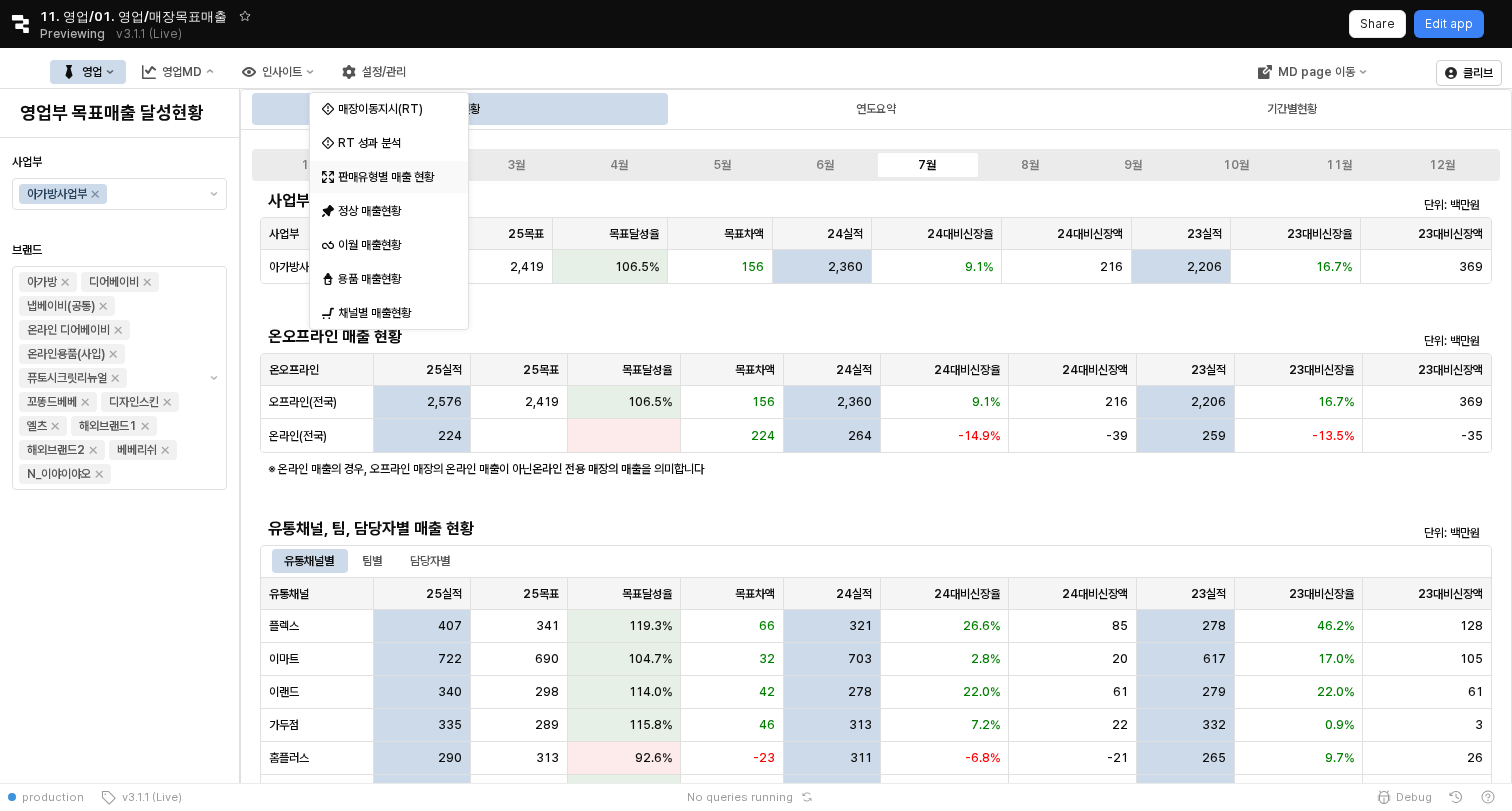 click on "판매유형별 매출 현황" at bounding box center [391, 177] 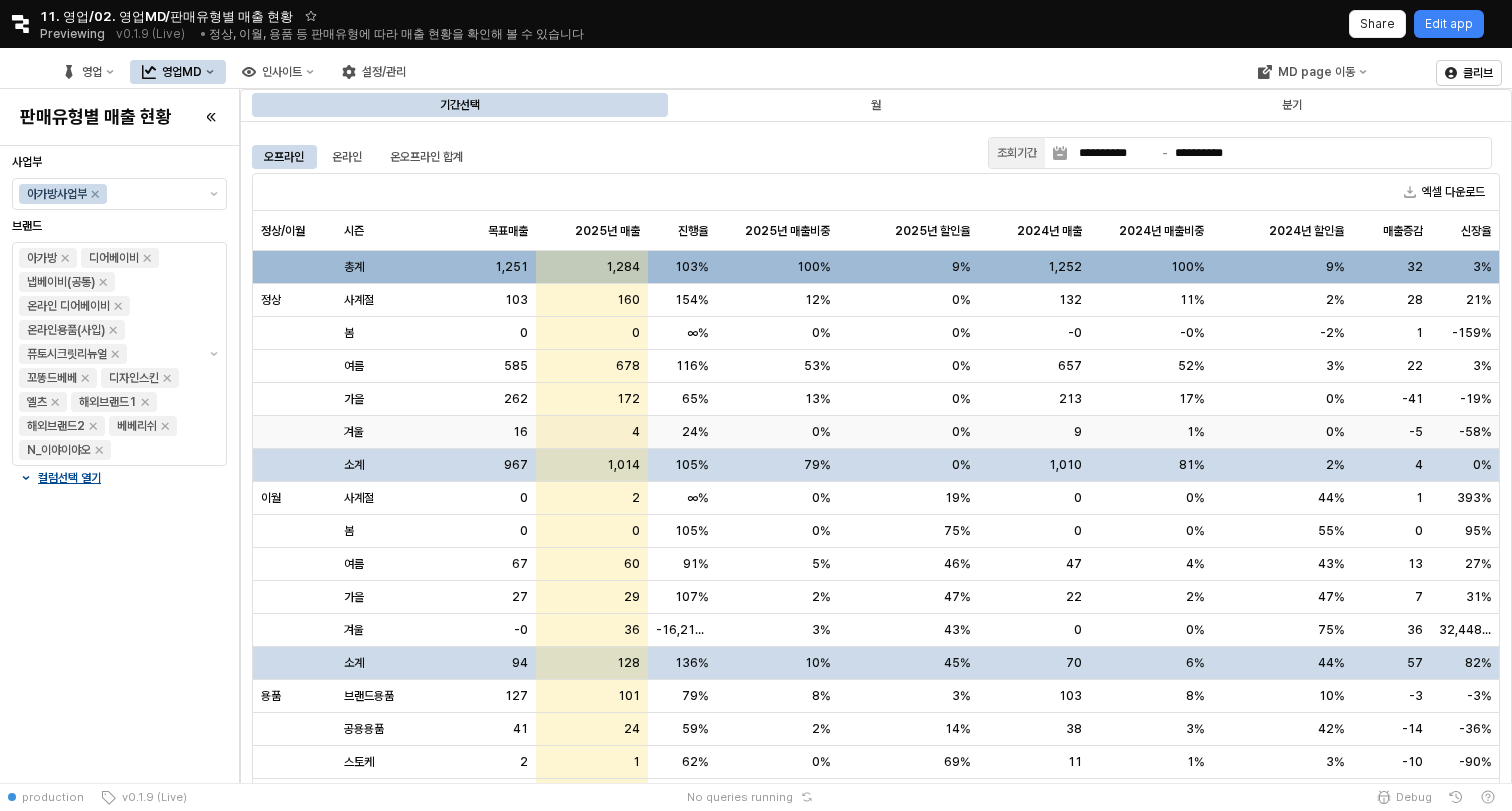 scroll, scrollTop: 44, scrollLeft: 0, axis: vertical 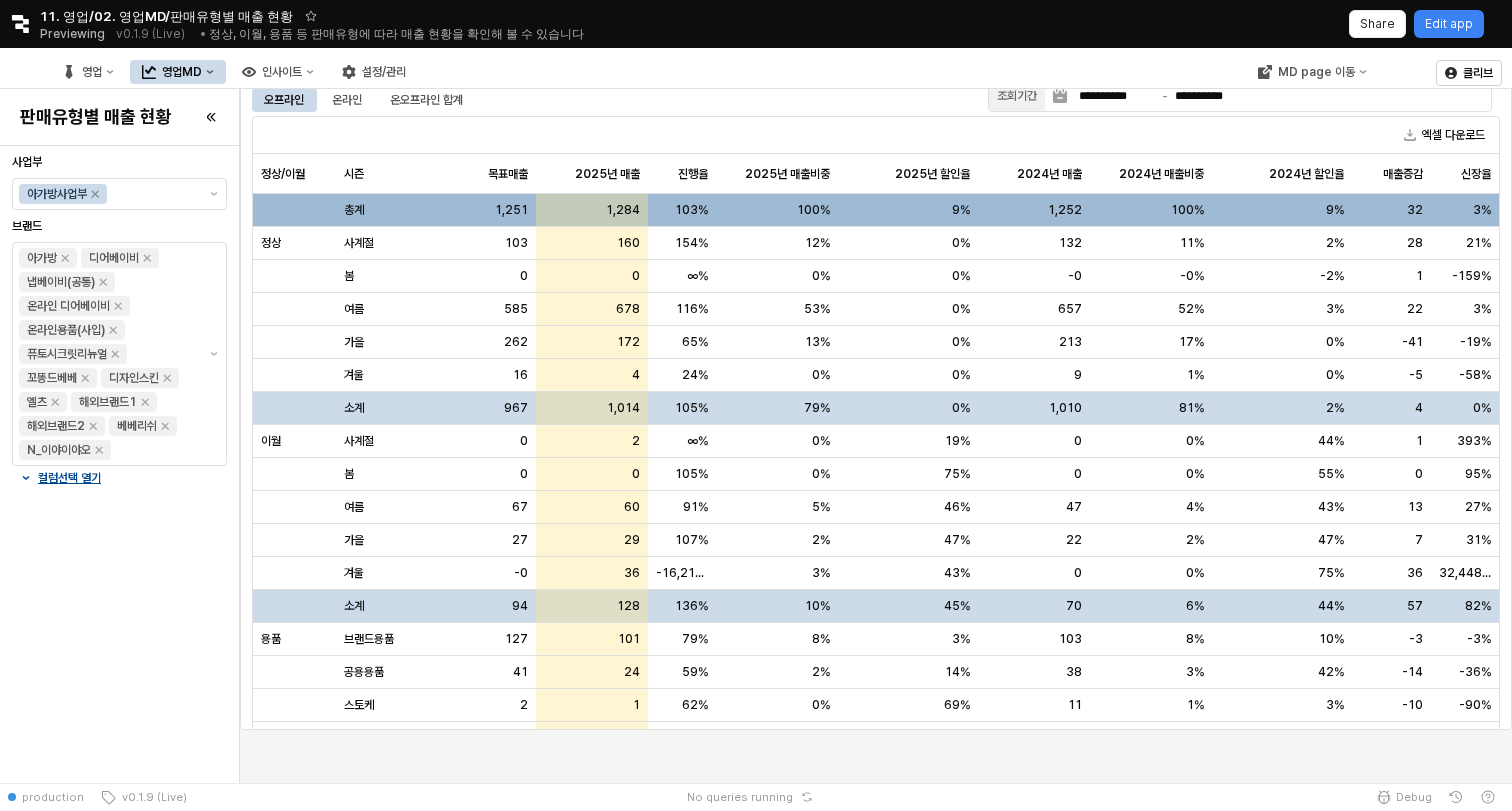 click on "영업MD" at bounding box center (182, 72) 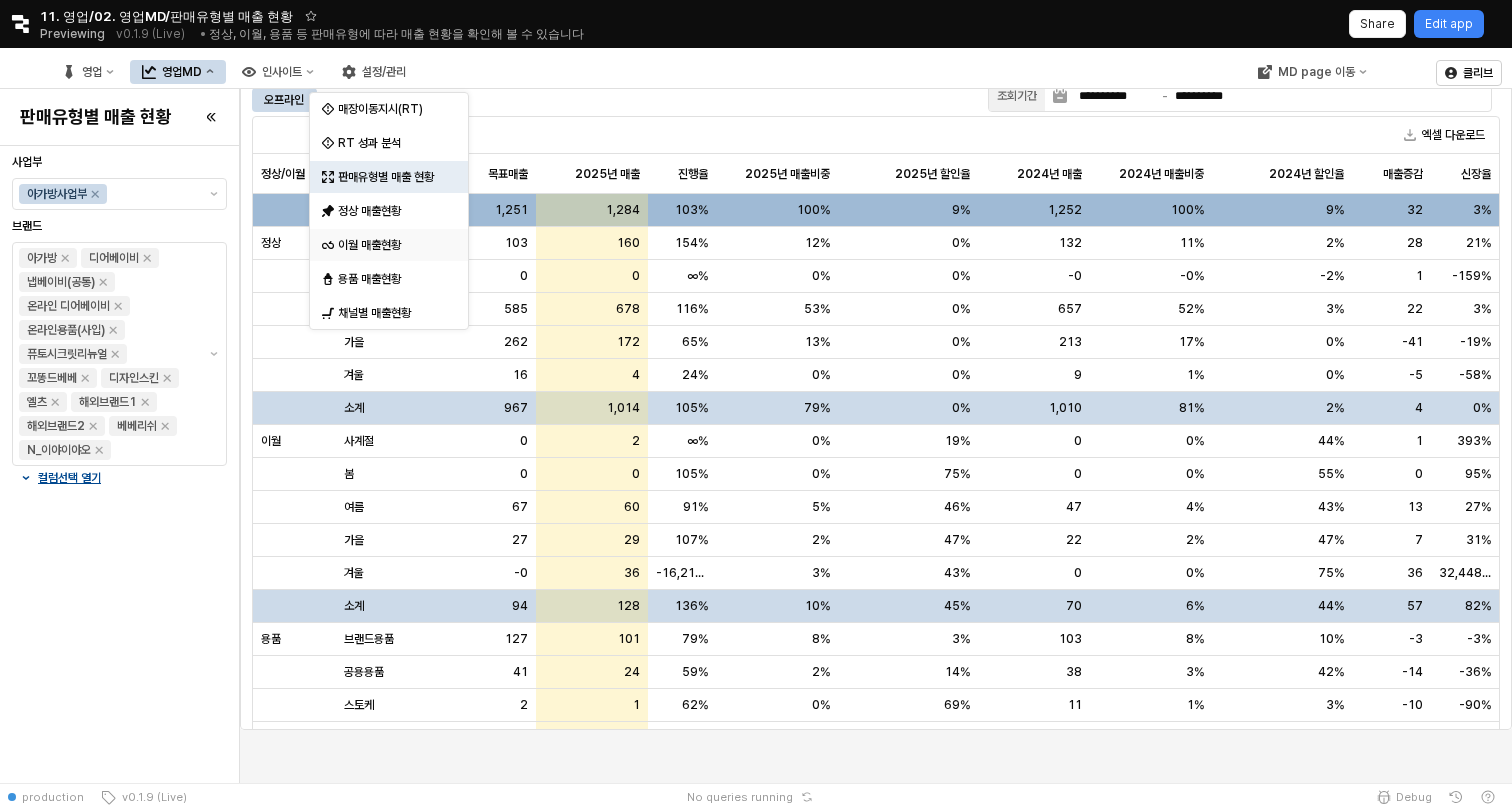 click on "이월 매출현황" at bounding box center (391, 245) 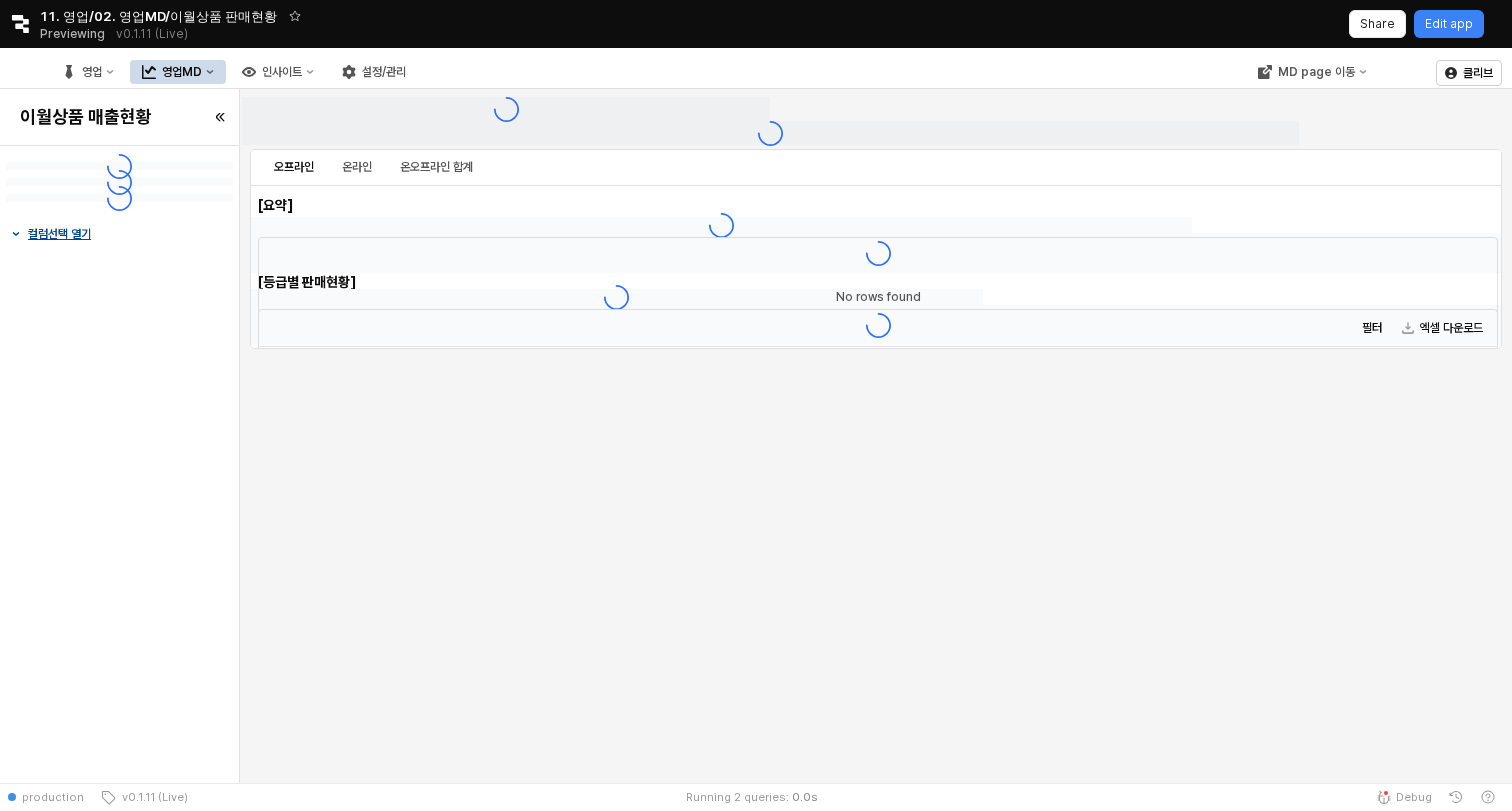 scroll, scrollTop: 0, scrollLeft: 0, axis: both 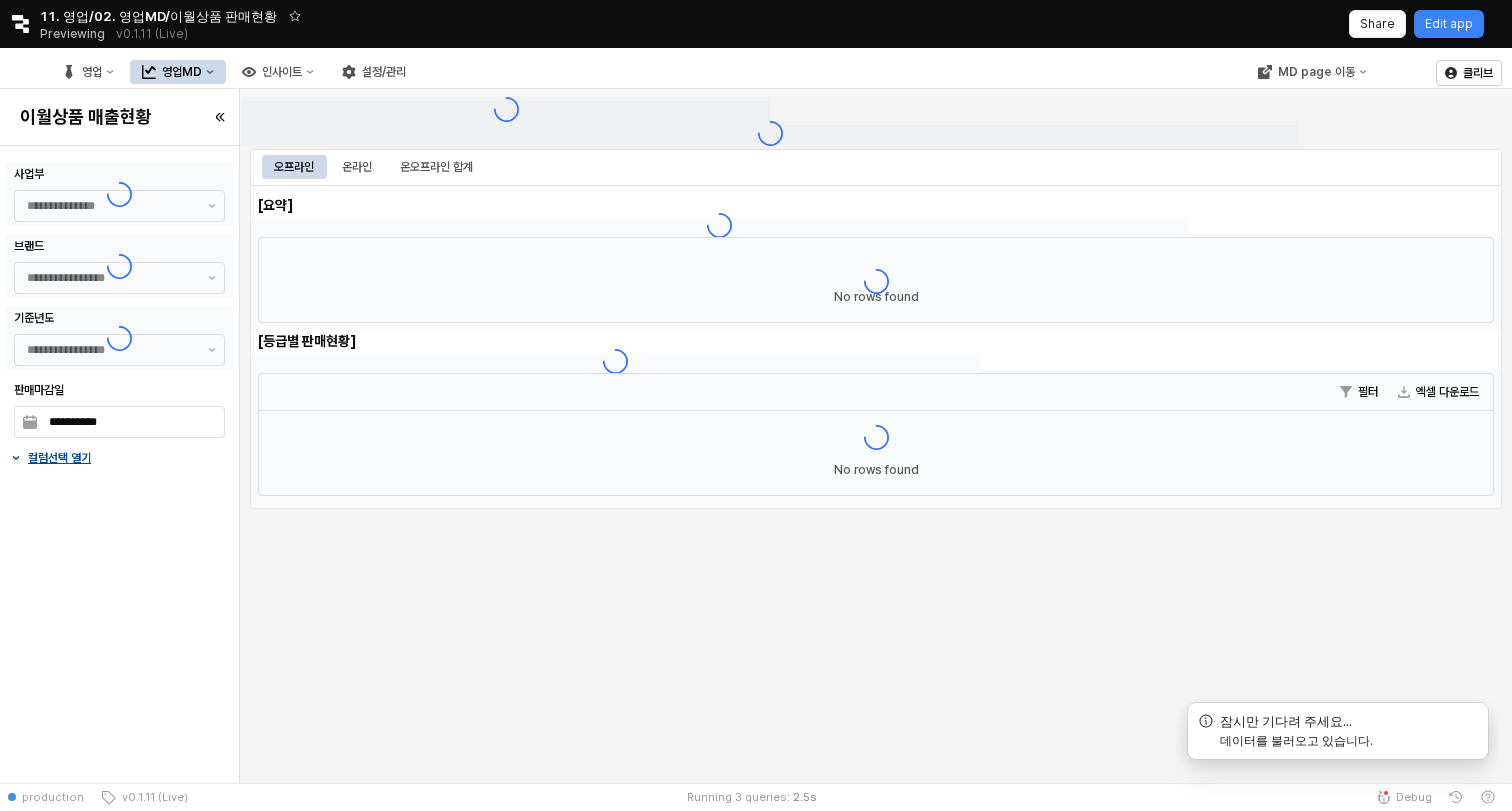 type on "******" 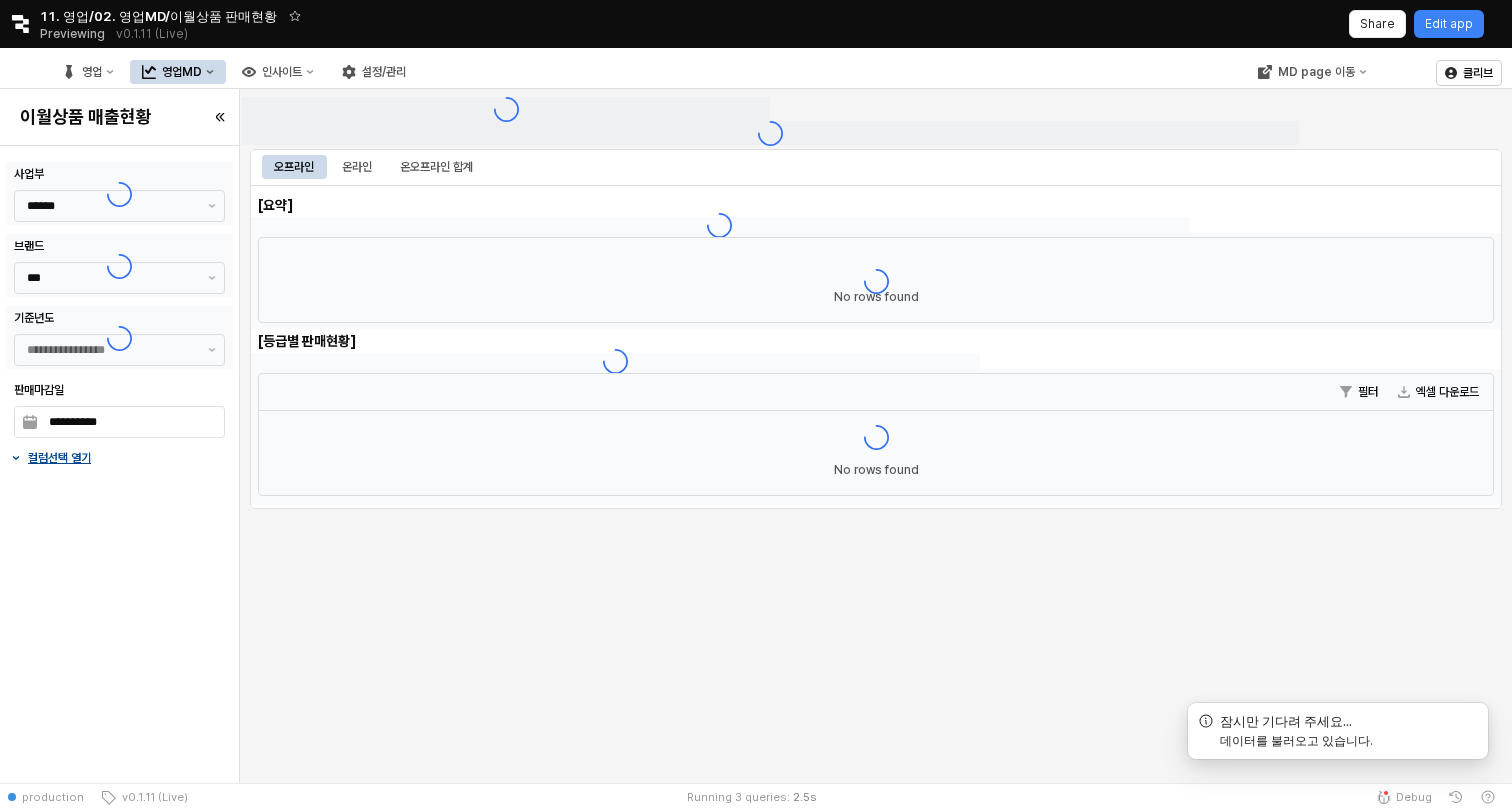 type on "**********" 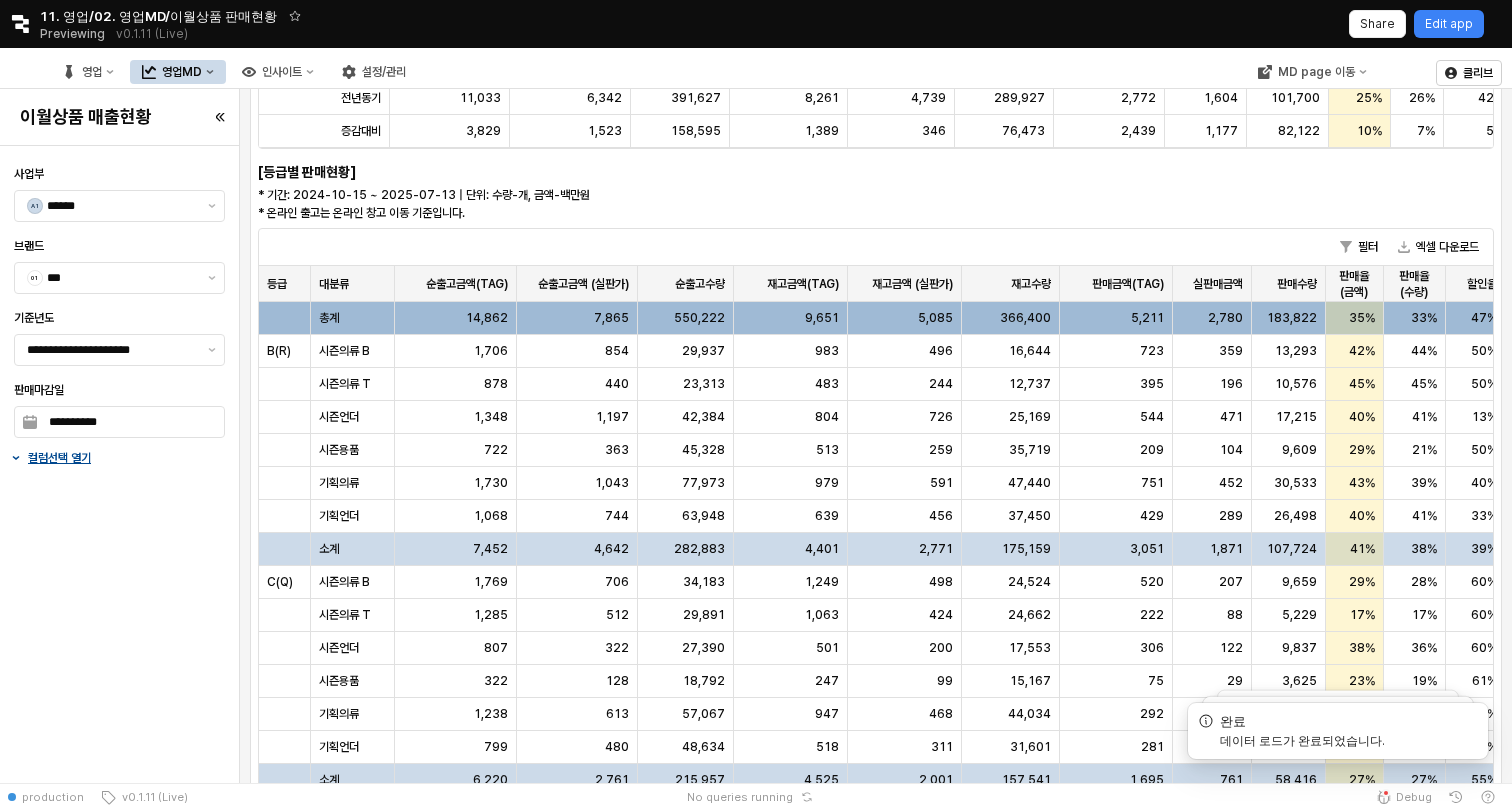 scroll, scrollTop: 269, scrollLeft: 0, axis: vertical 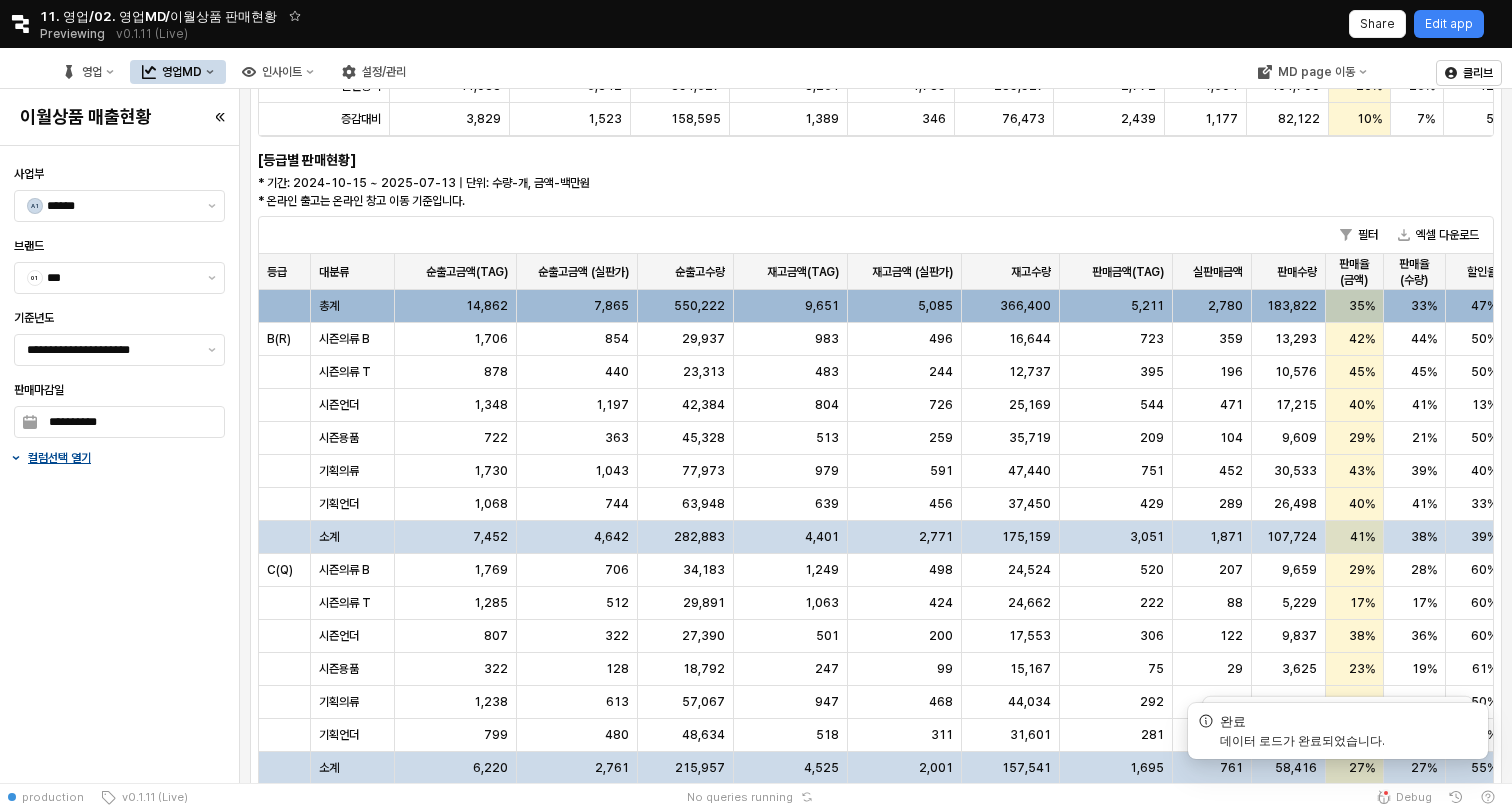 click on "영업MD" at bounding box center [178, 72] 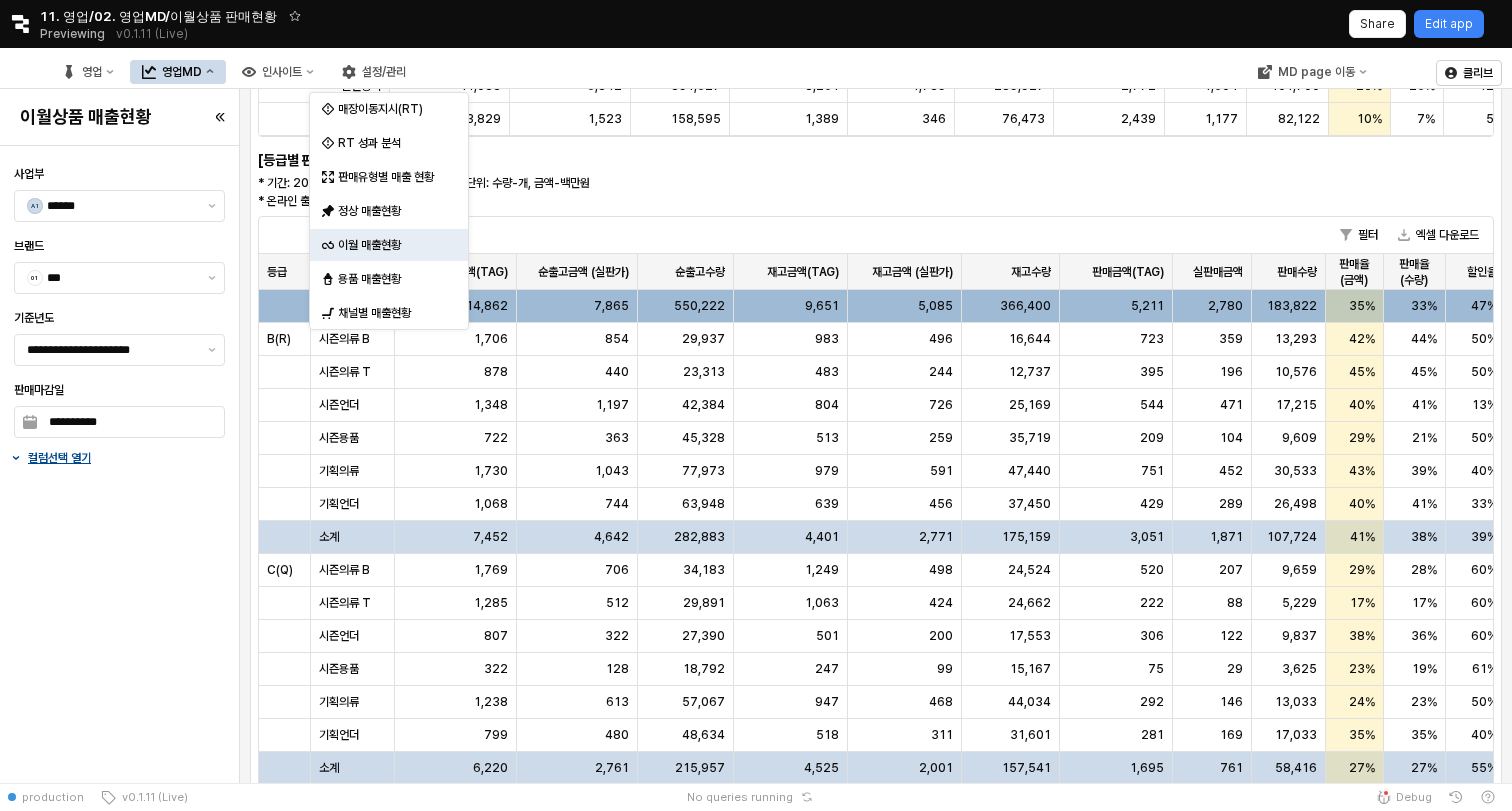 click on "[요약] * 기간: 2024-10-15 ~ 2025-07-13 | 단위: 수량-개, 금액-백만원 * 온라인 출고는 온라인 창고 이동 기준입니다. 순출고금액(TAG) 순출고금액(TAG) 순출고금액 (실판가) 순출고금액 (실판가) 순출고수량 순출고수량 재고금액(TAG) 재고금액(TAG) 재고금액 (실판가) 재고금액 (실판가) 재고수량 재고수량 판매금액(TAG) 판매금액(TAG) 실판매금액 실판매금액 판매수량 판매수량 판매율(금액) 판매율(금액) 판매율(수량) 판매율(수량) 할인율 할인율 조회기간 14,862 7,865 550,222 9,651 5,085 366,400 5,211 2,780 183,822 35% 33% 47% 전년동기 11,033 6,342 391,627 8,261 4,739 289,927 2,772 1,604 101,700 25% 26% 42% 증감대비 3,829 1,523 158,595 1,389 346 76,473 2,439 1,177 82,122 10% 7% 5% [등급별 판매현황] * 기간: 2024-10-15 ~ 2025-07-13 | 단위: 수량-개, 금액-백만원 * 온라인 출고는 온라인 창고 이동 기준입니다. 필터 엑셀 다운로드 등급 7,865" at bounding box center [876, 478] 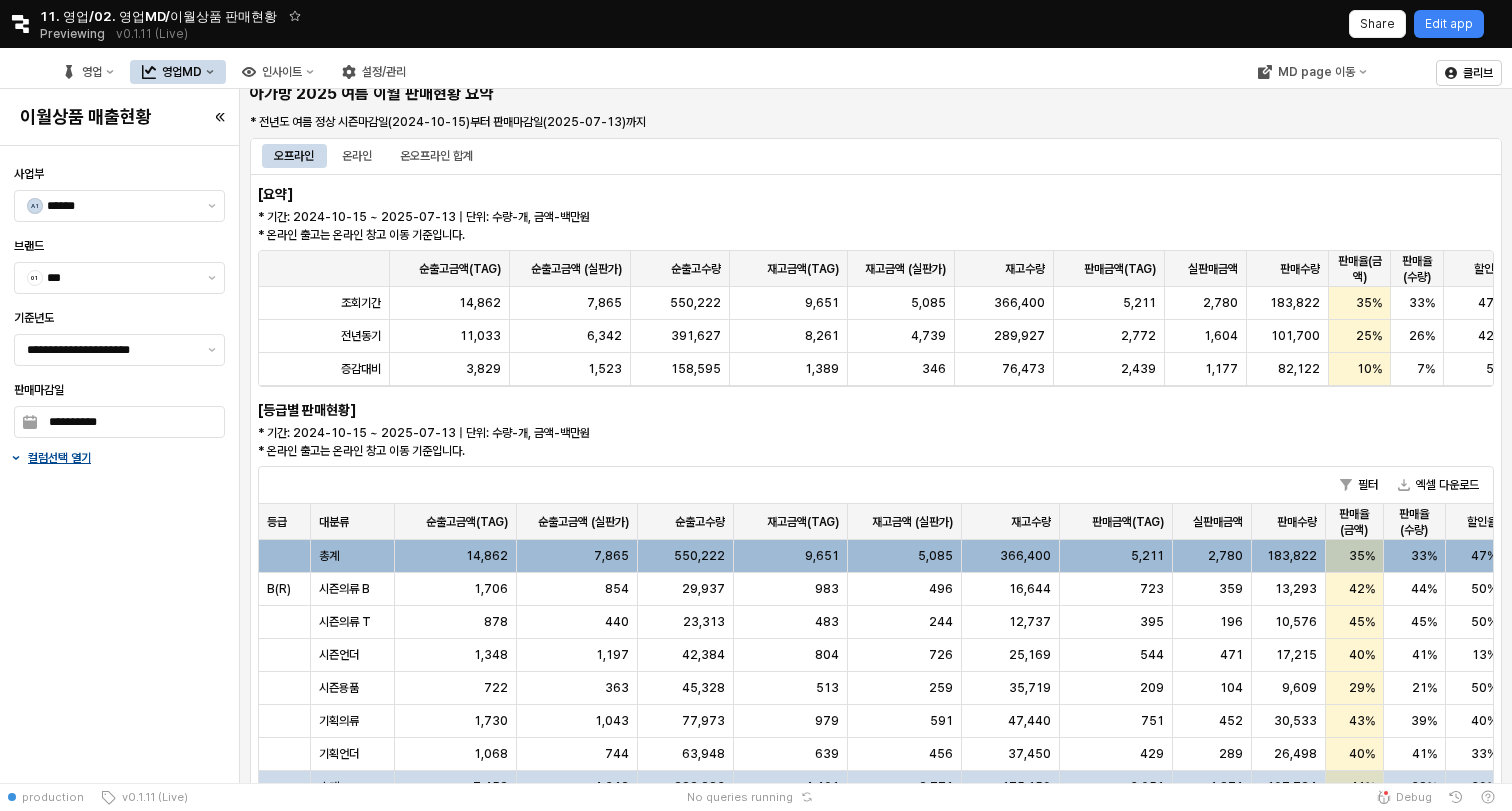scroll, scrollTop: 0, scrollLeft: 0, axis: both 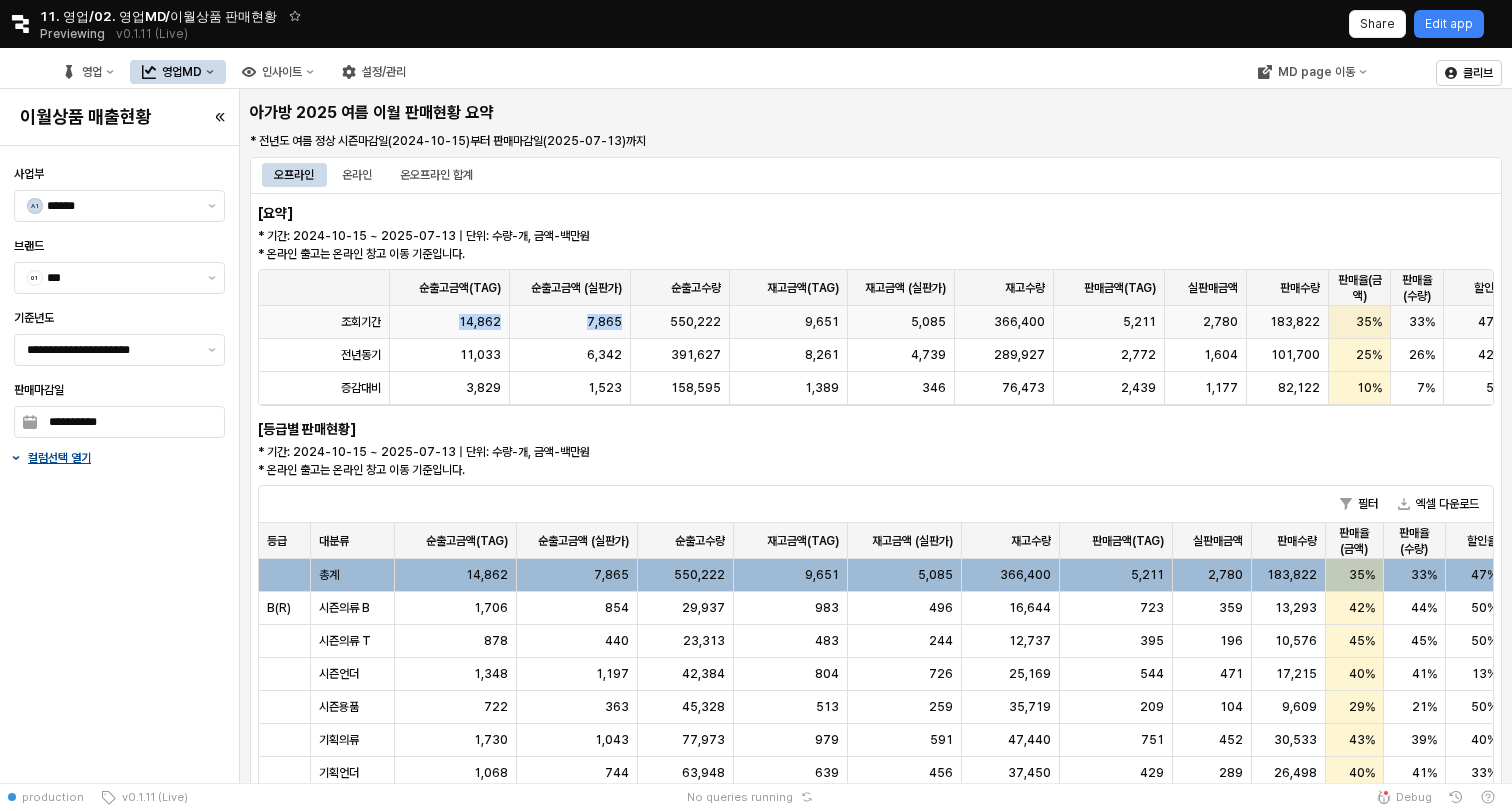 drag, startPoint x: 461, startPoint y: 321, endPoint x: 639, endPoint y: 324, distance: 178.02528 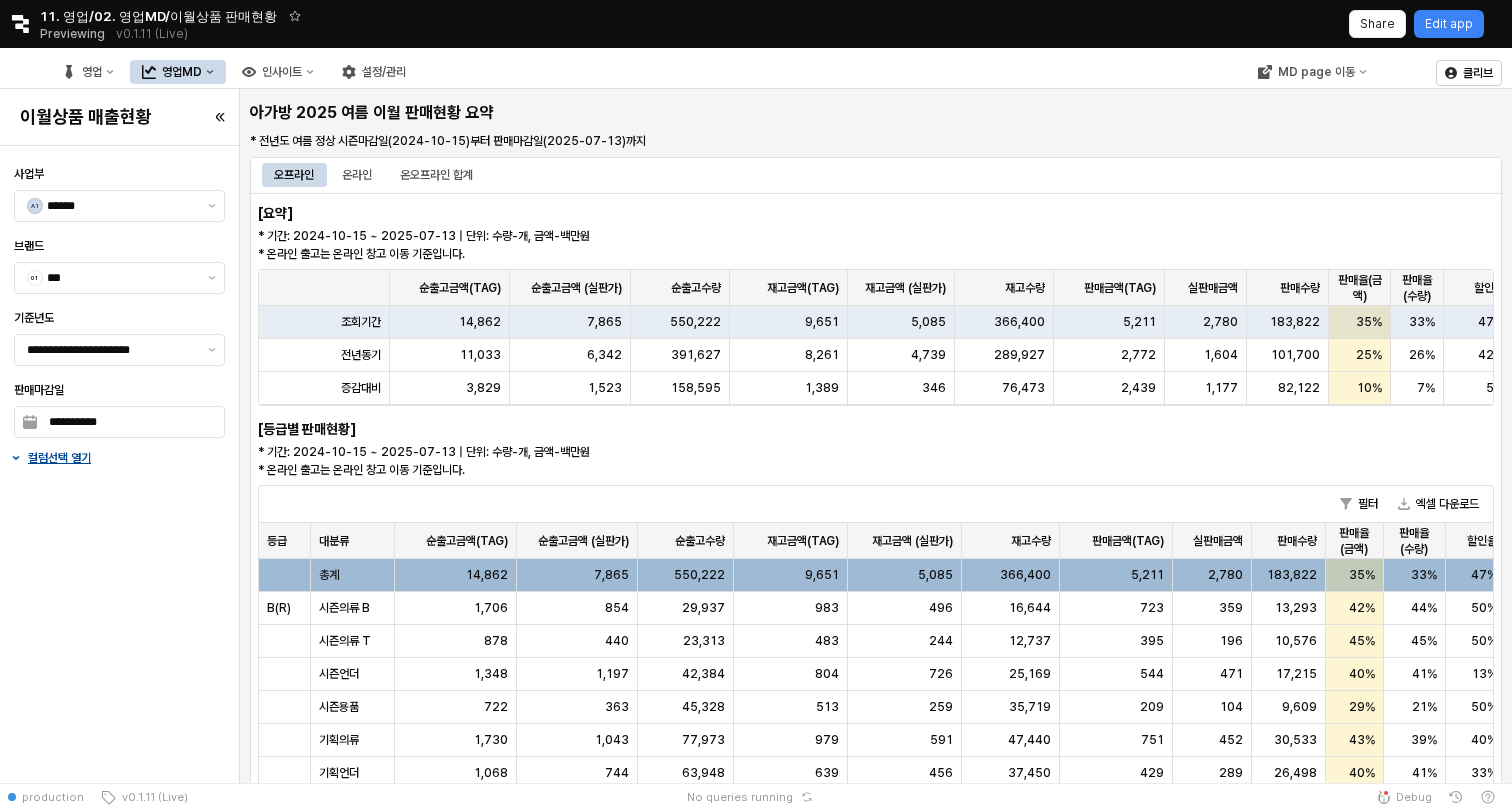 click on "필터 엑셀 다운로드 등급 등급 대분류 대분류 순출고금액(TAG) 순출고금액(TAG) 순출고금액 (실판가) 순출고금액 (실판가) 순출고수량 순출고수량 재고금액(TAG) 재고금액(TAG) 재고금액 (실판가) 재고금액 (실판가) 재고수량 재고수량 판매금액(TAG) 판매금액(TAG) 실판매금액 실판매금액 판매수량 판매수량 판매율 (금액) 판매율 (금액) 판매율 (수량) 판매율 (수량) 할인율 할인율 총계 14,862 7,865 550,222 9,651 5,085 366,400 5,211 2,780 183,822 35% 33% 47% B(R) 시즌의류 B 1,706 854 29,937 983 496 16,644 723 359 13,293 42% 44% 50% 시즌의류 T 878 440 23,313 483 244 12,737 395 196 10,576 45% 45% 50% 시즌언더 1,348 1,197 42,384 804 726 25,169 544 471 17,215 40% 41% 13% 시즌용품 722 363 45,328 513 259 35,719 209 104 9,609 29% 21% 50% 기획의류 1,730 1,043 77,973 979 591 47,440 751 452 30,533 43% 39% 40% 기획언더 1,068 744 63,948 639 456 37,450 429 289 26,498 40% 41% 33% 소계 41%" at bounding box center [876, 889] 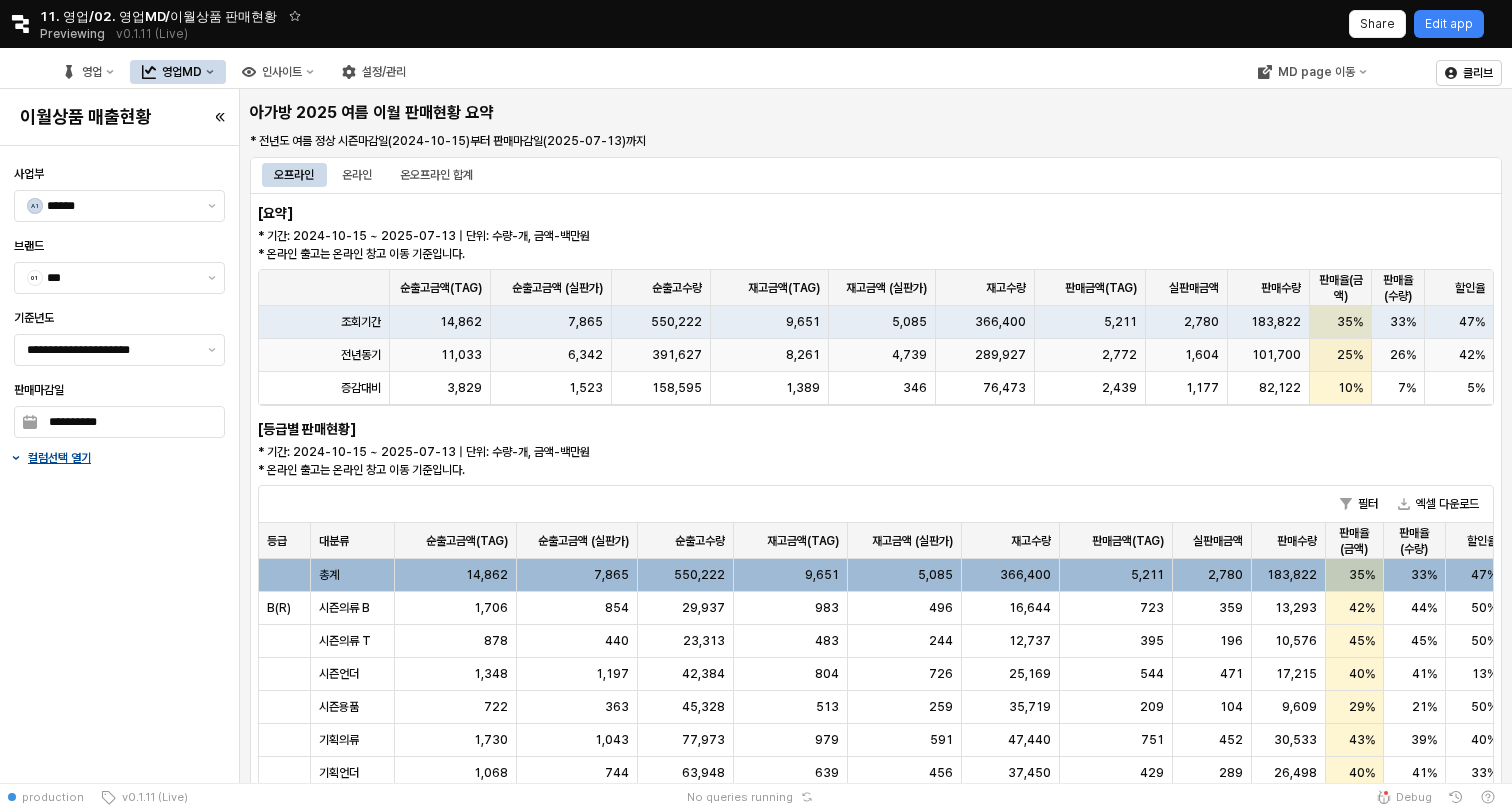 scroll, scrollTop: 0, scrollLeft: 0, axis: both 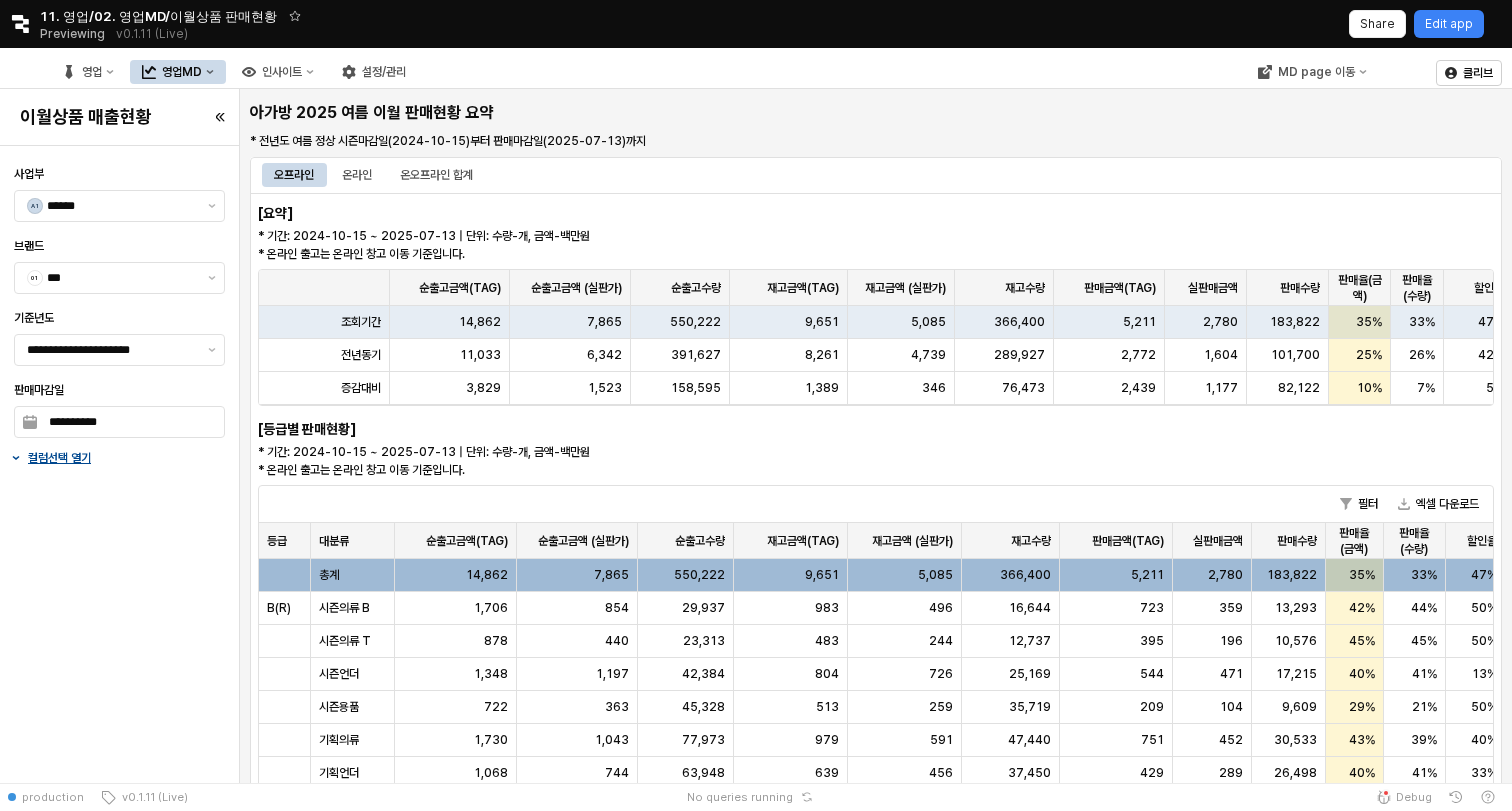 click on "영업MD" at bounding box center (182, 72) 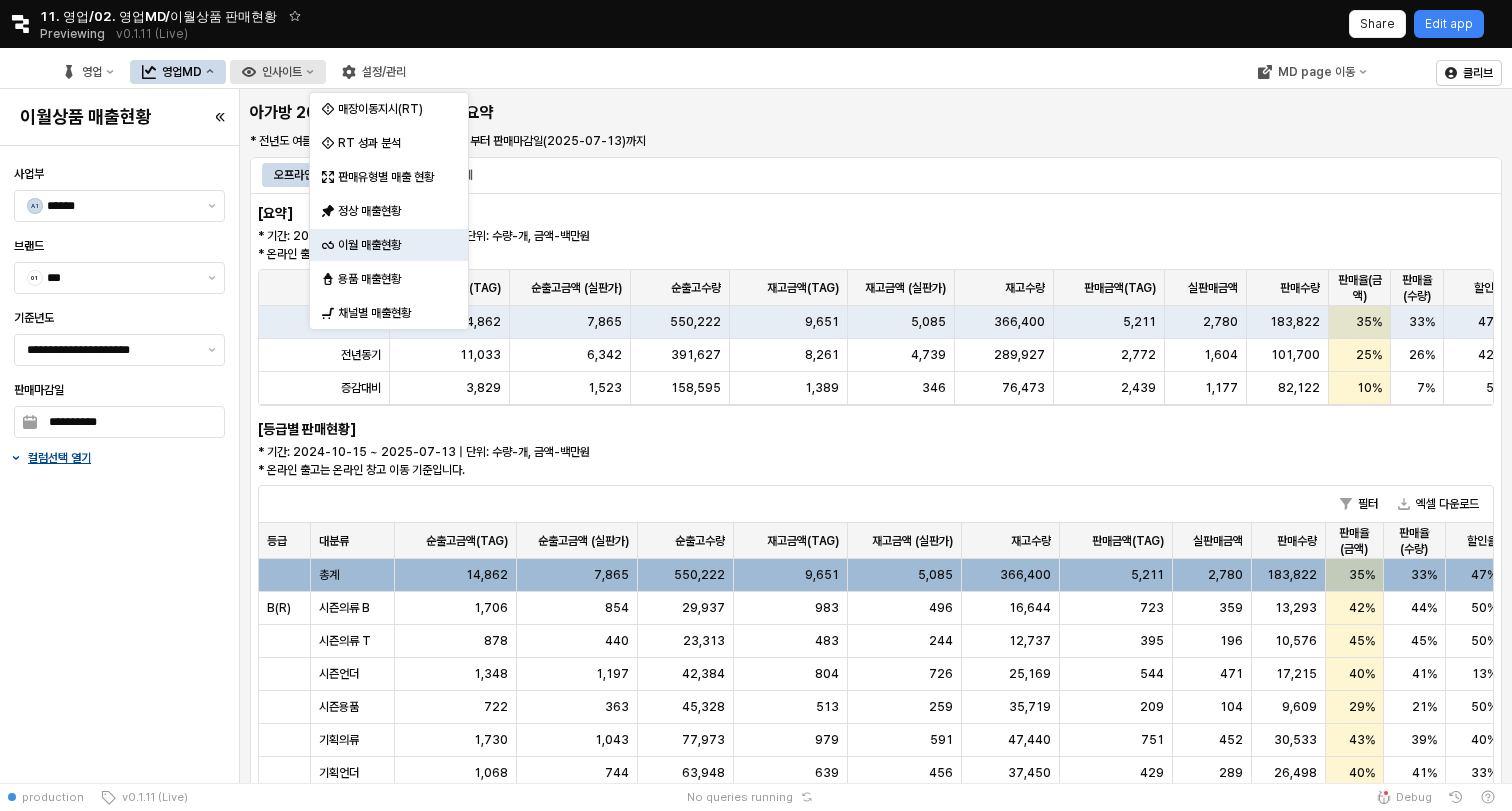 click on "인사이트" at bounding box center (282, 72) 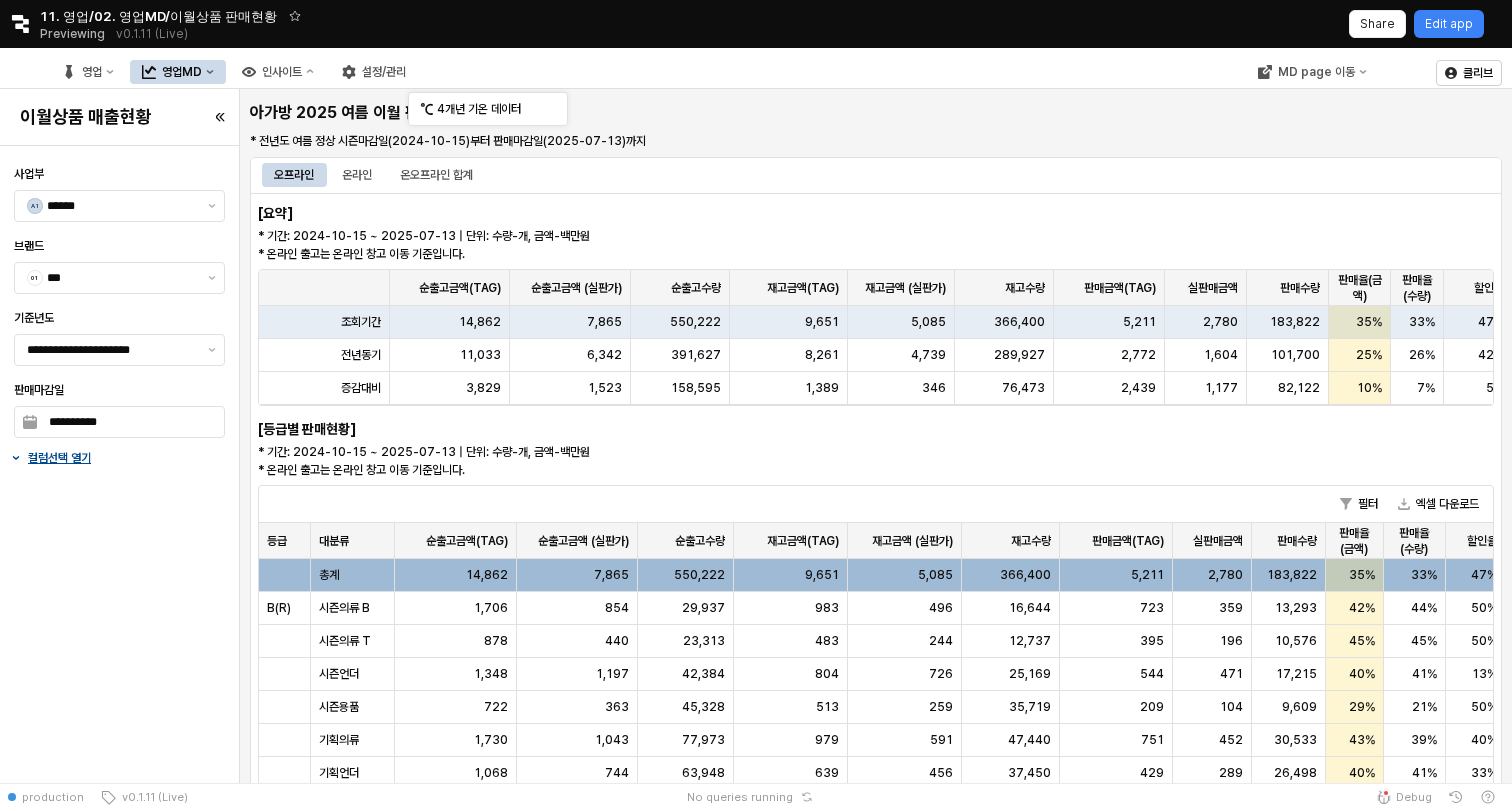 click on "아가방 2025 여름 이월 판매현황 요약" at bounding box center (506, 113) 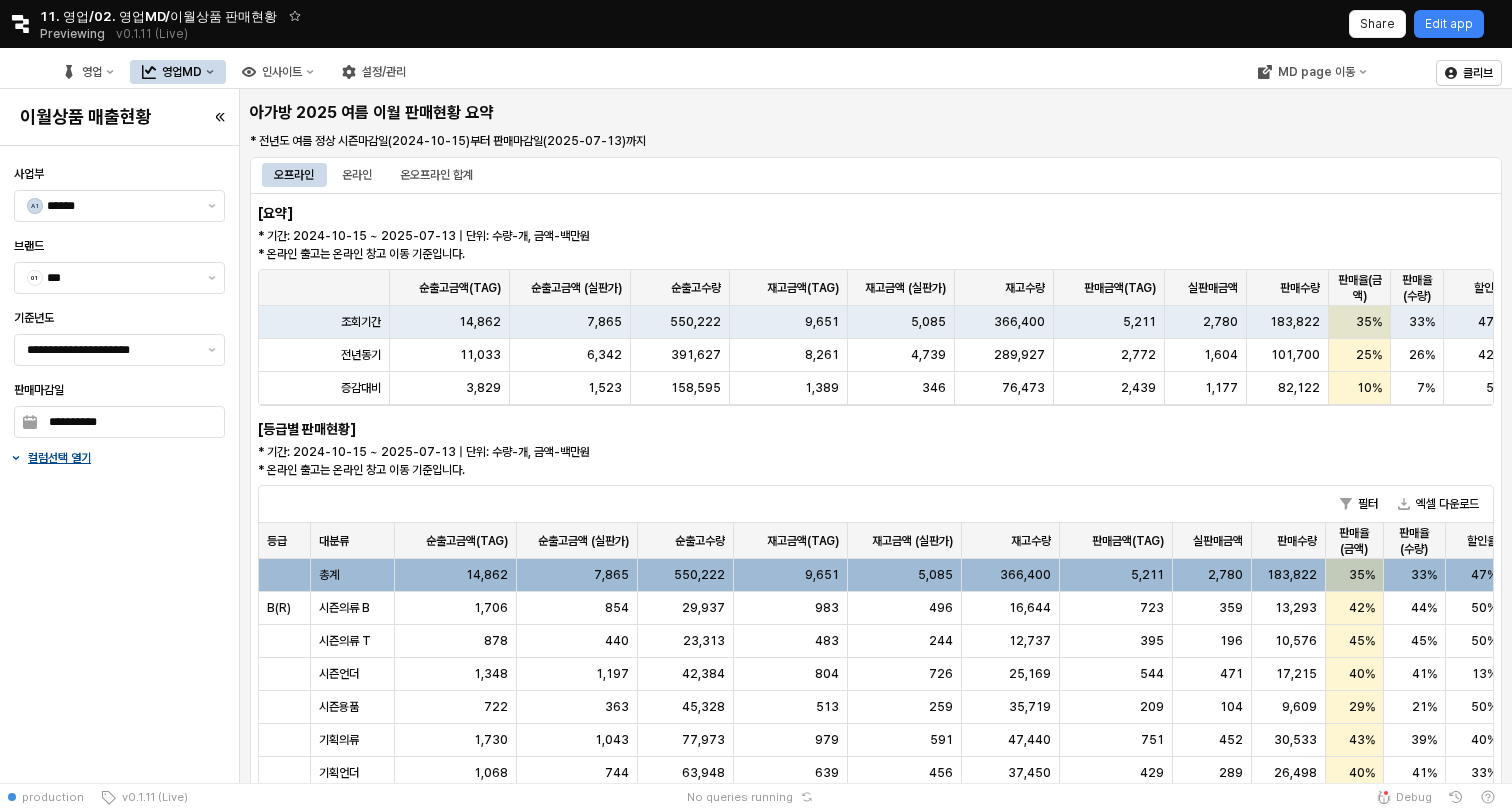 click on "아가방 2025 여름 이월 판매현황 요약" at bounding box center [506, 113] 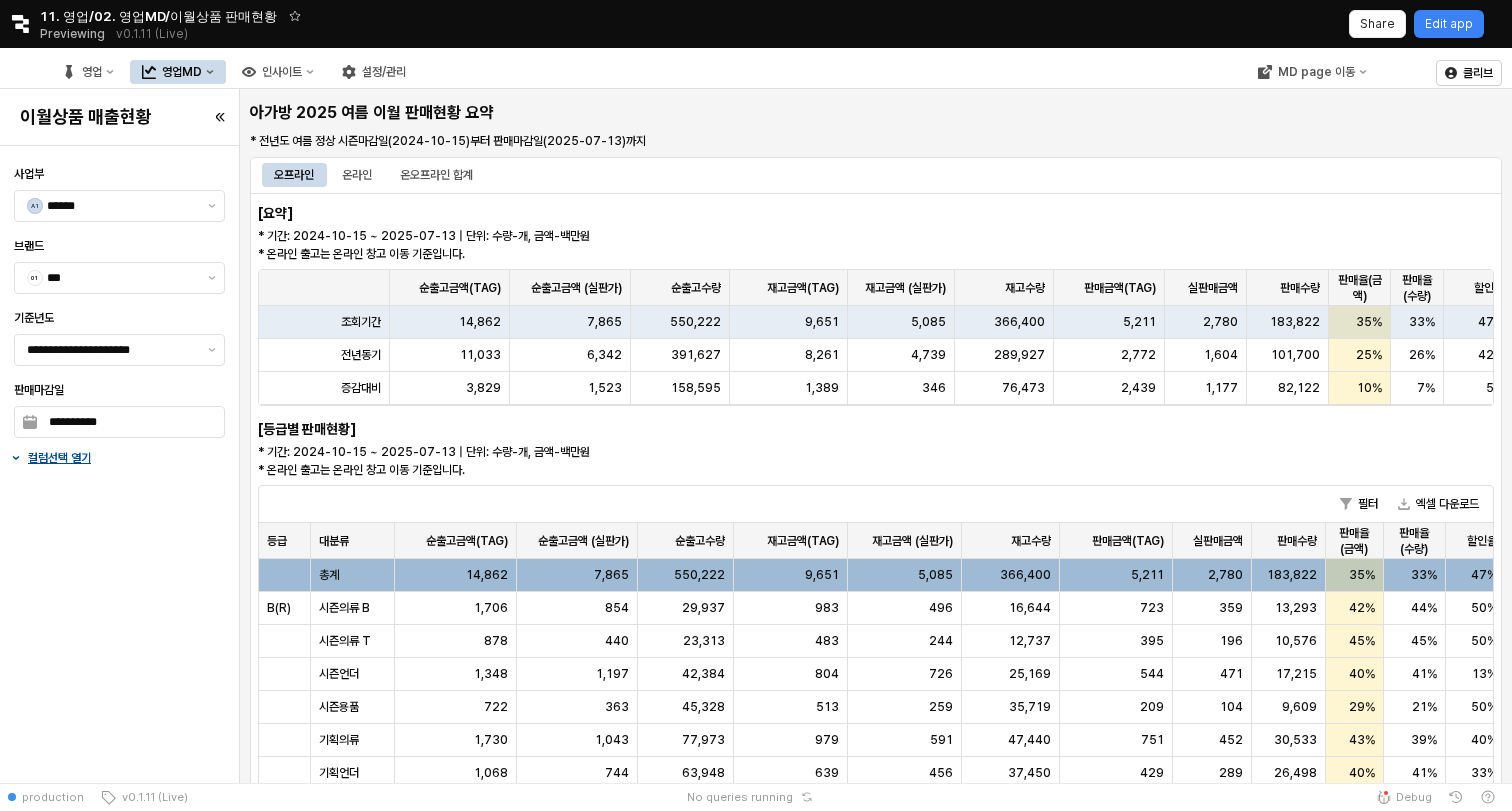 click on "영업MD" at bounding box center (178, 72) 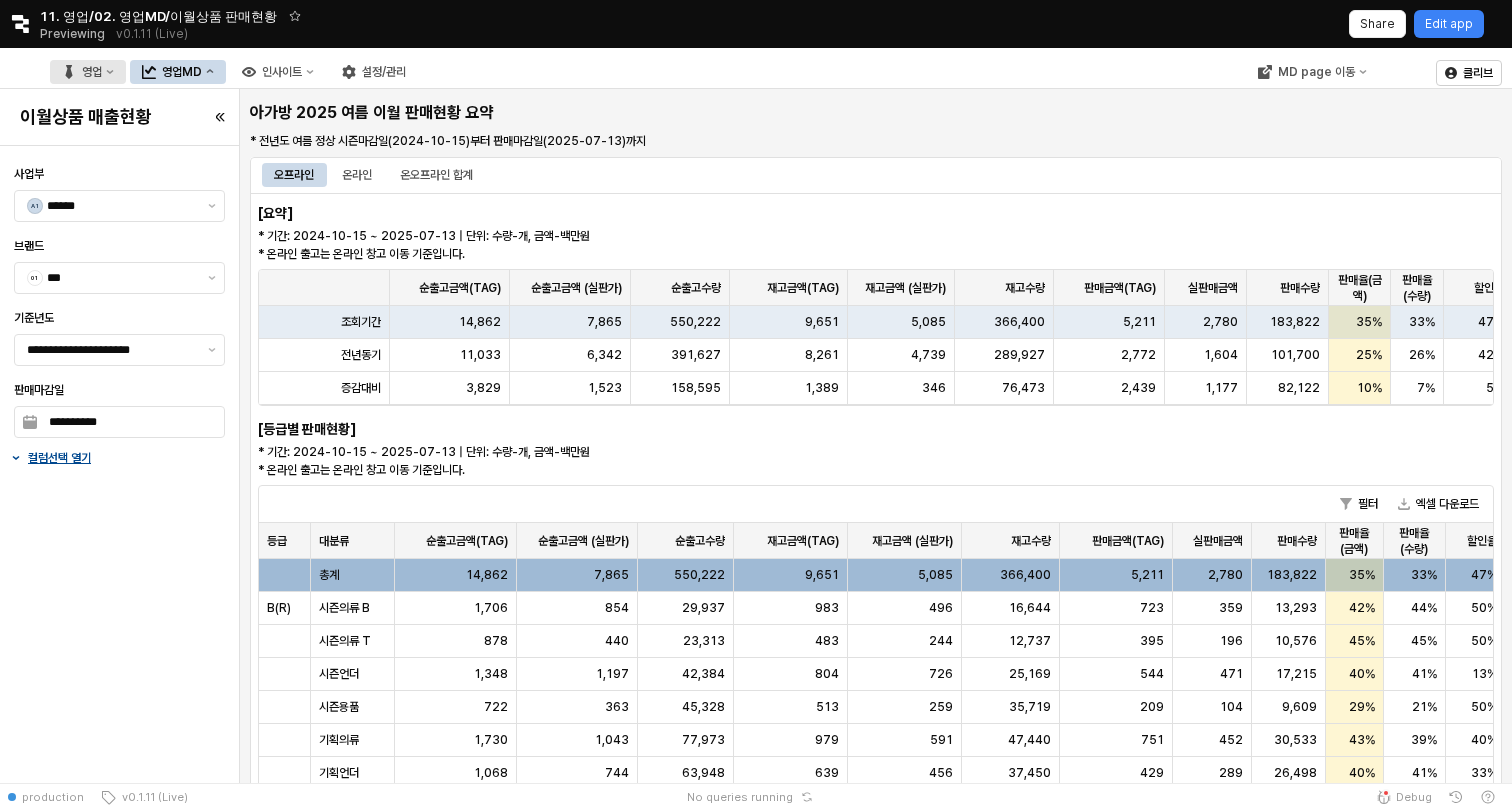 click on "영업" at bounding box center (92, 72) 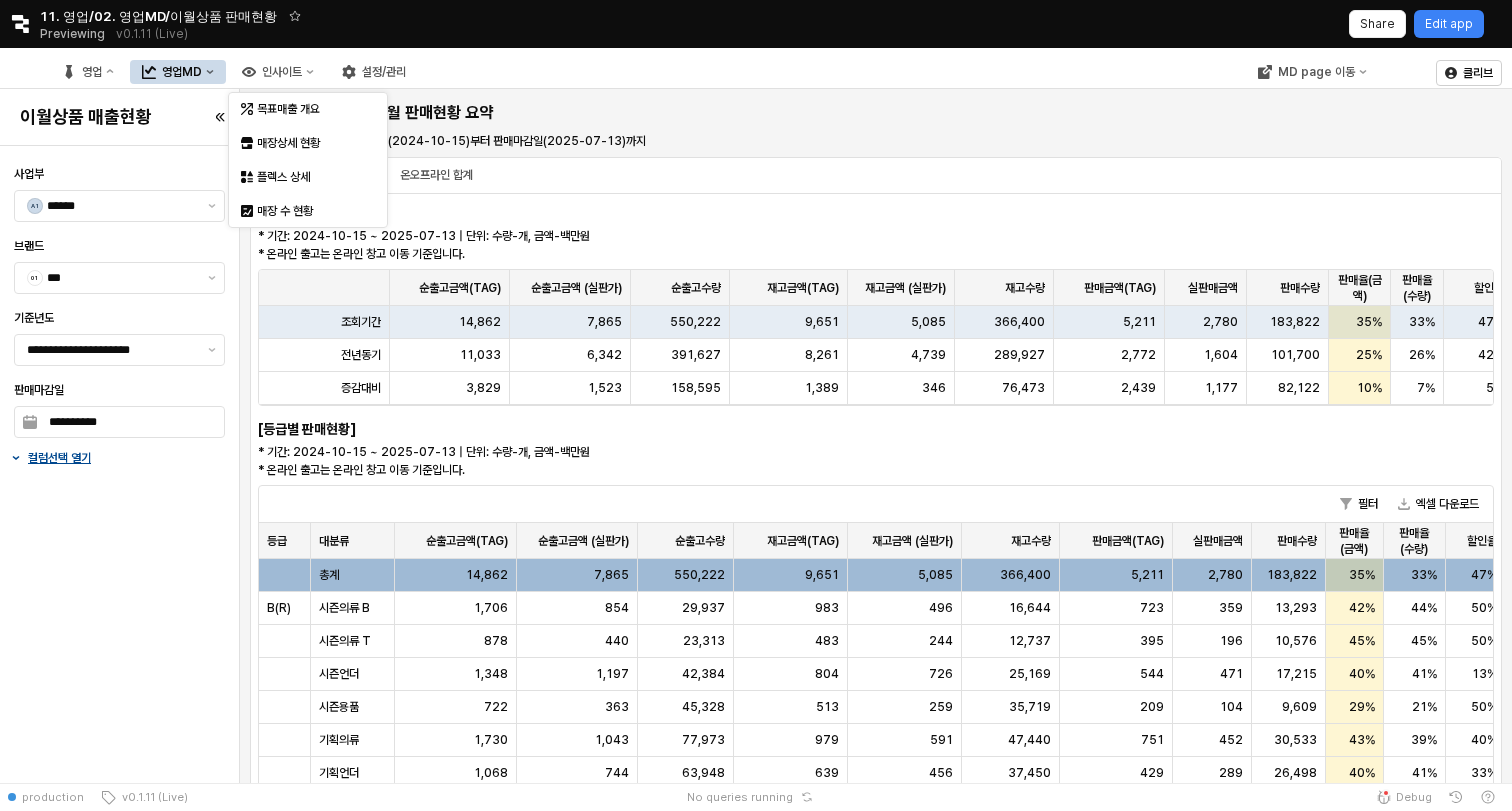 click on "아가방 2025 여름 이월 판매현황 요약 * 전년도 여름 정상 시즌마감일(2024-10-15)부터 판매마감일(2025-07-13)까지 오프라인 온라인 온오프라인 합계 [요약] * 기간: 2024-10-15 ~ 2025-07-13 | 단위: 수량-개, 금액-백만원 * 온라인 출고는 온라인 창고 이동 기준입니다. 순출고금액(TAG) 순출고금액(TAG) 순출고금액 (실판가) 순출고금액 (실판가) 순출고수량 순출고수량 재고금액(TAG) 재고금액(TAG) 재고금액 (실판가) 재고금액 (실판가) 재고수량 재고수량 판매금액(TAG) 판매금액(TAG) 실판매금액 실판매금액 판매수량 판매수량 판매율(금액) 판매율(금액) 판매율(수량) 판매율(수량) 할인율 할인율 조회기간 14,862 7,865 550,222 9,651 5,085 366,400 5,211 2,780 183,822 35% 33% 47% 전년동기 11,033 6,342 391,627 8,261 4,739 289,927 2,772 1,604 101,700 25% 26% 42% 증감대비 3,829 1,523 158,595 1,389 346 76,473 2,439 1,177 82,122 10% 7% 5% 필터 35%" at bounding box center (876, 701) 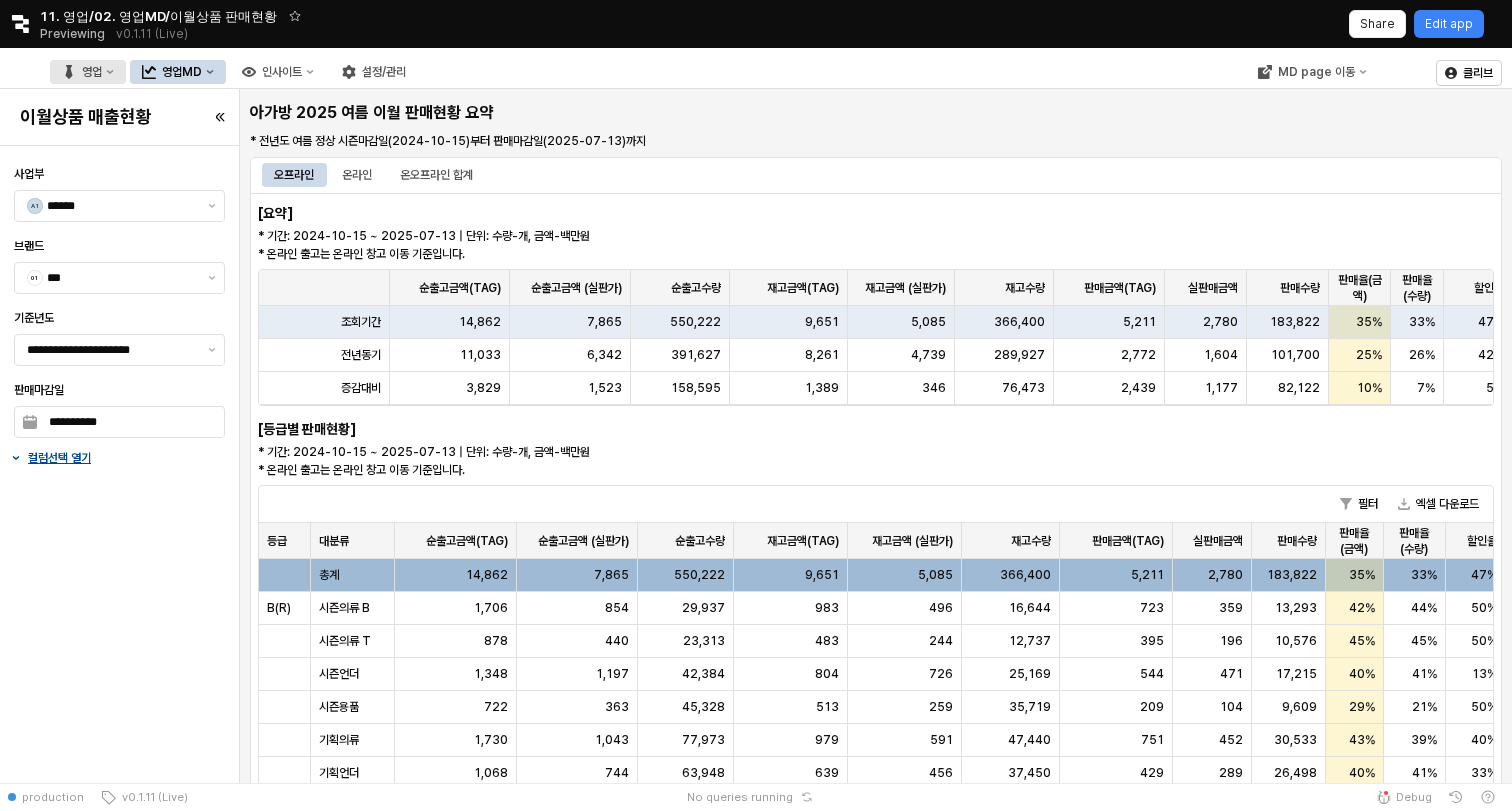 click 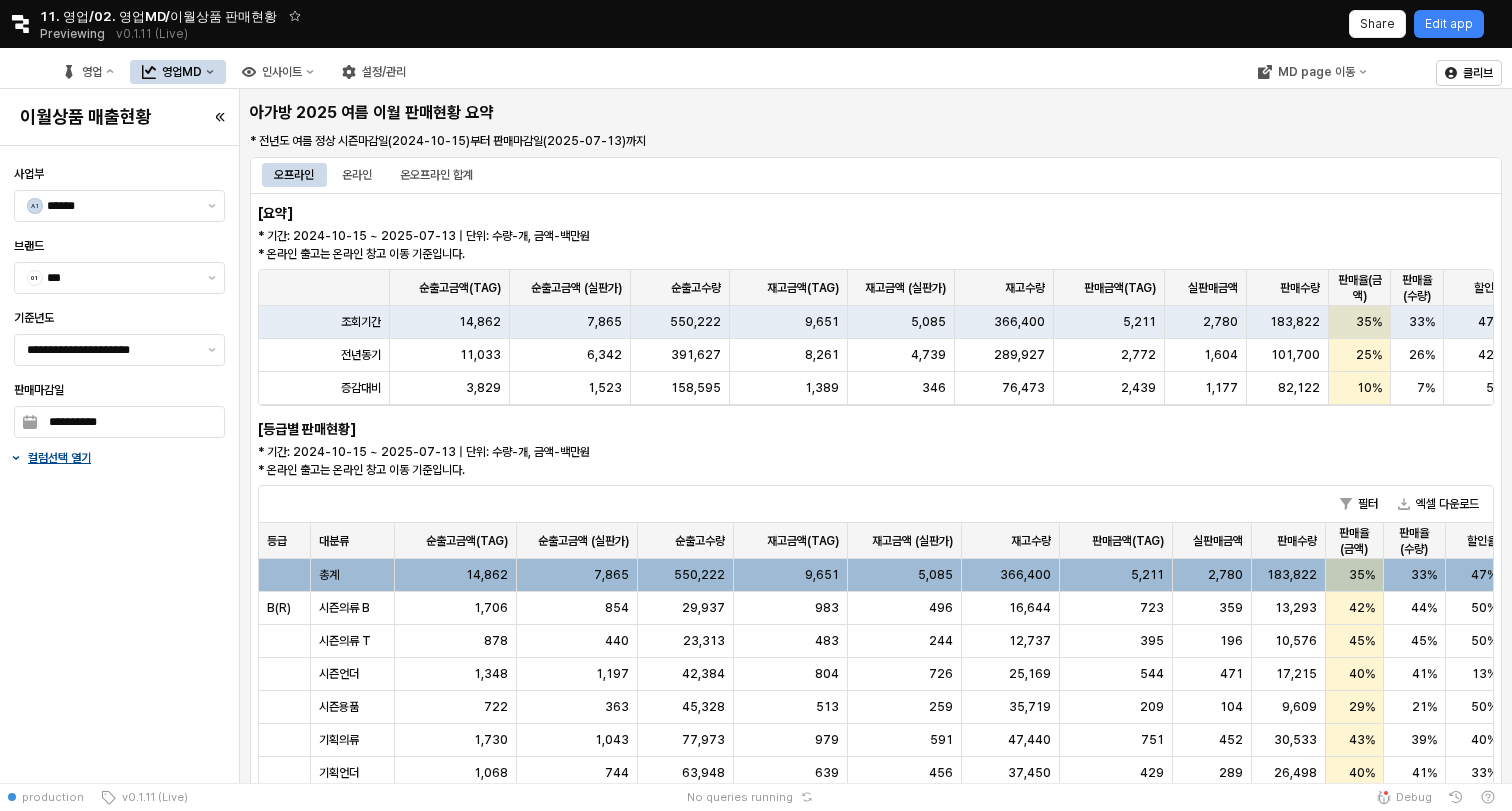 click at bounding box center [18, 72] 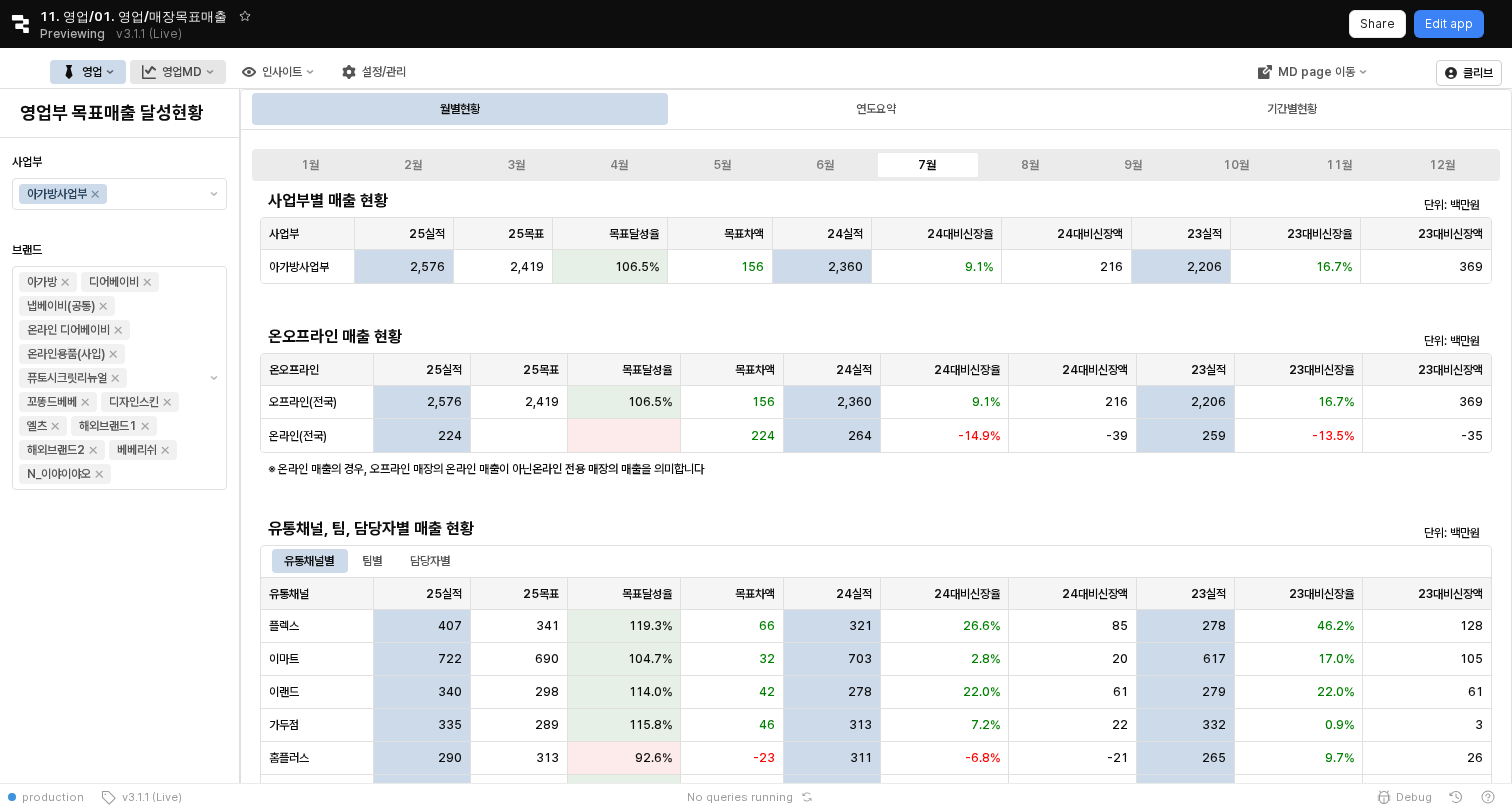 click on "영업MD" at bounding box center (178, 72) 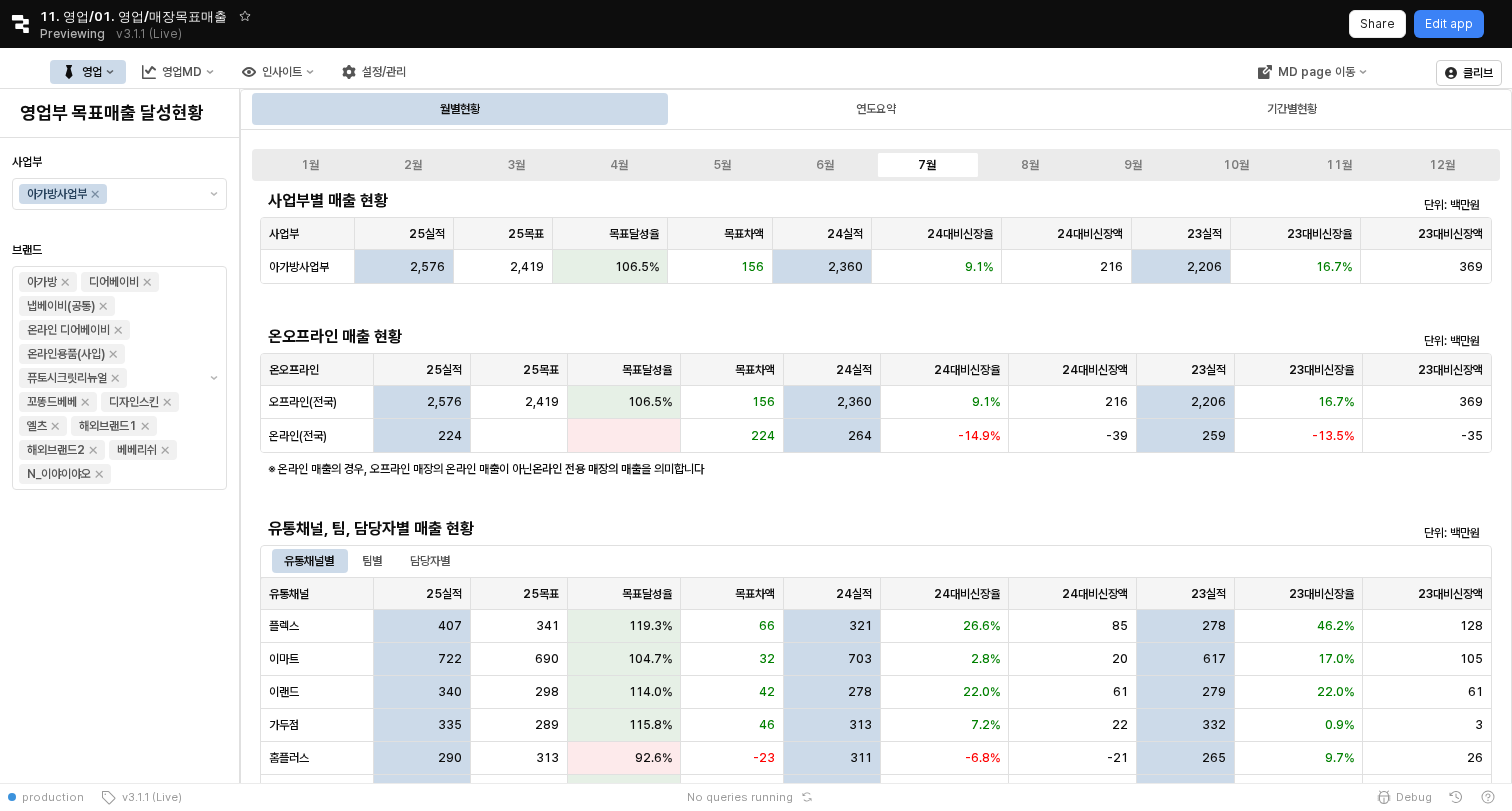 click on "영업 영업MD 인사이트 설정/관리" at bounding box center (234, 72) 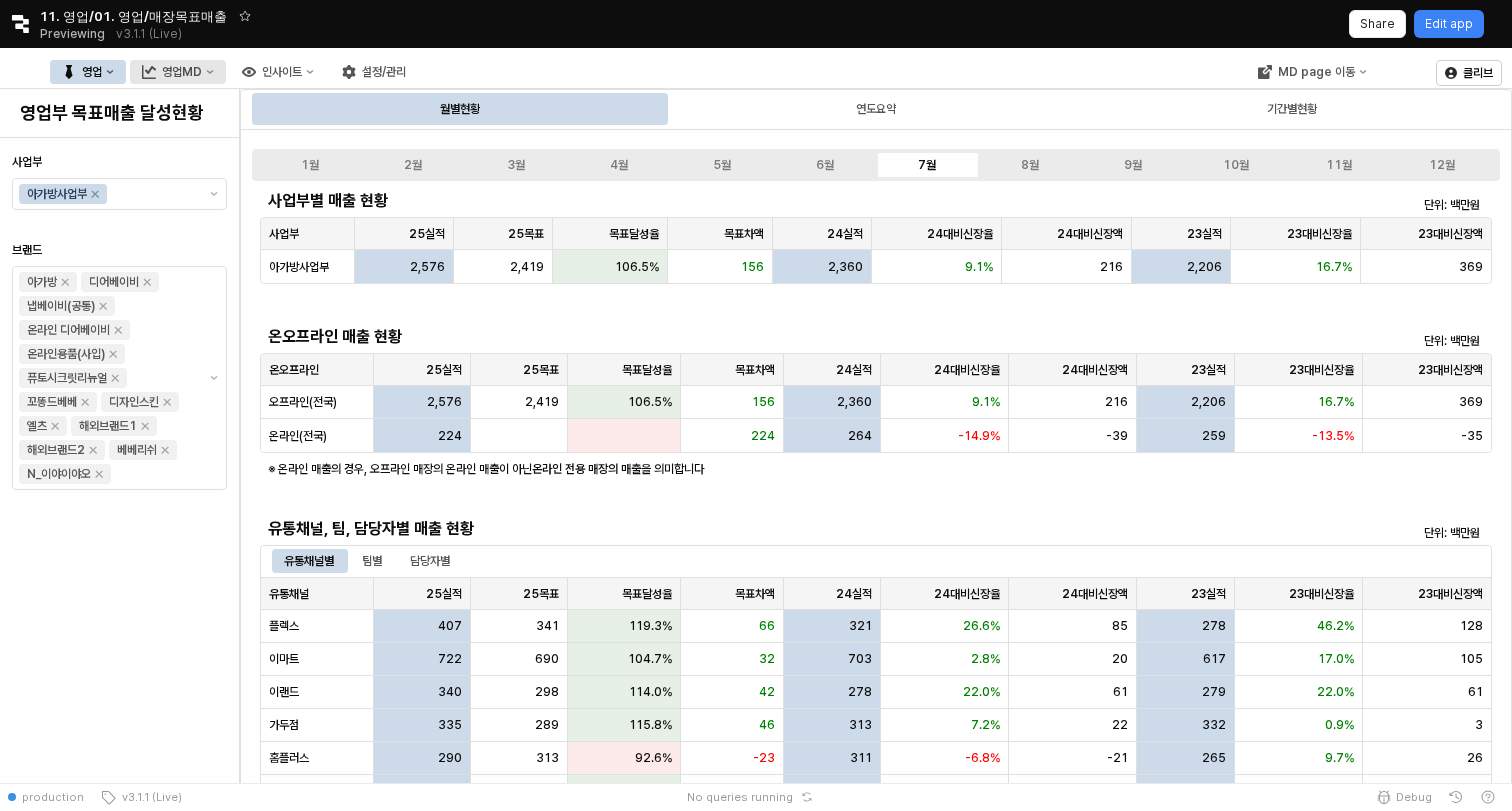 click on "영업MD" at bounding box center [182, 72] 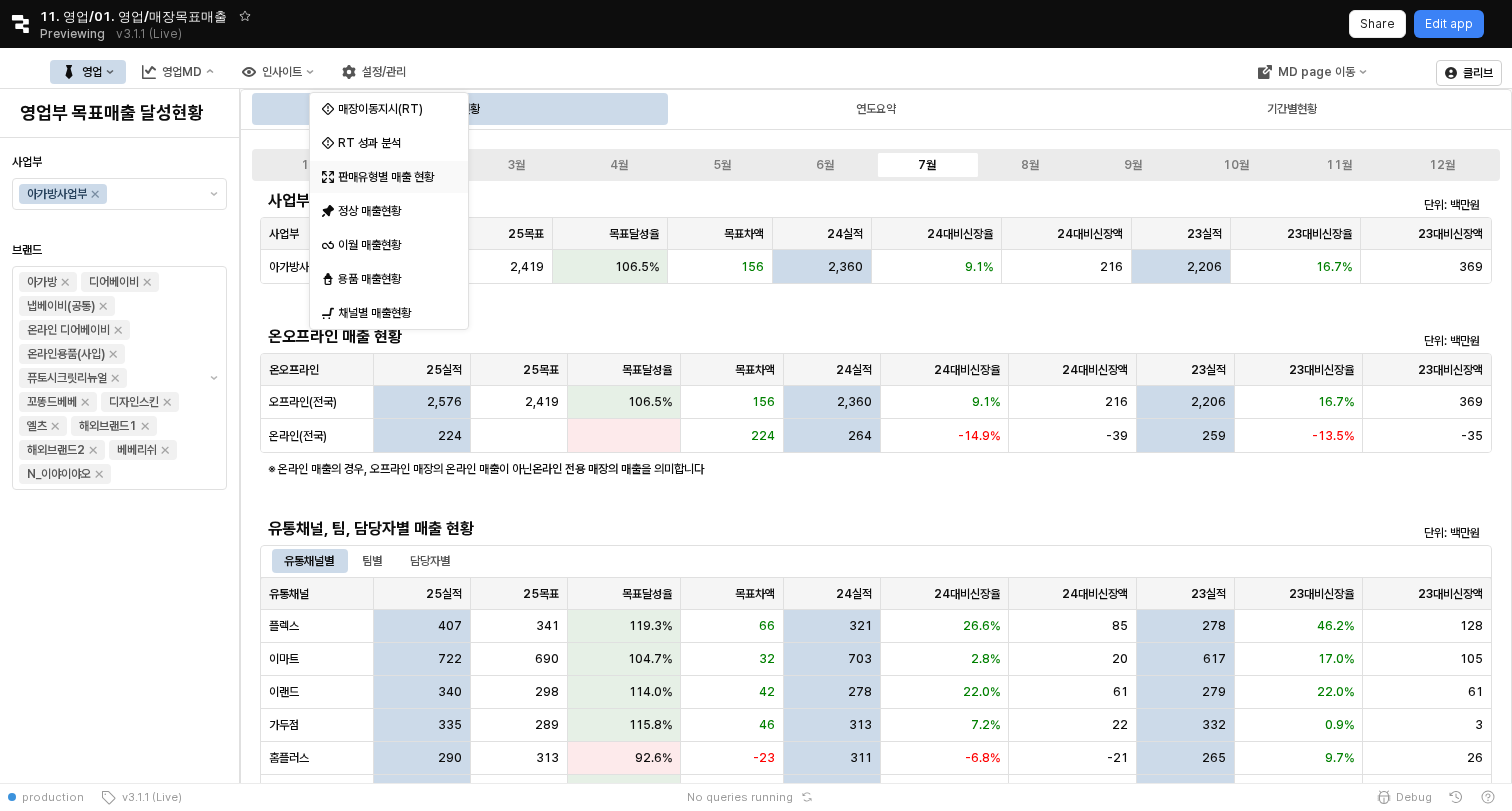 click on "판매유형별 매출 현황" at bounding box center [391, 177] 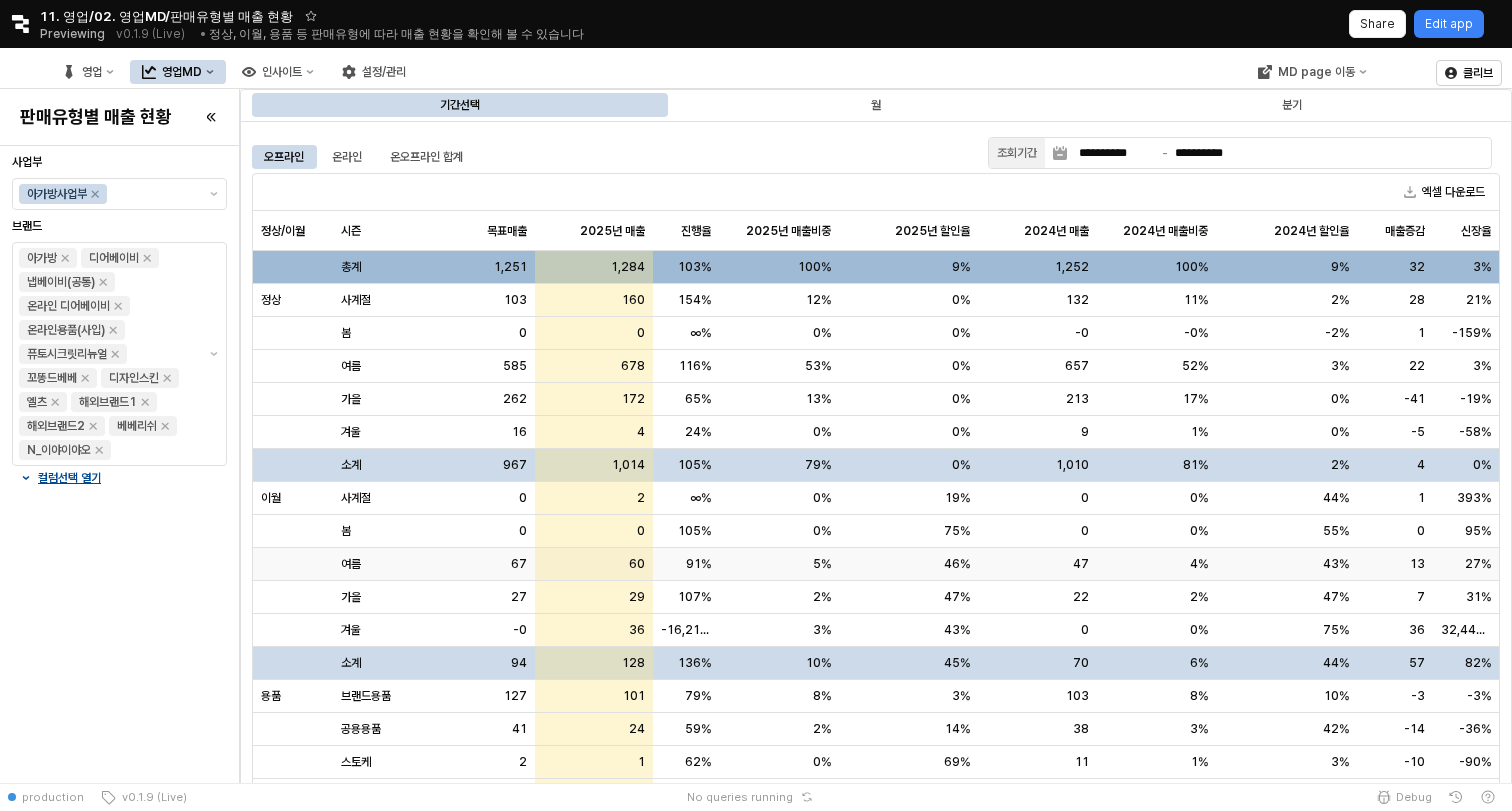 scroll, scrollTop: 44, scrollLeft: 0, axis: vertical 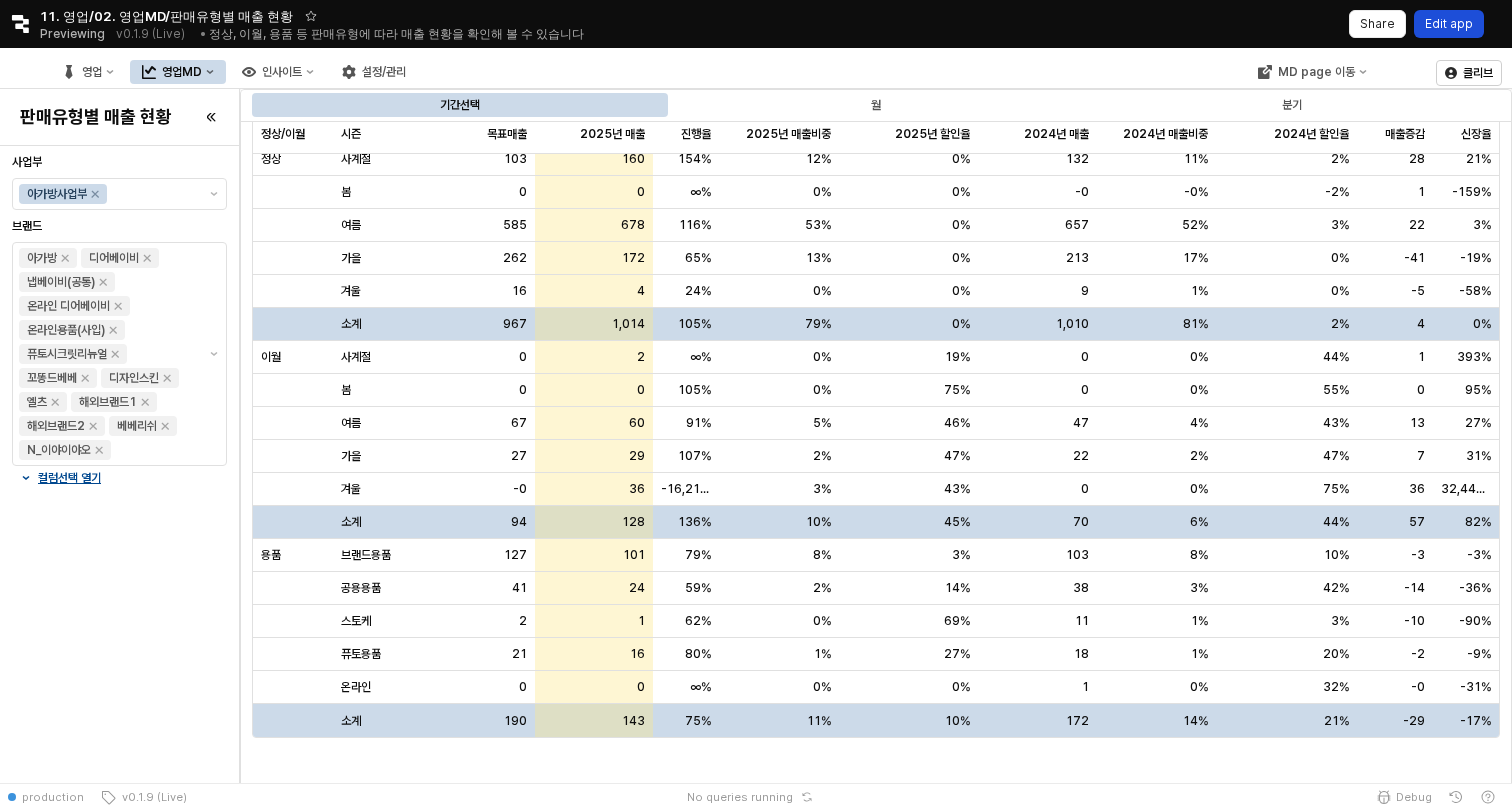 click on "Edit app" at bounding box center (1449, 24) 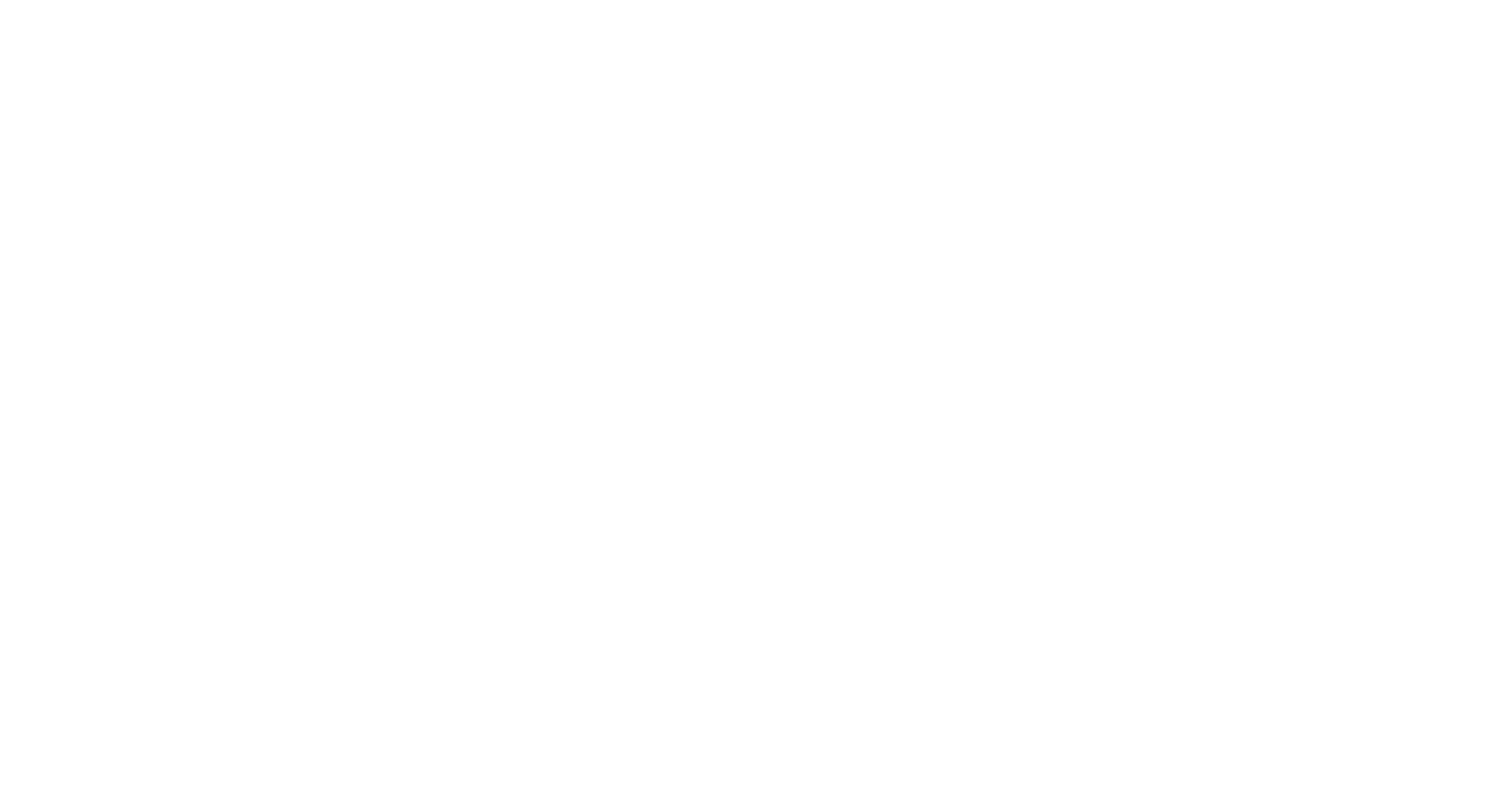 scroll, scrollTop: 0, scrollLeft: 0, axis: both 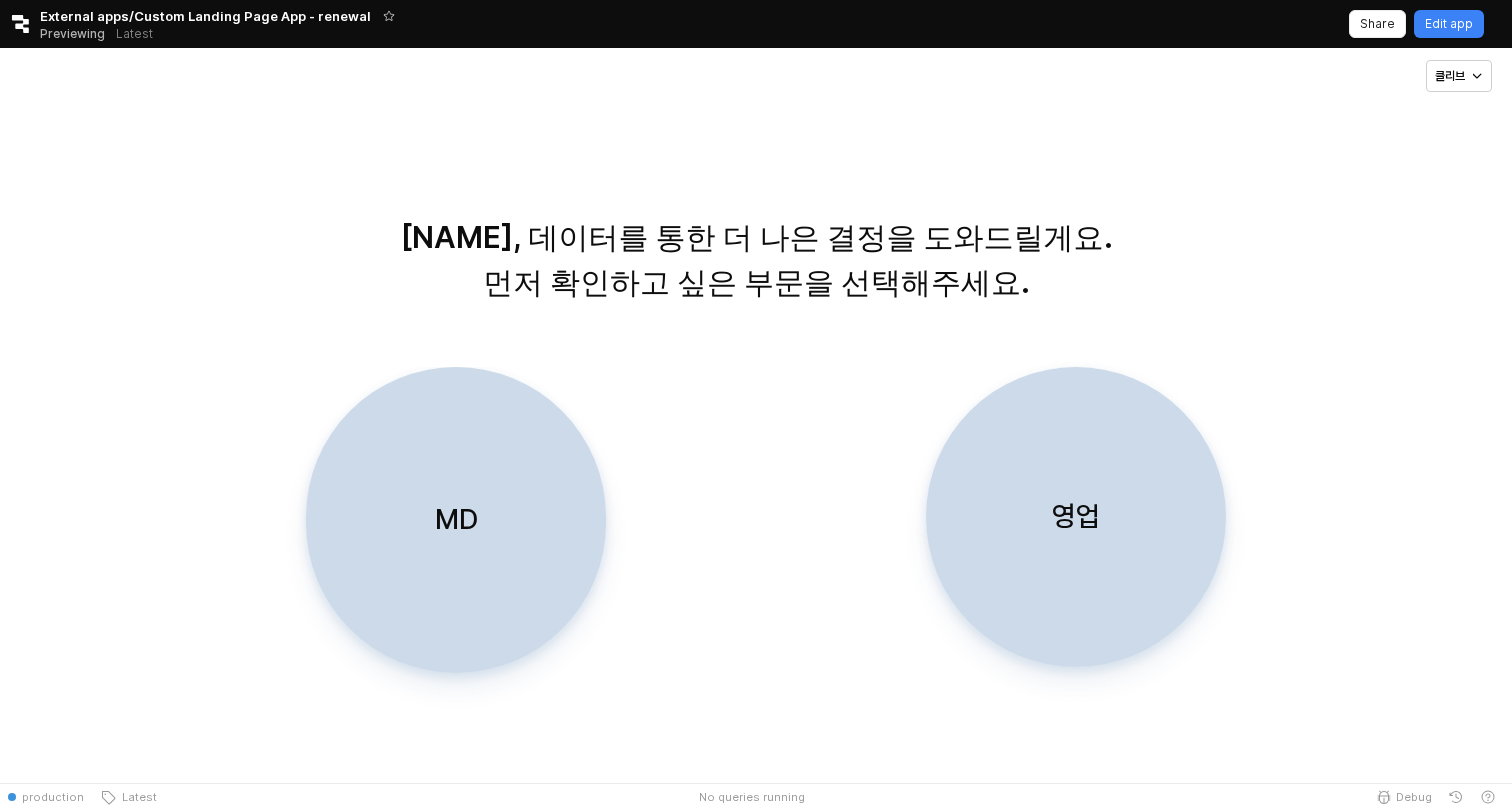 click on "영업" at bounding box center (1076, 517) 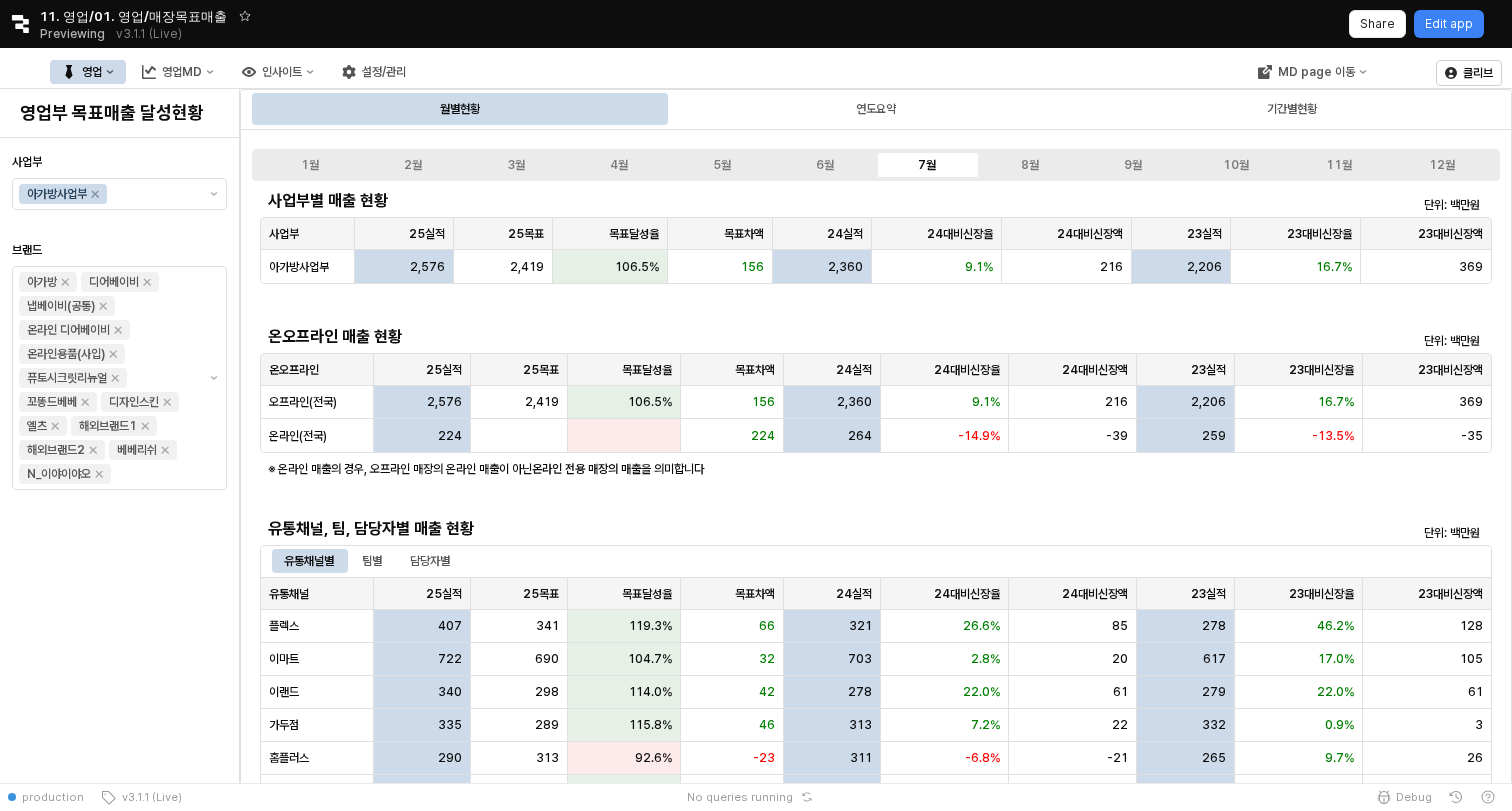 click on "영업" at bounding box center (88, 72) 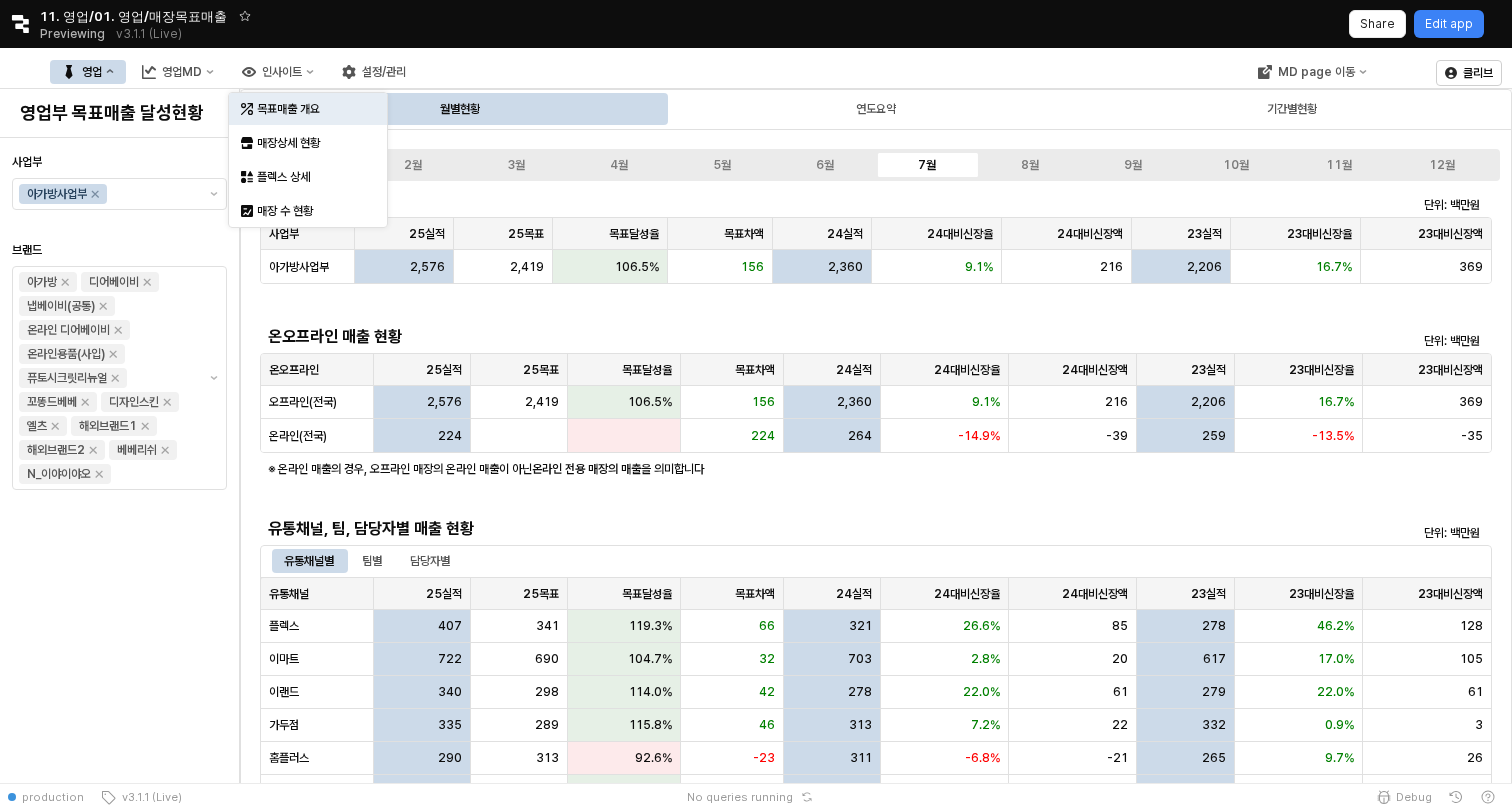 click on "영업 영업MD 인사이트 설정/관리 MD page 이동 클리브" at bounding box center (756, 68) 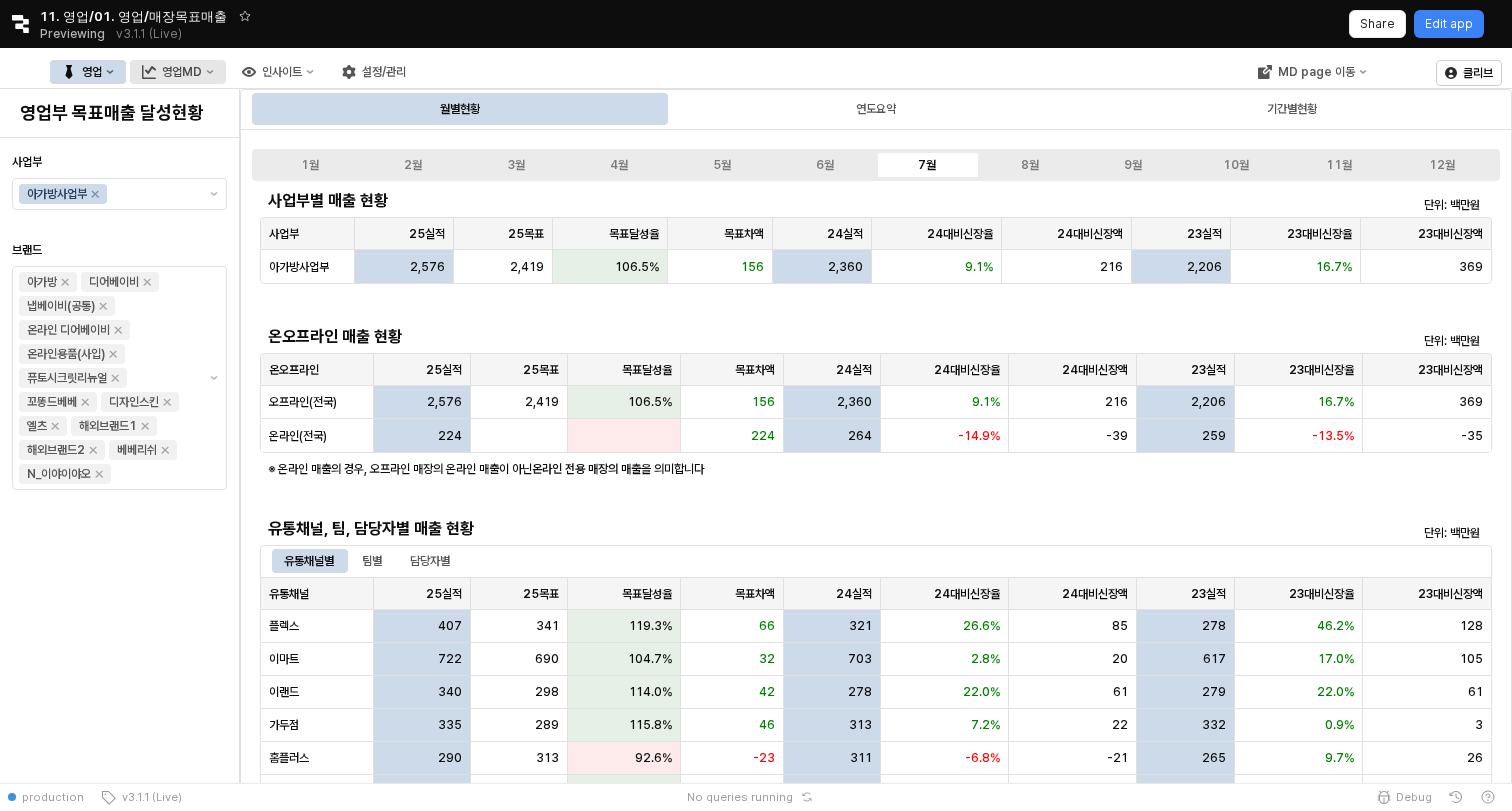click on "영업MD" at bounding box center (182, 72) 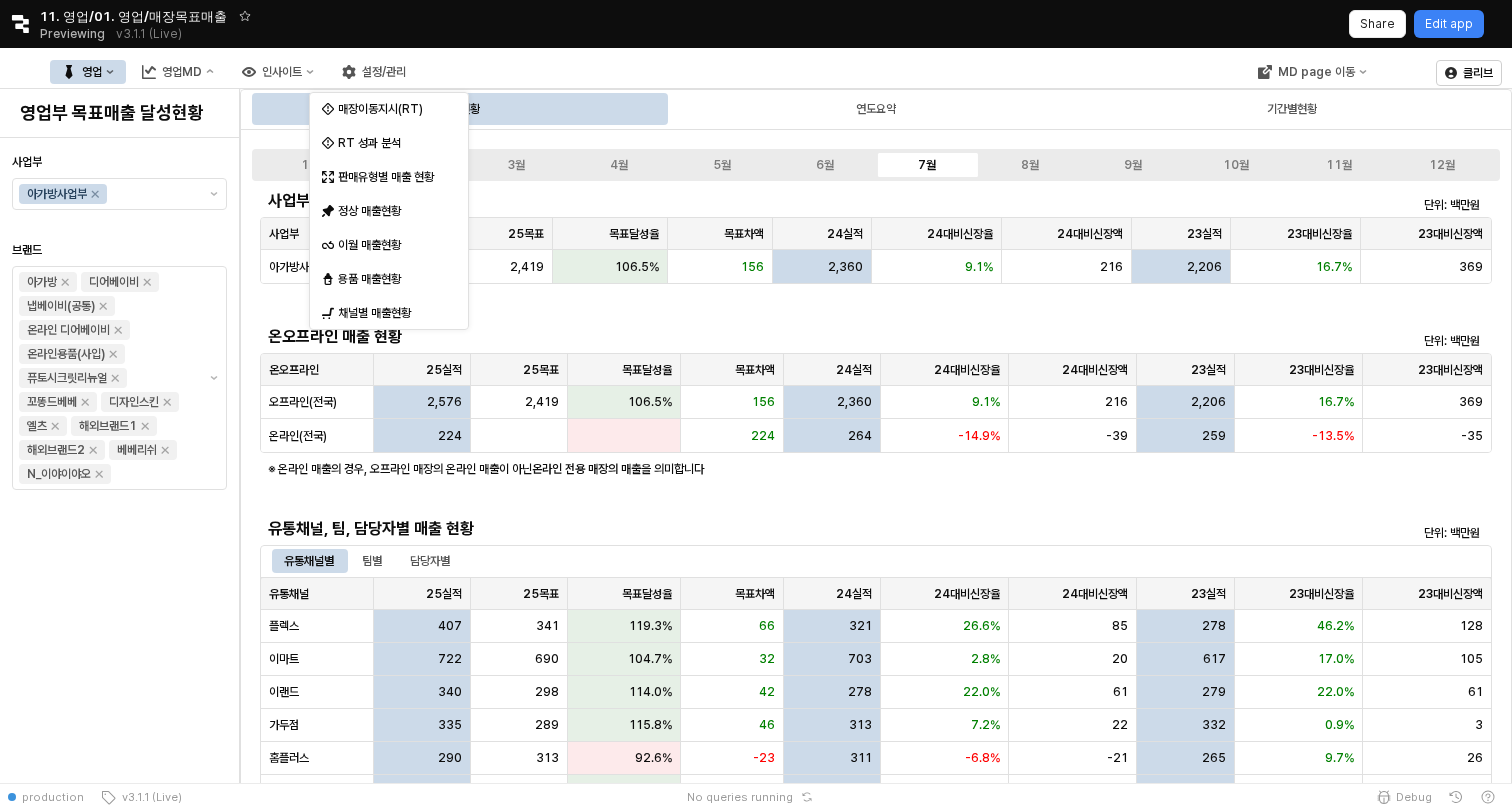 click on "영업" at bounding box center [88, 72] 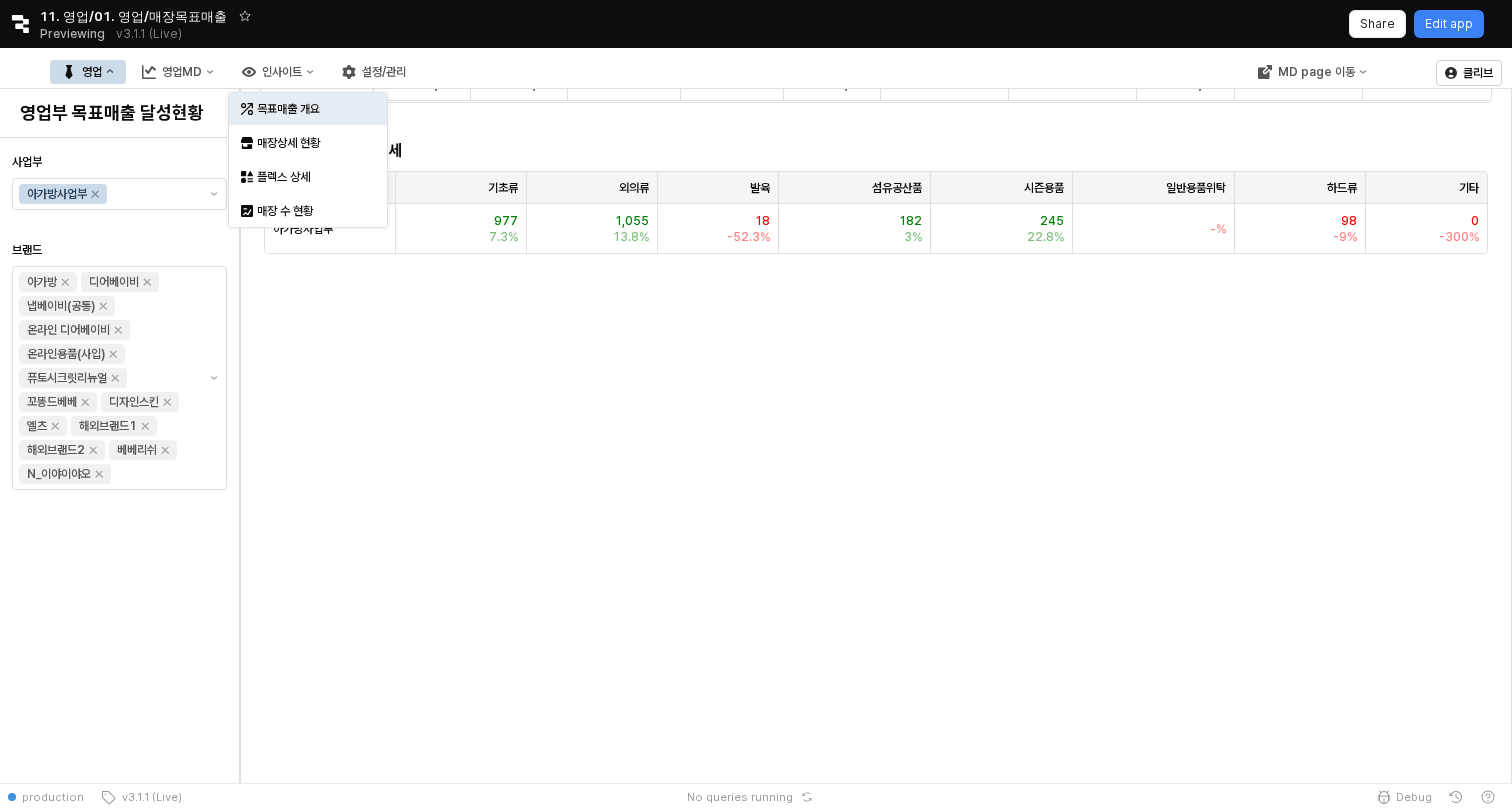 scroll, scrollTop: 956, scrollLeft: 0, axis: vertical 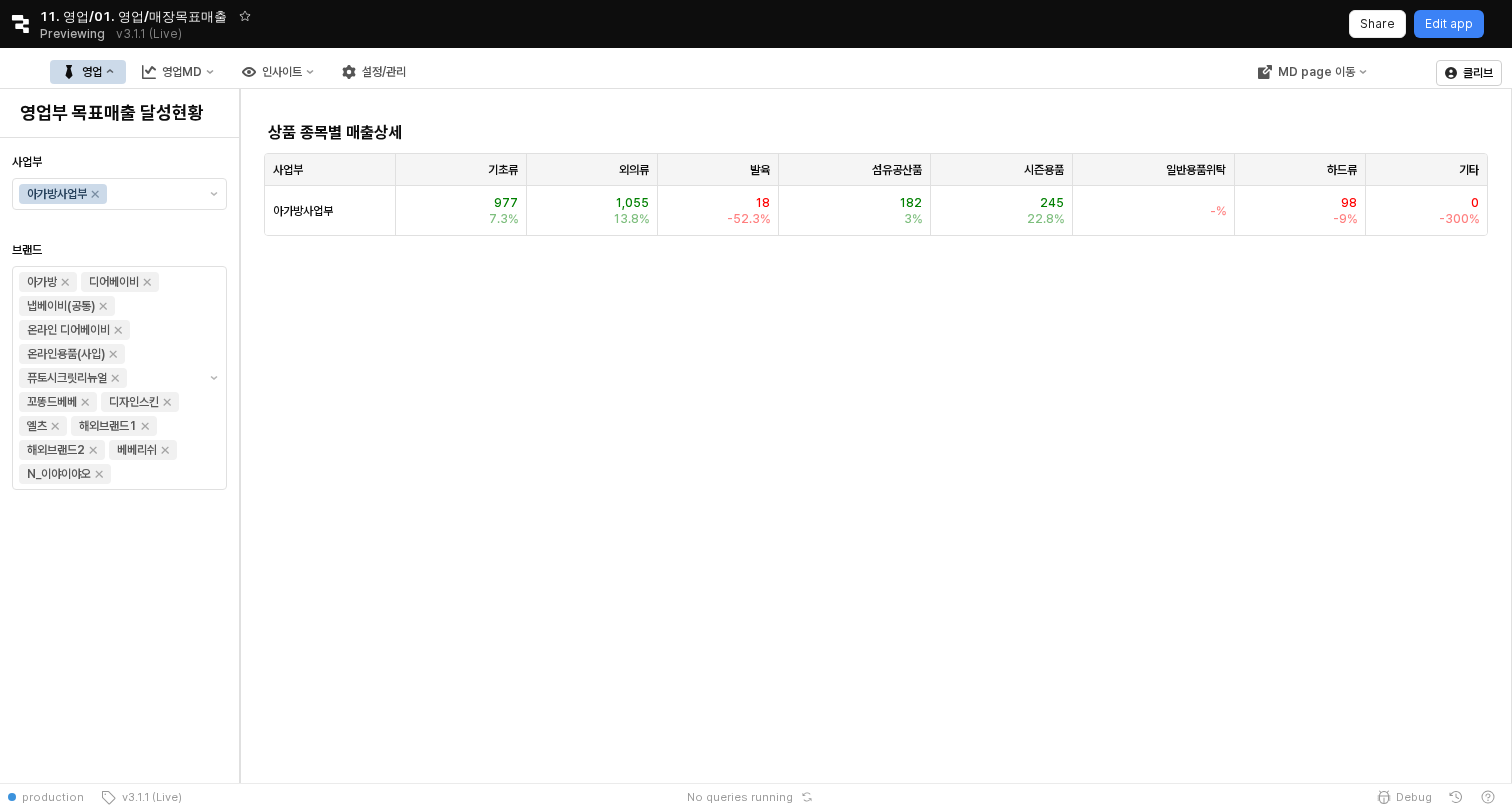 click on "1월 2월 3월 4월 5월 6월 7월 8월 9월 10월 11월 12월 사업부별 매출 현황 단위: 백만원 사업부 사업부 25실적 25실적 25목표 25목표 목표달성율 목표달성율 목표차액 목표차액 24실적 24실적 24대비신장율 24대비신장율 24대비신장액 24대비신장액 23실적 23실적 23대비신장율 23대비신장율 23대비신장액 23대비신장액 아가방사업부 2,576 2,419 106.5% 156 2,360 9.1% 216 2,206 16.7% 369 온오프라인 매출 현황 단위: 백만원 온오프라인 온오프라인 25실적 25실적 25목표 25목표 목표달성율 목표달성율 목표차액 목표차액 24실적 24실적 24대비신장율 24대비신장율 24대비신장액 24대비신장액 23실적 23실적 23대비신장율 23대비신장율 23대비신장액 23대비신장액 오프라인(전국) 2,576 2,419 106.5% 156 2,360 9.1% 216 2,206 16.7% 369 온라인(전국) 224 224 264 -14.9% -39 259 -13.5% -35 온라인 전용 매장의 매출 을 의미합니다 팀별 407" at bounding box center [876, 681] 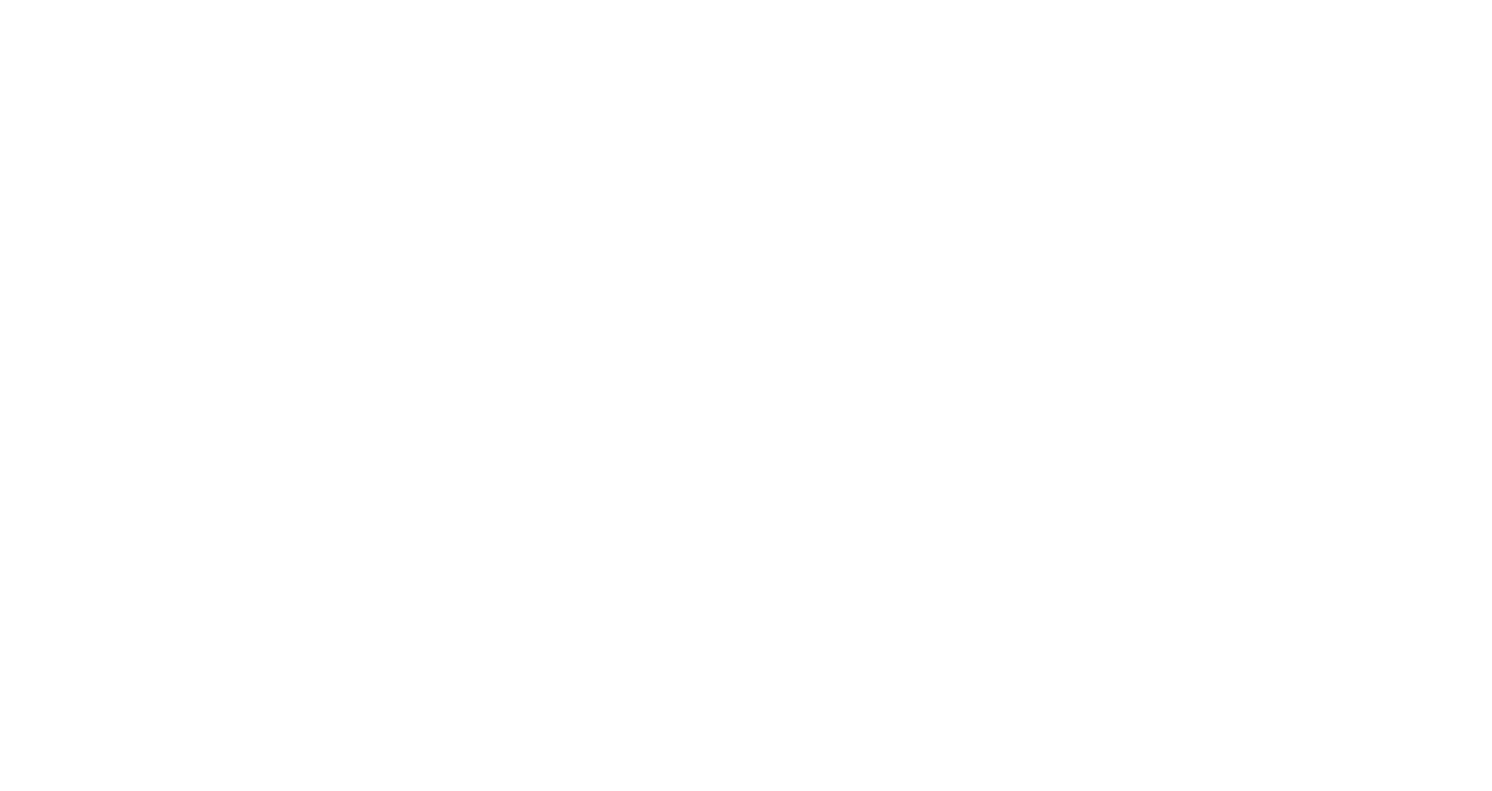 scroll, scrollTop: 0, scrollLeft: 0, axis: both 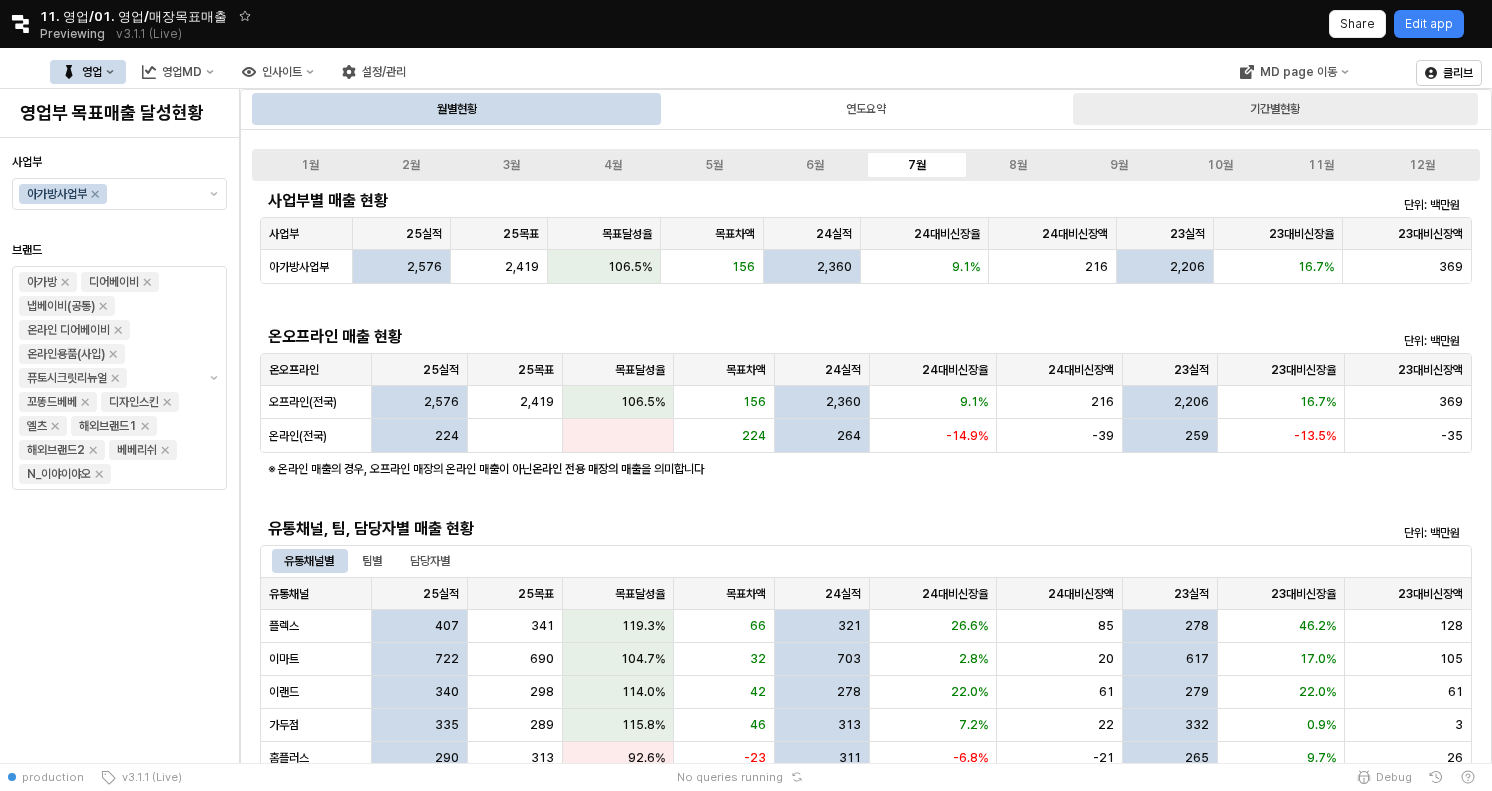 click on "기간별현황" at bounding box center [1275, 109] 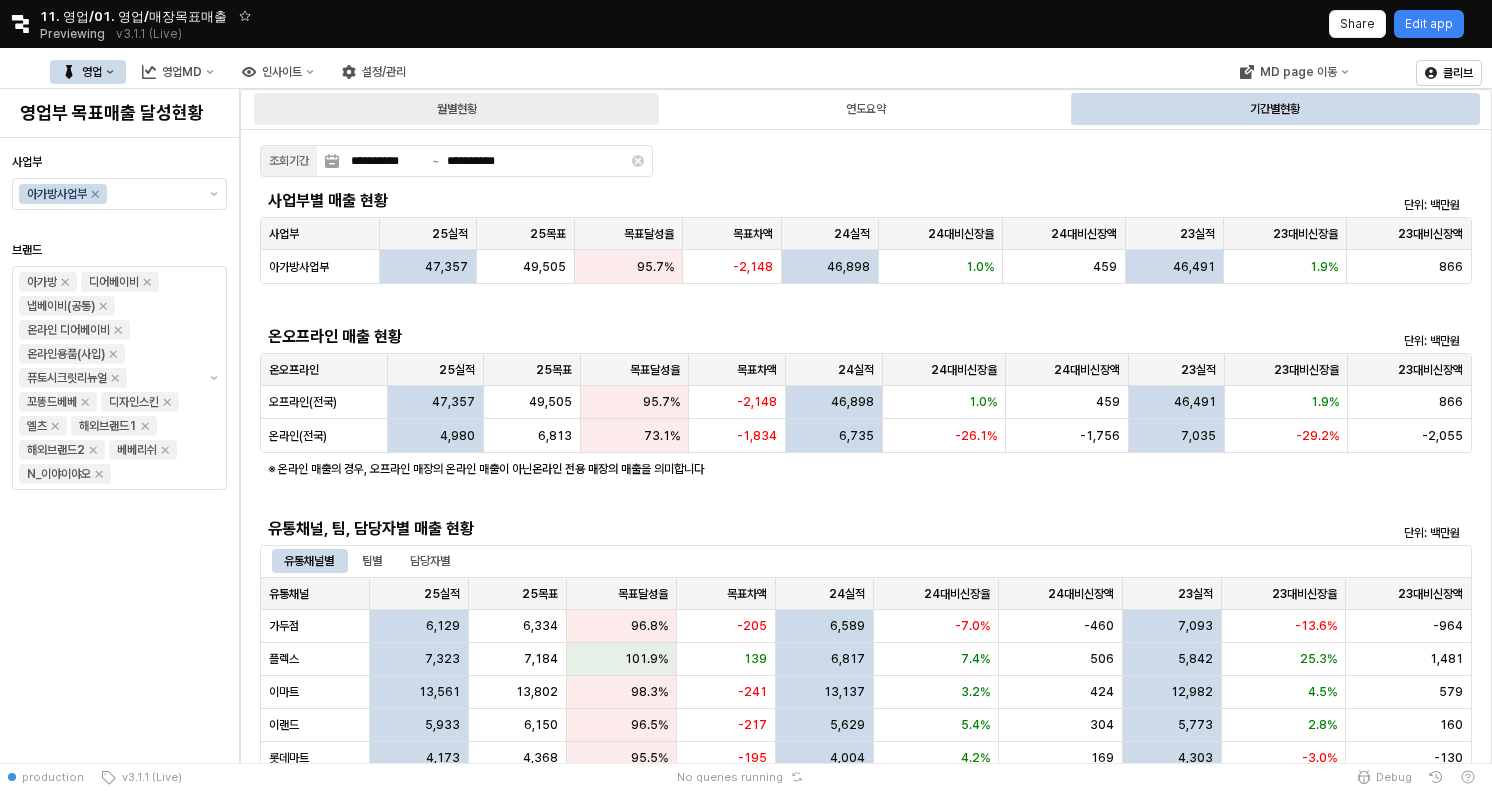 click on "월별현황" at bounding box center (456, 109) 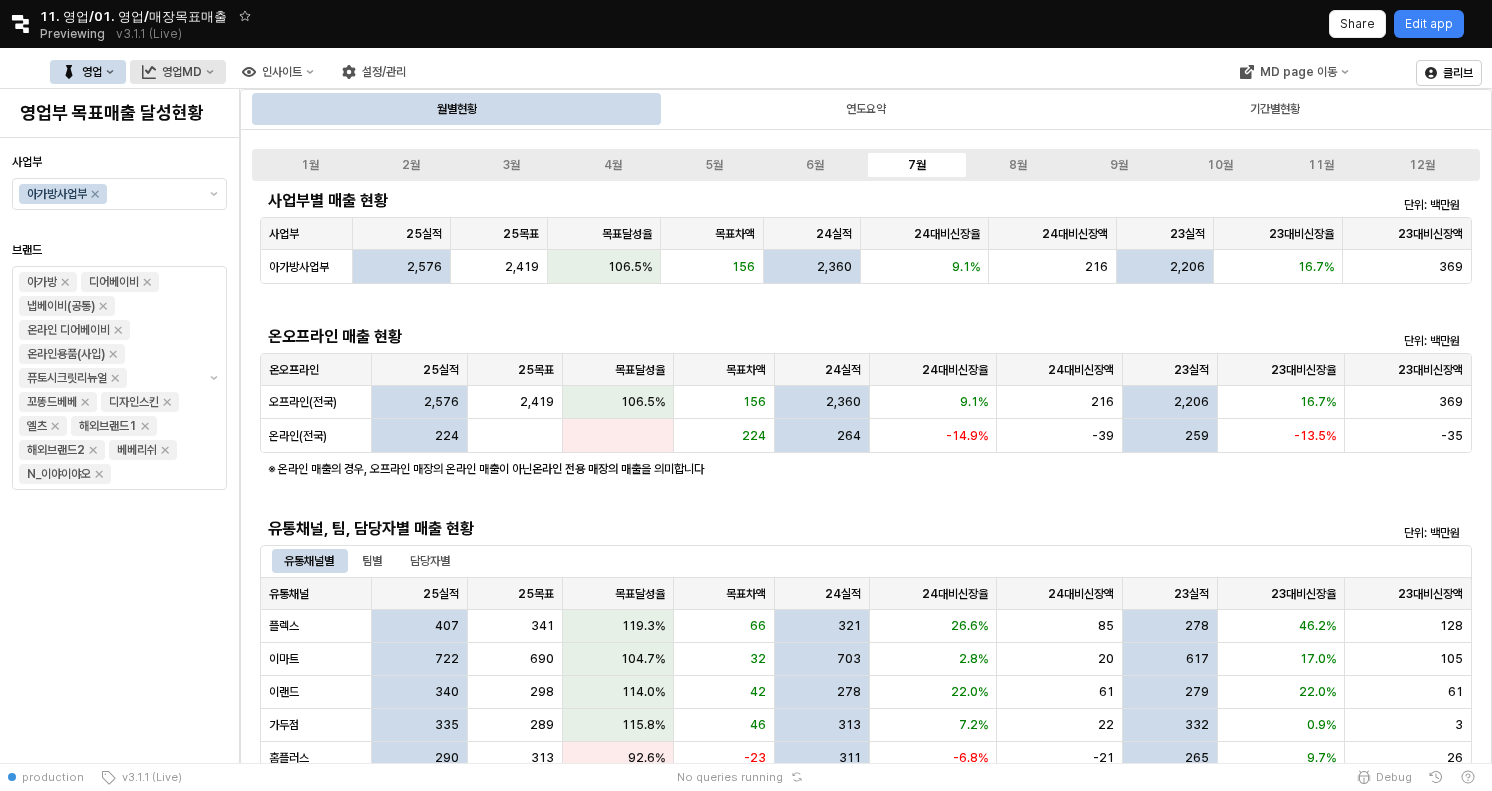 click on "영업MD" at bounding box center (182, 72) 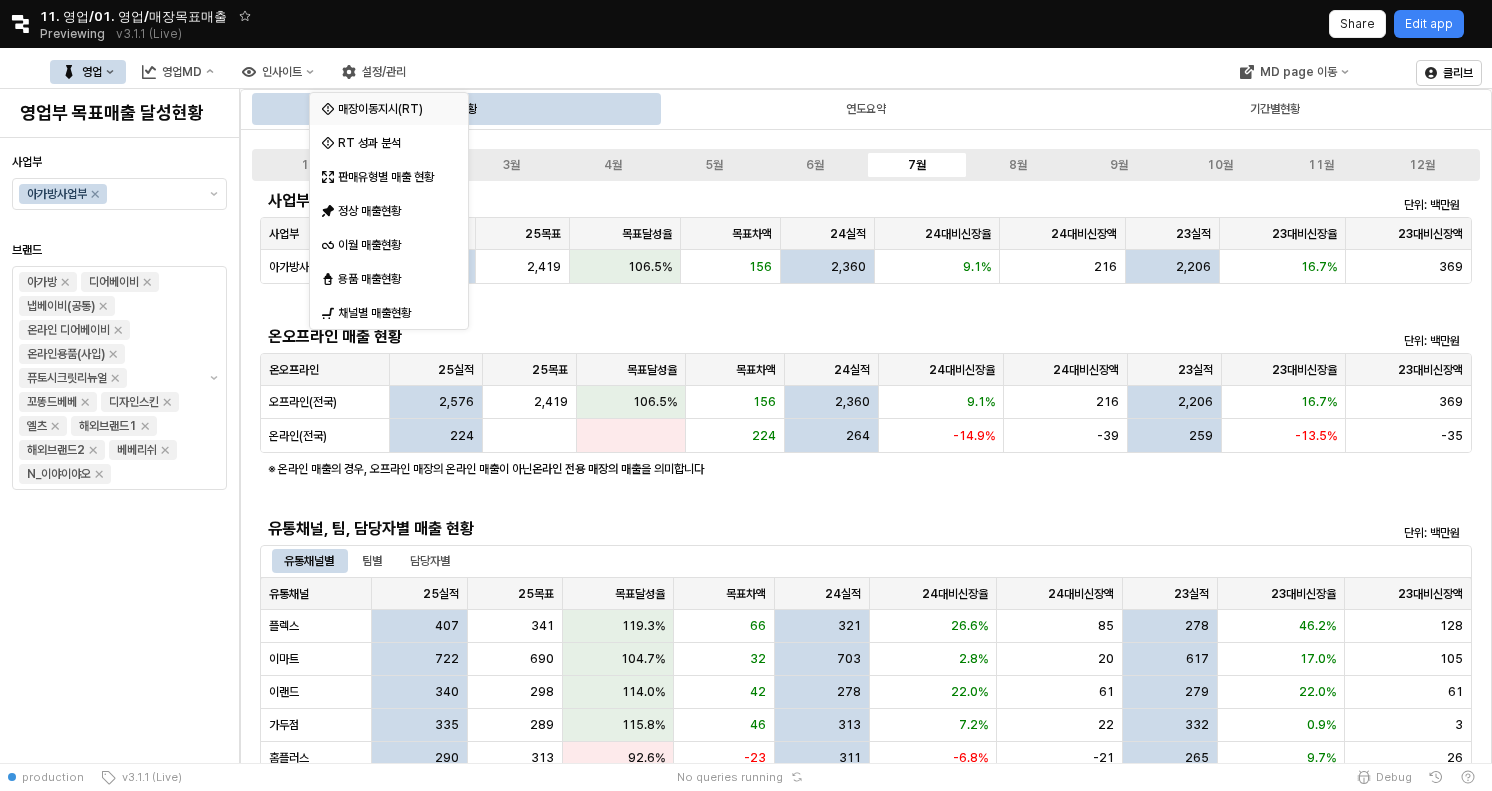click on "매장이동지시(RT)" at bounding box center [391, 109] 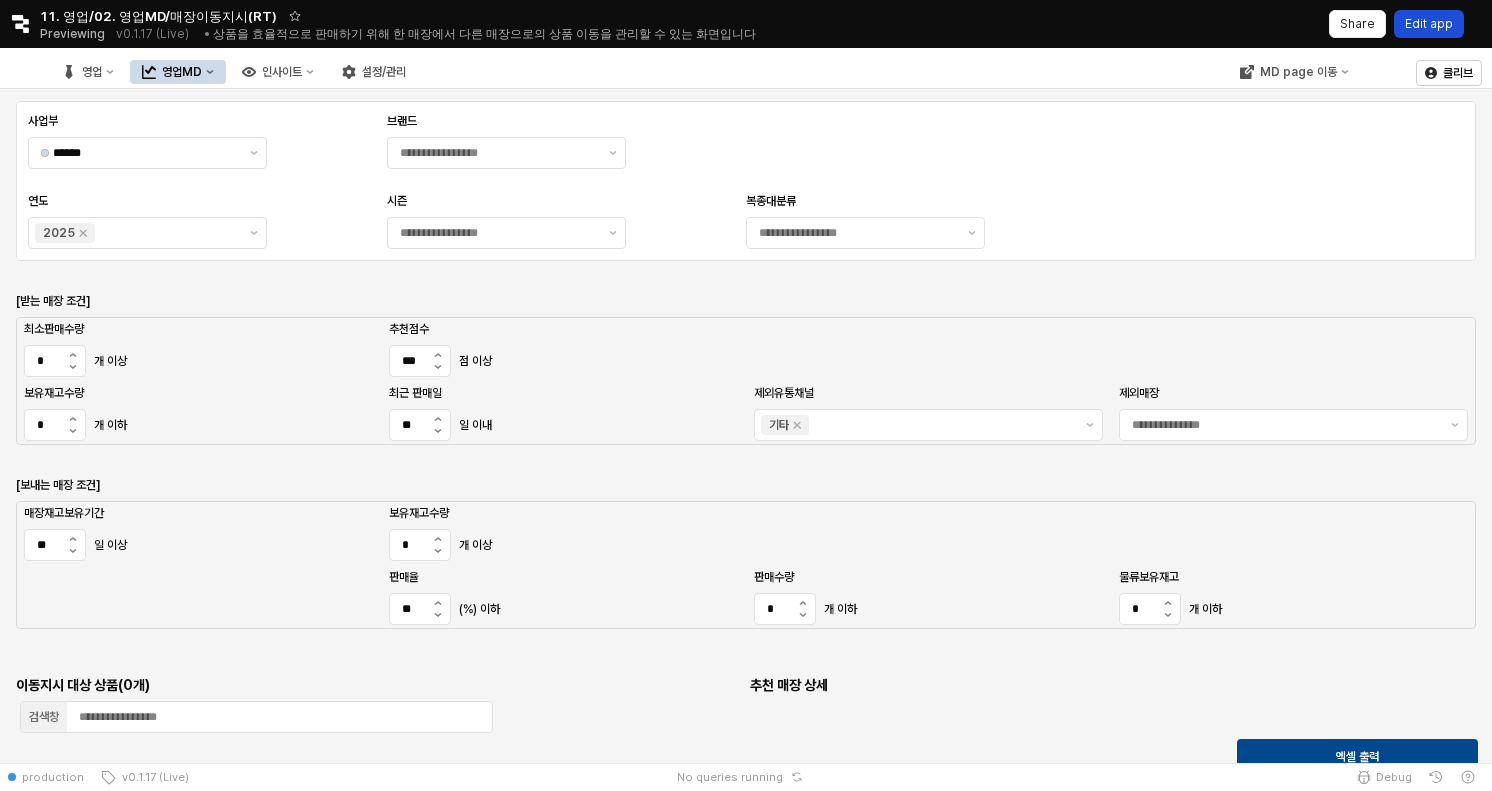 click on "Edit app" at bounding box center [1429, 24] 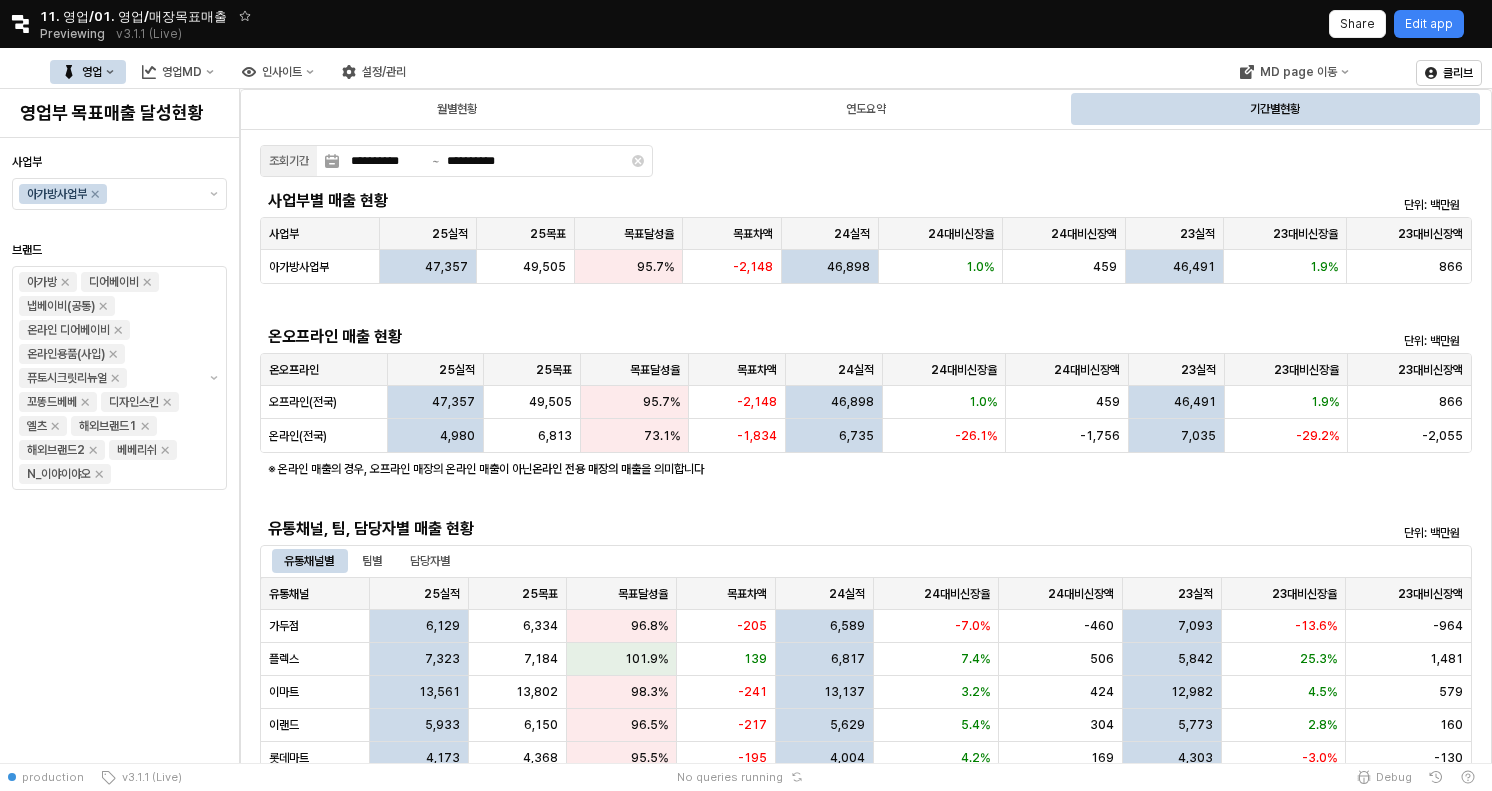 scroll, scrollTop: 0, scrollLeft: 0, axis: both 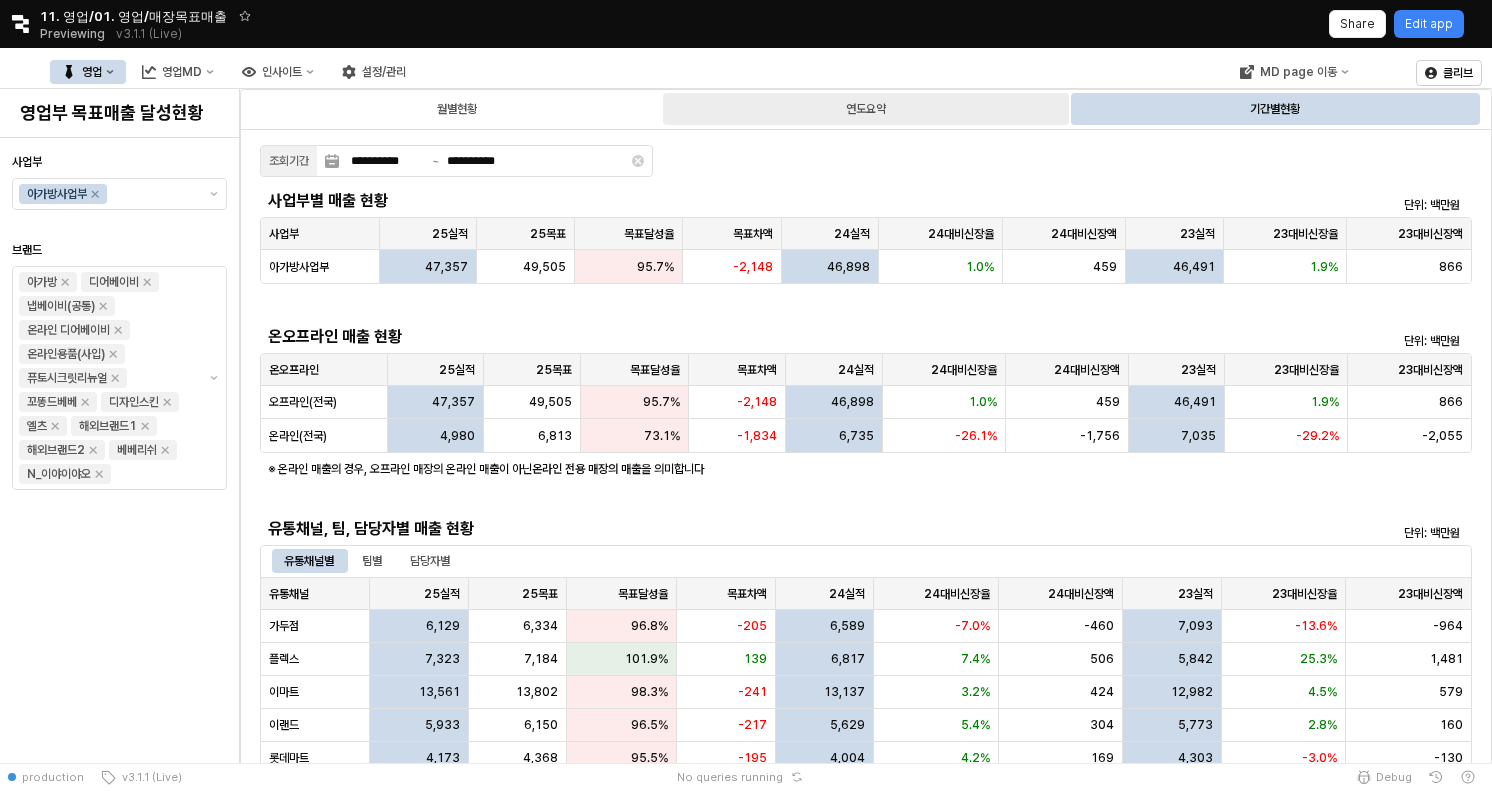 click on "연도요약" at bounding box center (866, 109) 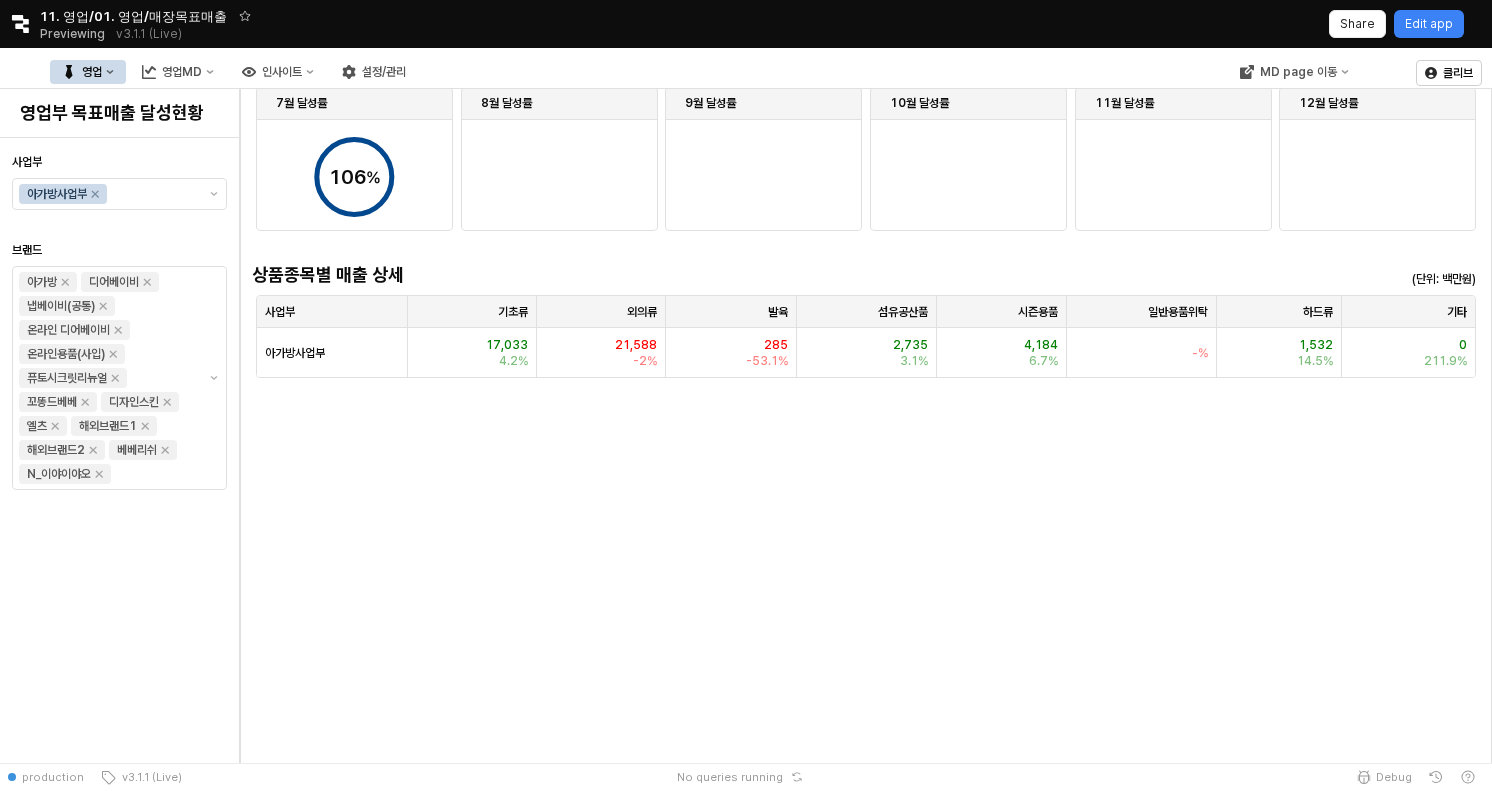 scroll, scrollTop: 0, scrollLeft: 0, axis: both 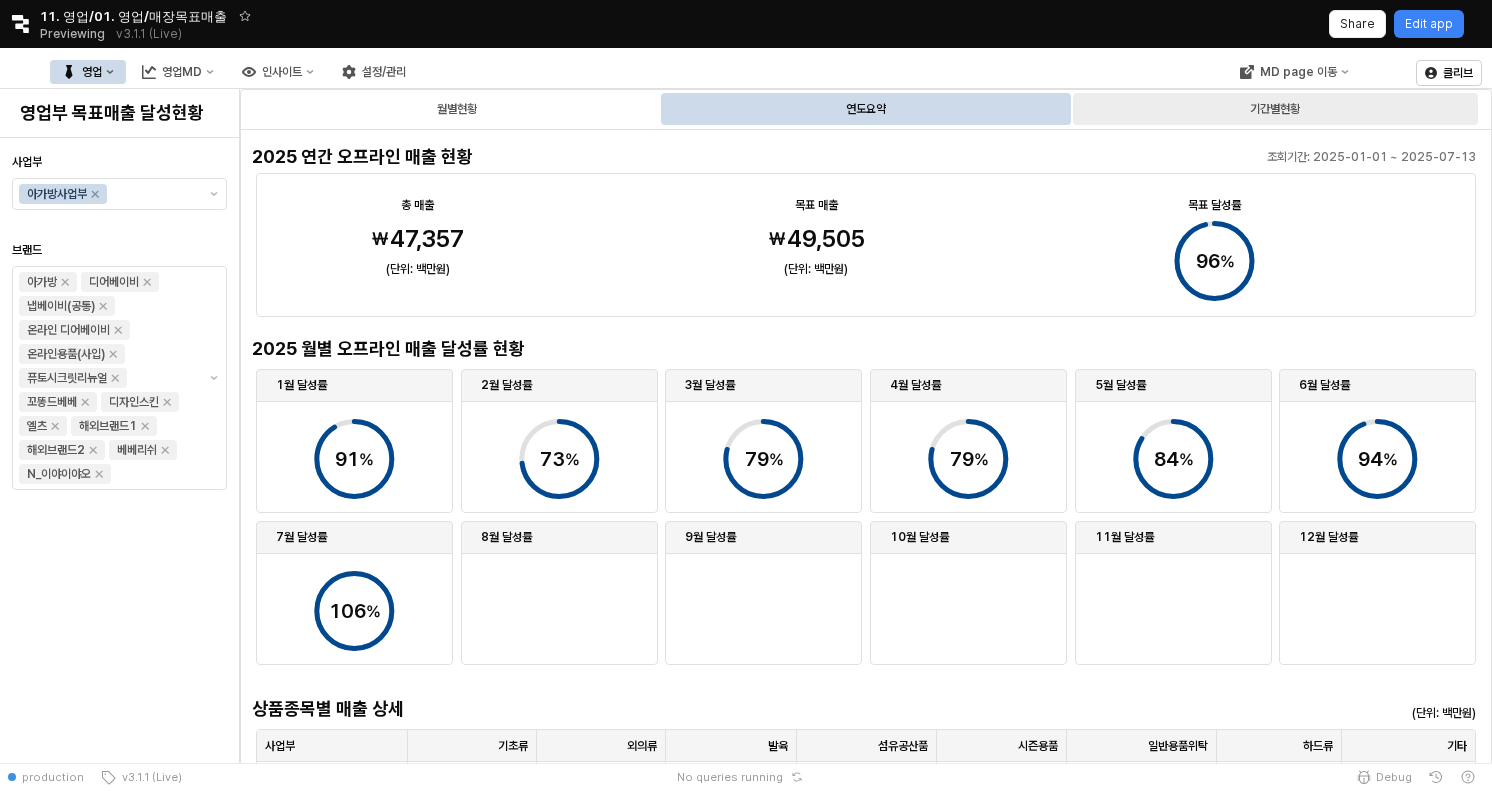 click on "기간별현황" at bounding box center (1275, 109) 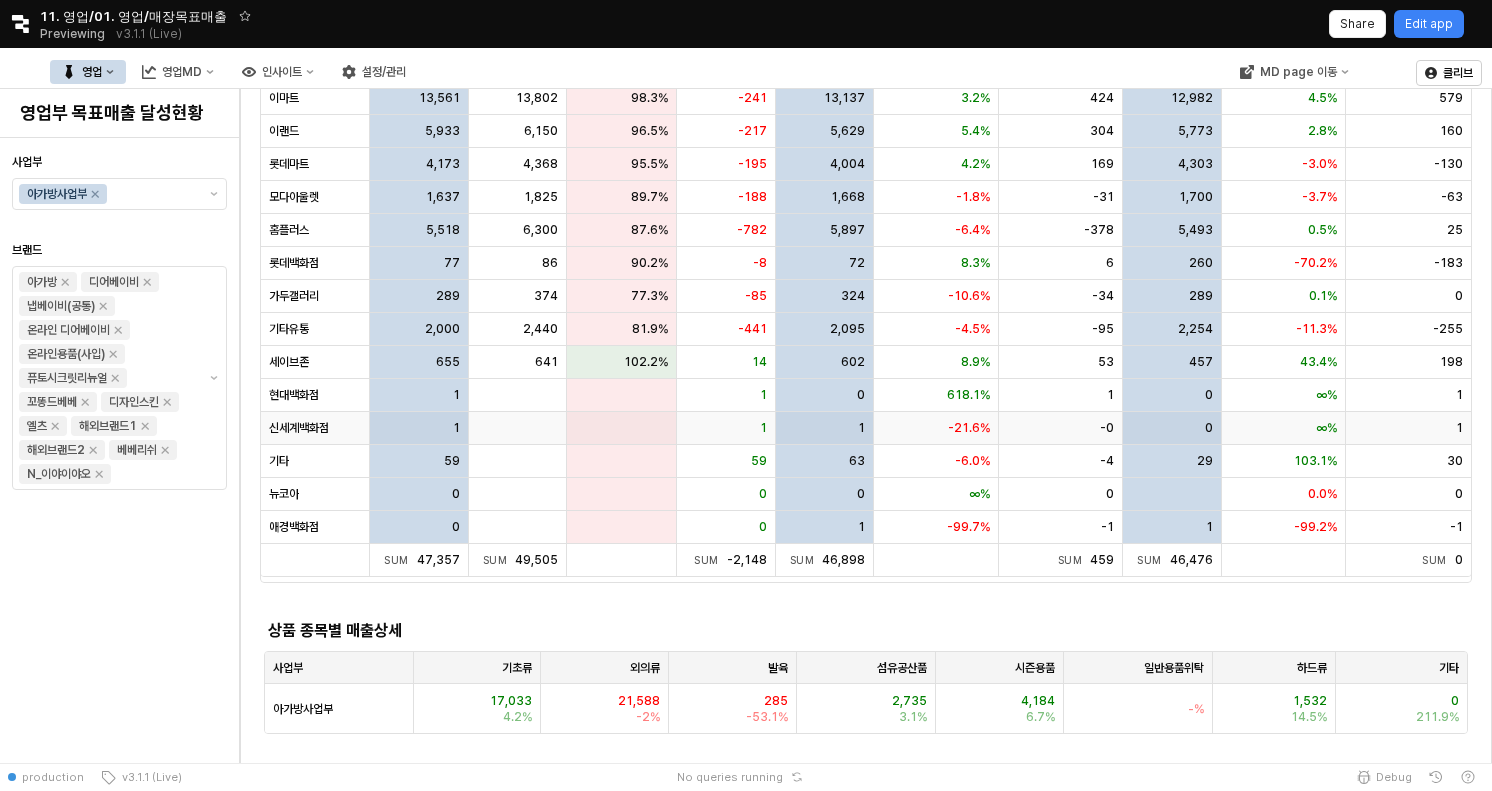 scroll, scrollTop: 598, scrollLeft: 0, axis: vertical 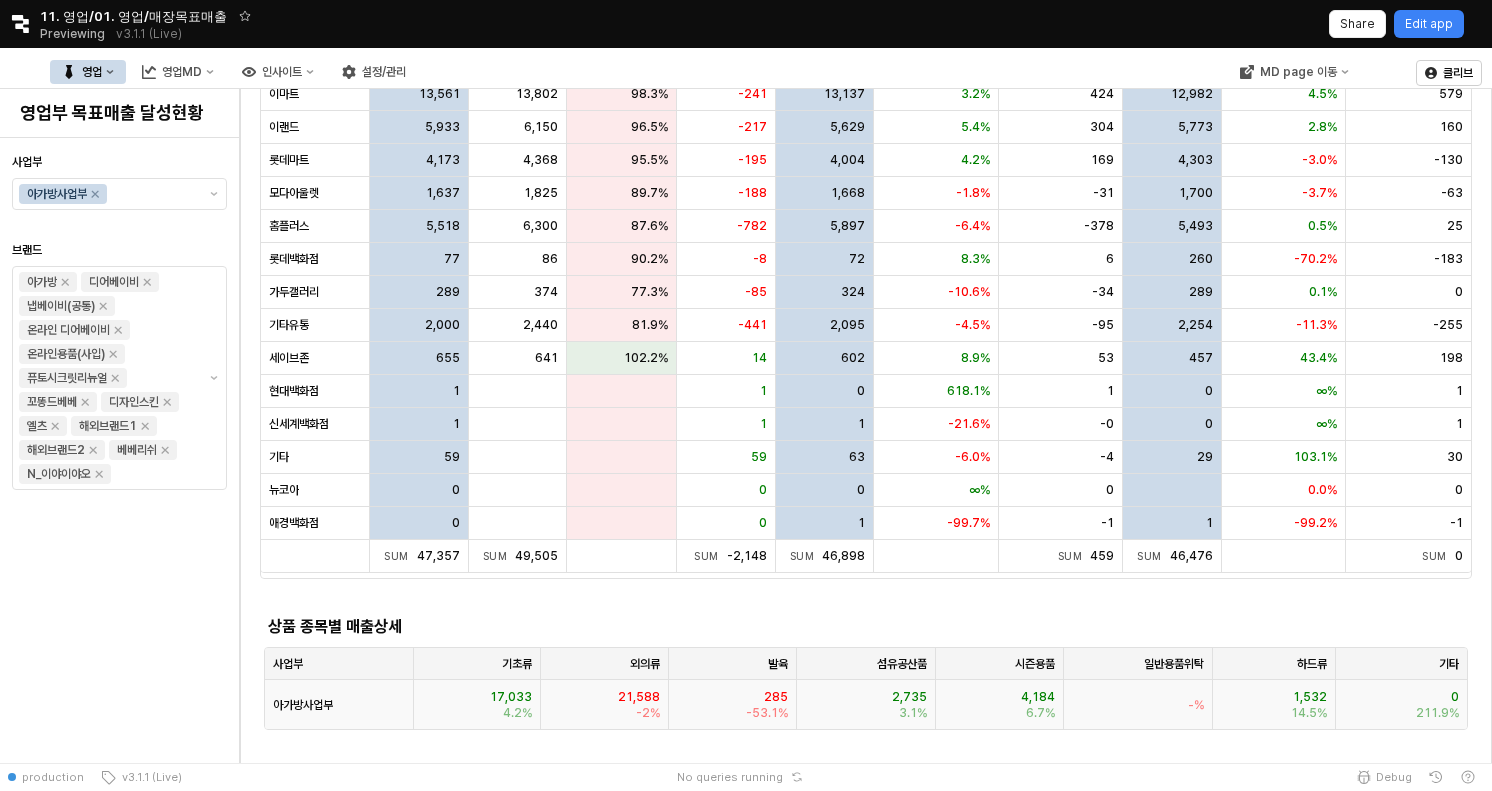 click on "285" at bounding box center (776, 697) 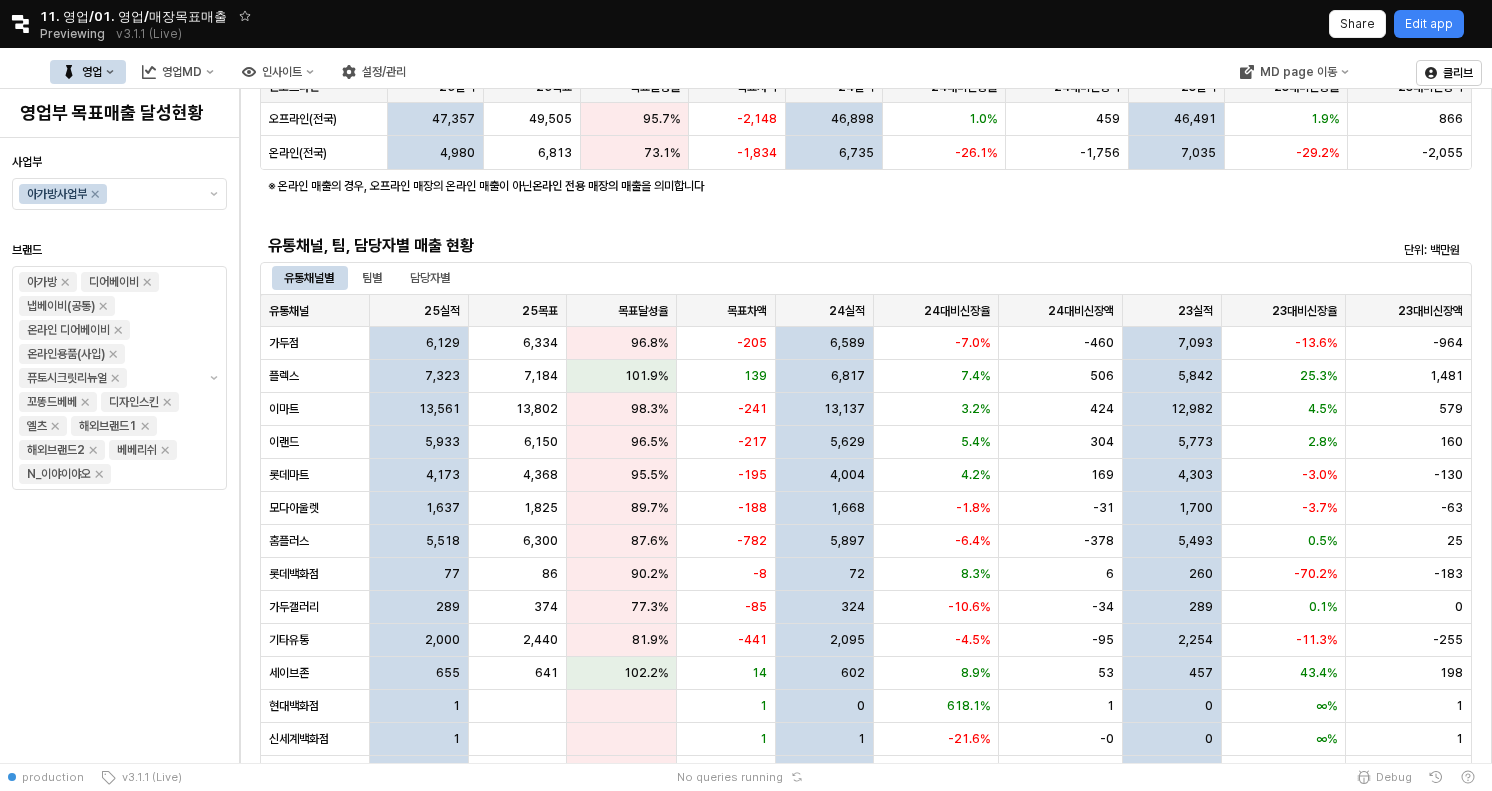 scroll, scrollTop: 0, scrollLeft: 0, axis: both 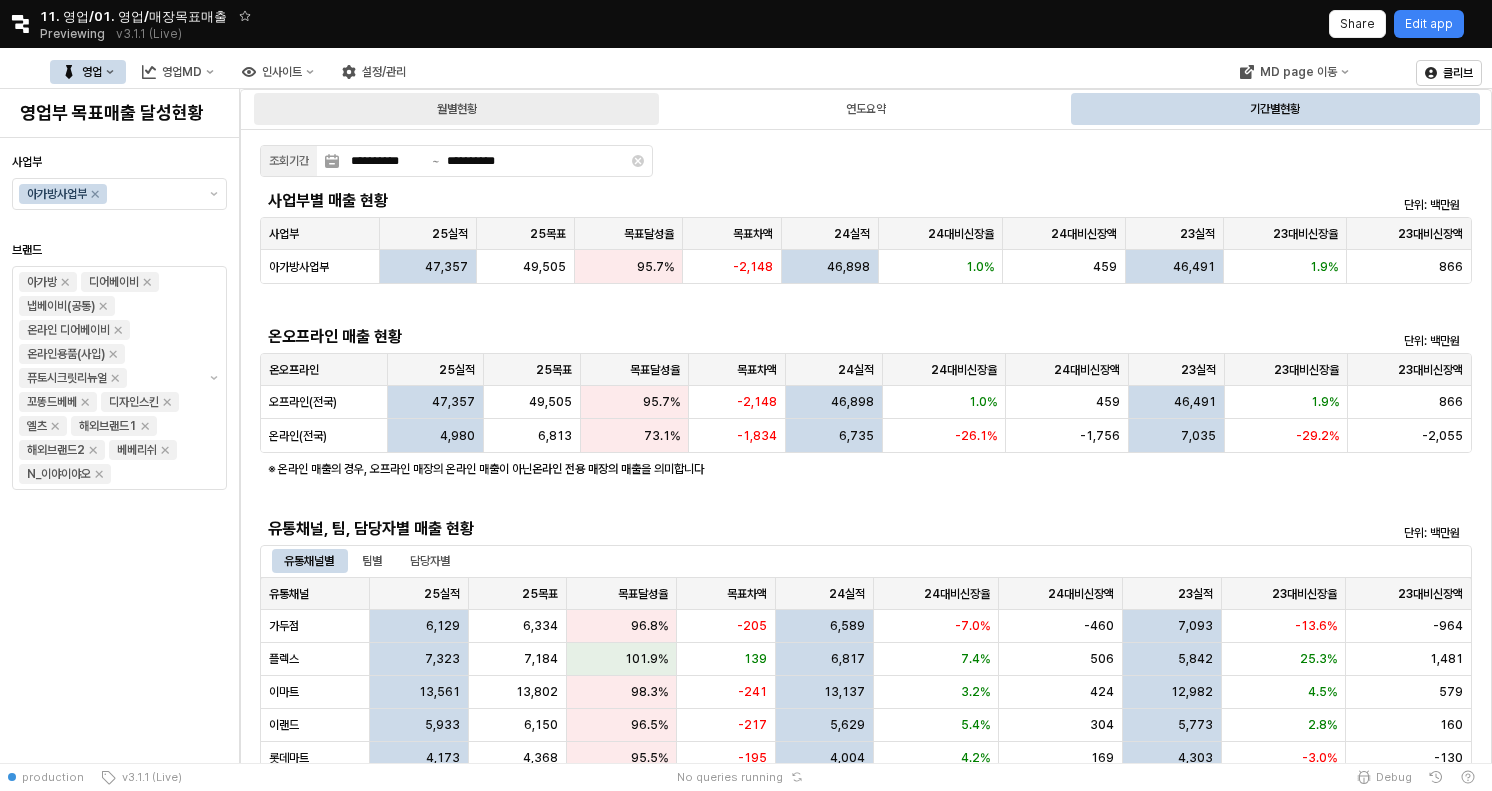 click on "월별현황" at bounding box center [456, 109] 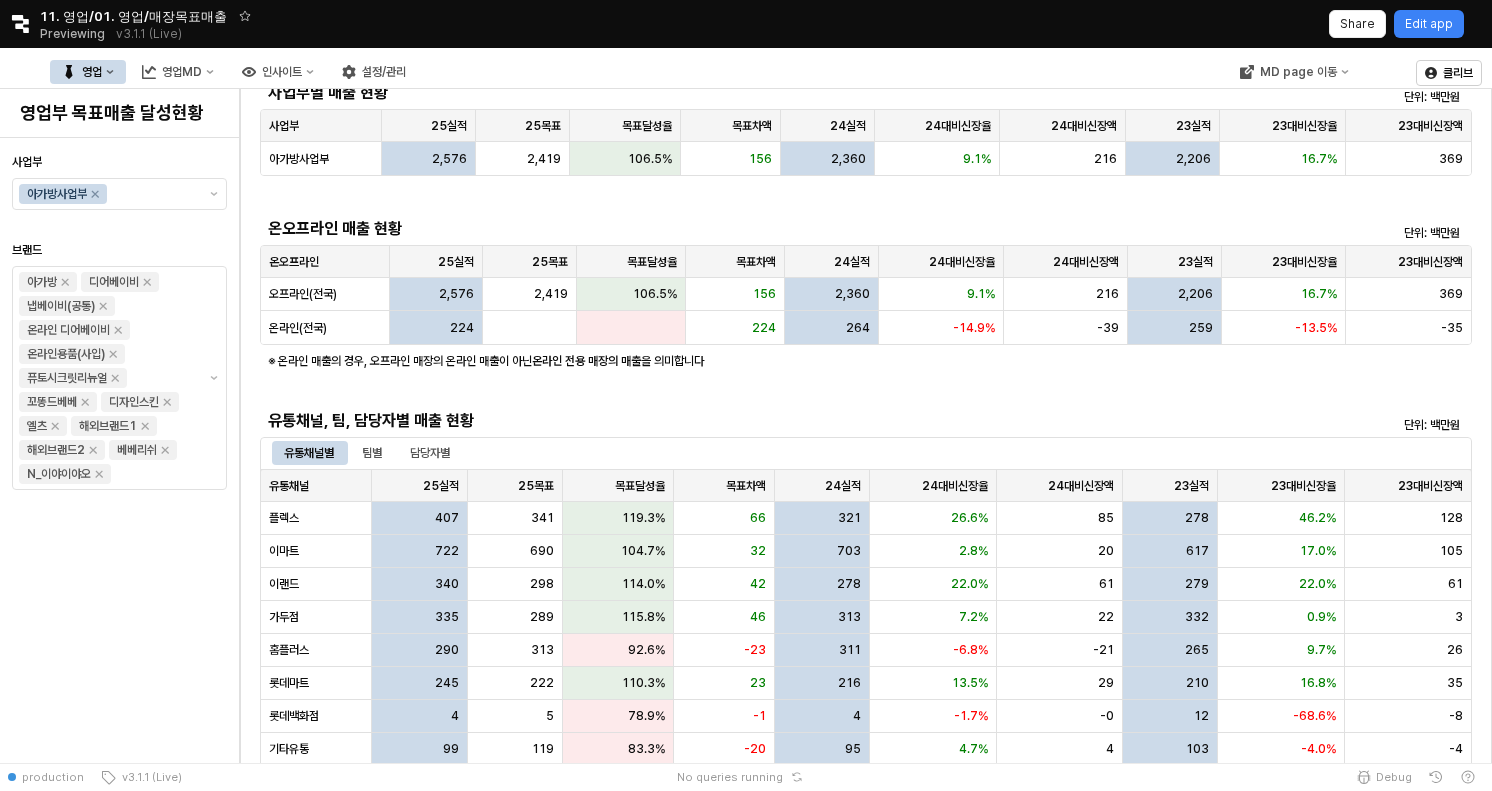 scroll, scrollTop: 107, scrollLeft: 0, axis: vertical 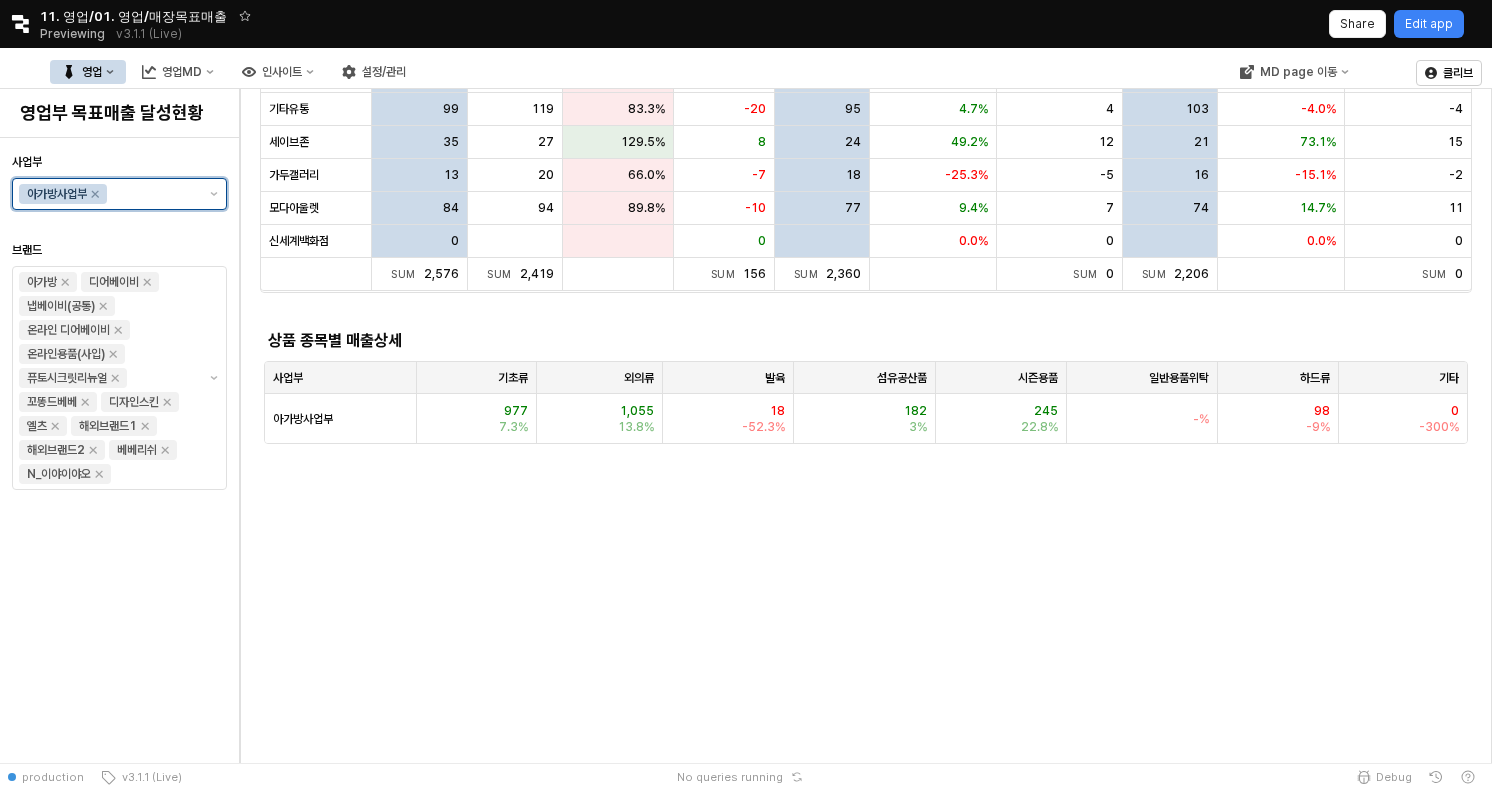 click at bounding box center (153, 194) 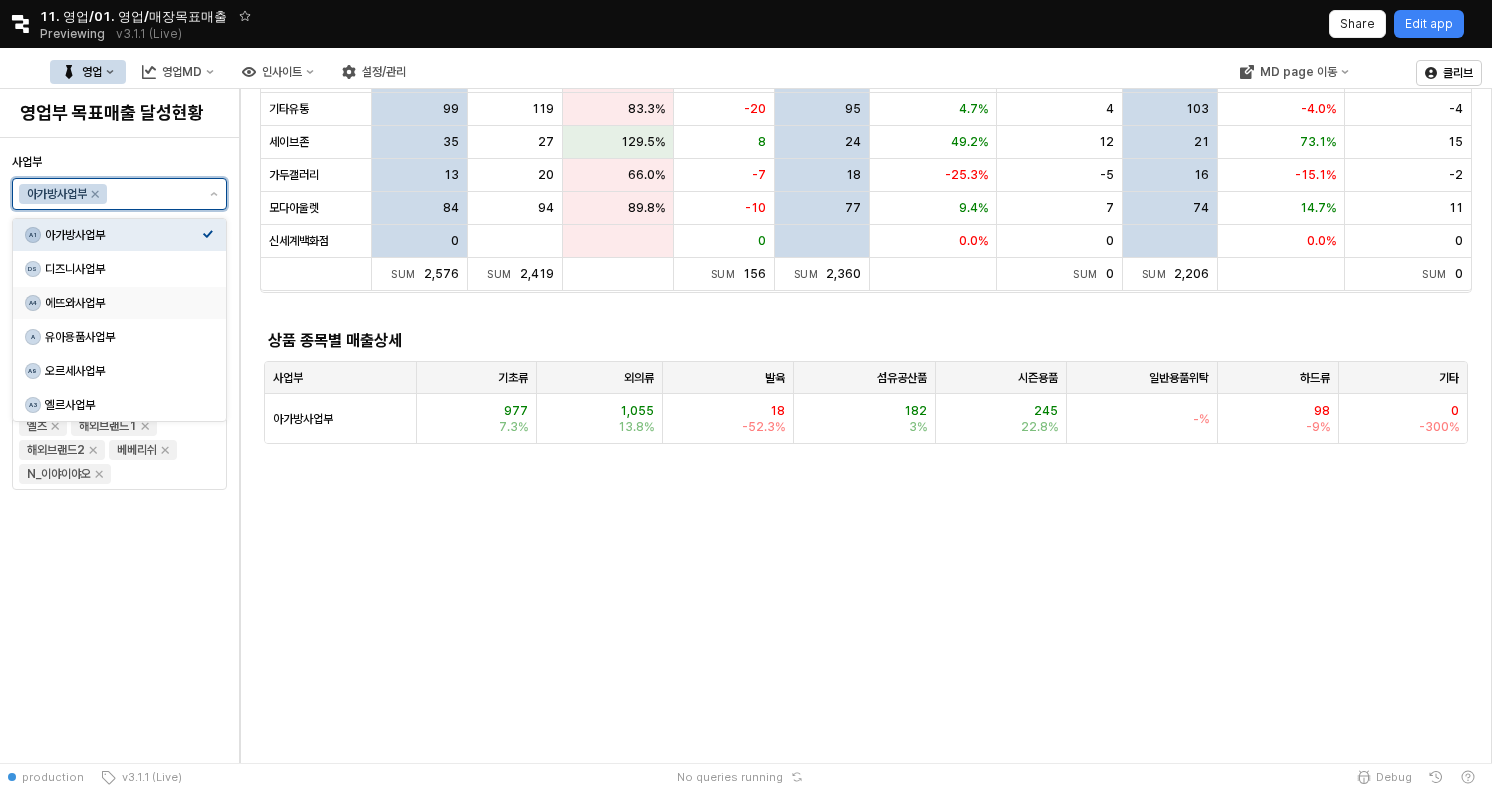 click on "에뜨와사업부" at bounding box center [123, 303] 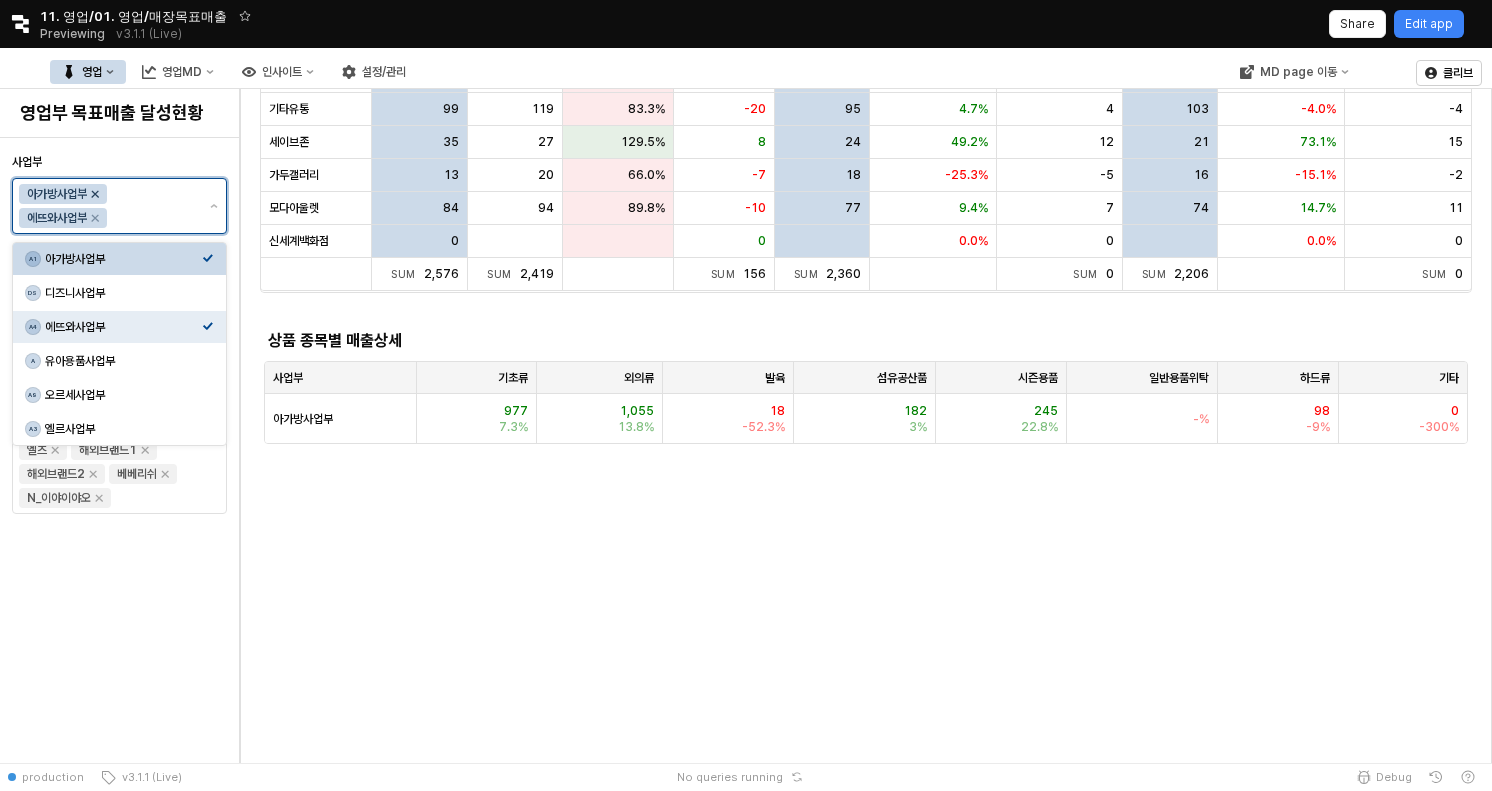 click 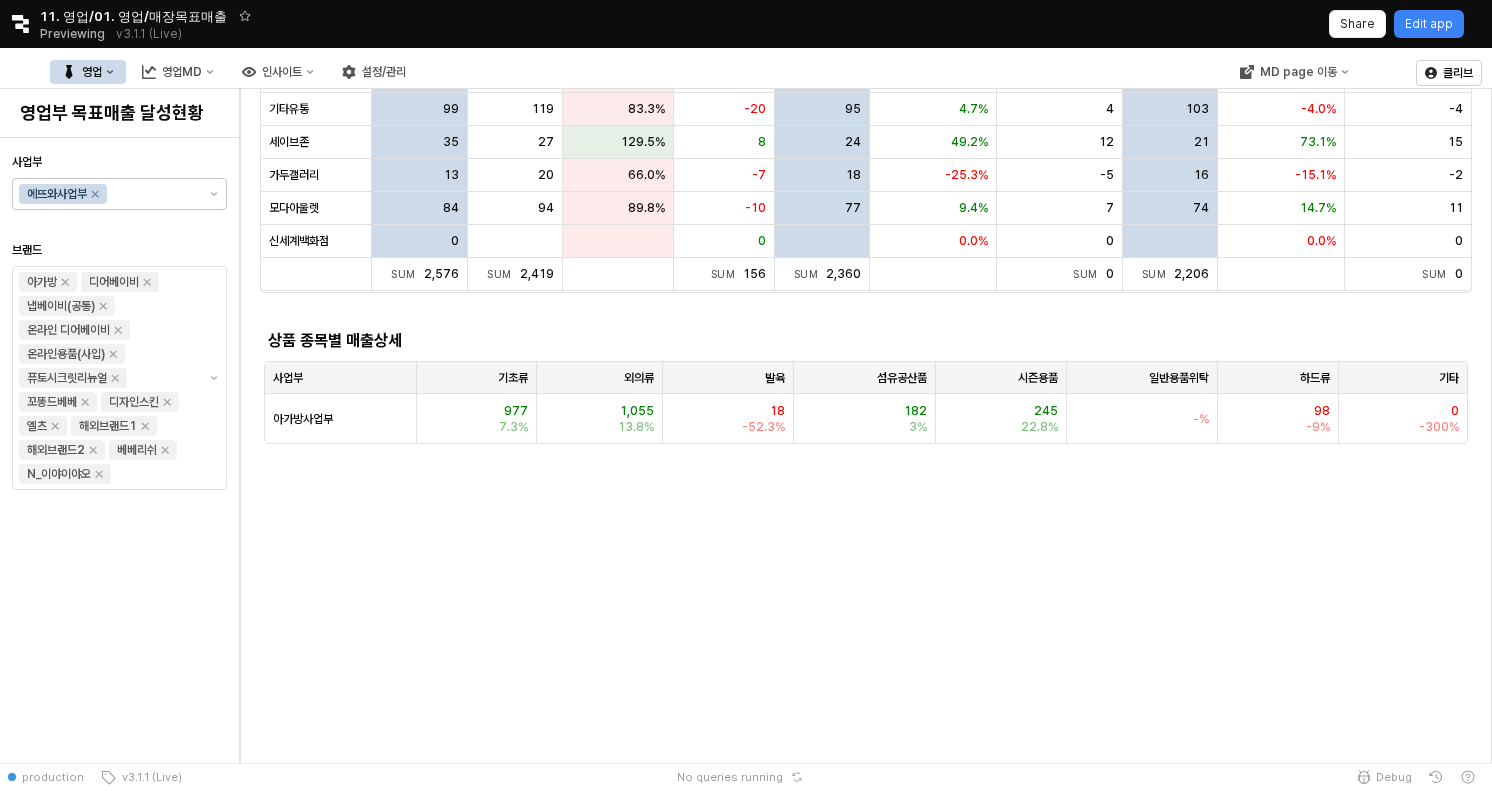 click on "1월 2월 3월 4월 5월 6월 7월 8월 9월 10월 11월 12월 사업부별 매출 현황 단위: 백만원 사업부 사업부 25실적 25실적 25목표 25목표 목표달성율 목표달성율 목표차액 목표차액 24실적 24실적 24대비신장율 24대비신장율 24대비신장액 24대비신장액 23실적 23실적 23대비신장율 23대비신장율 23대비신장액 23대비신장액 아가방사업부 2,576 2,419 106.5% 156 2,360 9.1% 216 2,206 16.7% 369 온오프라인 매출 현황 단위: 백만원 온오프라인 온오프라인 25실적 25실적 25목표 25목표 목표달성율 목표달성율 목표차액 목표차액 24실적 24실적 24대비신장율 24대비신장율 24대비신장액 24대비신장액 23실적 23실적 23대비신장율 23대비신장율 23대비신장액 23대비신장액 오프라인(전국) 2,576 2,419 106.5% 156 2,360 9.1% 216 2,206 16.7% 369 온라인(전국) 224 224 264 -14.9% -39 259 -13.5% -35 온라인 전용 매장의 매출 을 의미합니다 팀별 407" at bounding box center [866, 889] 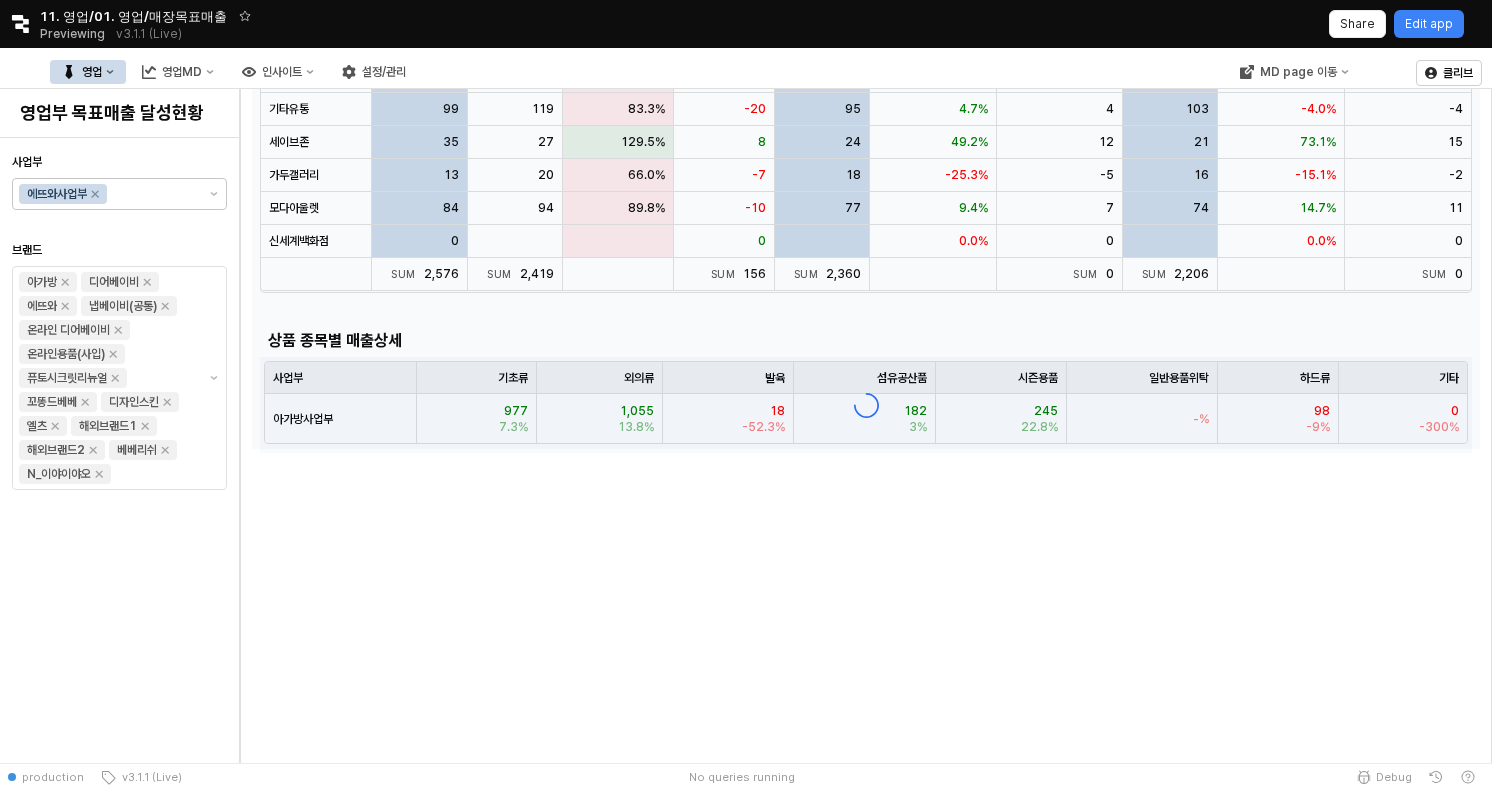 scroll, scrollTop: 788, scrollLeft: 0, axis: vertical 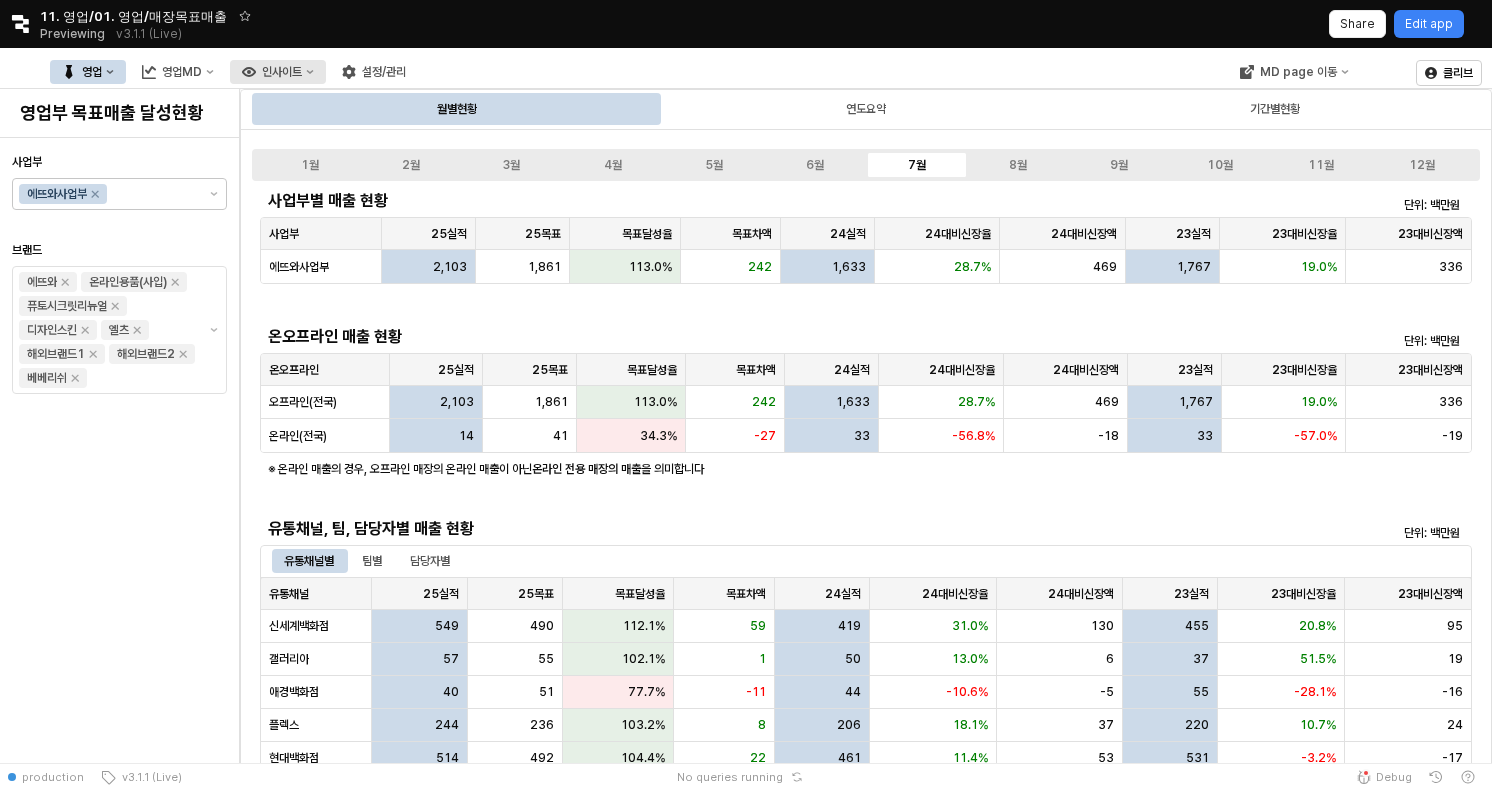 click on "인사이트" at bounding box center (282, 72) 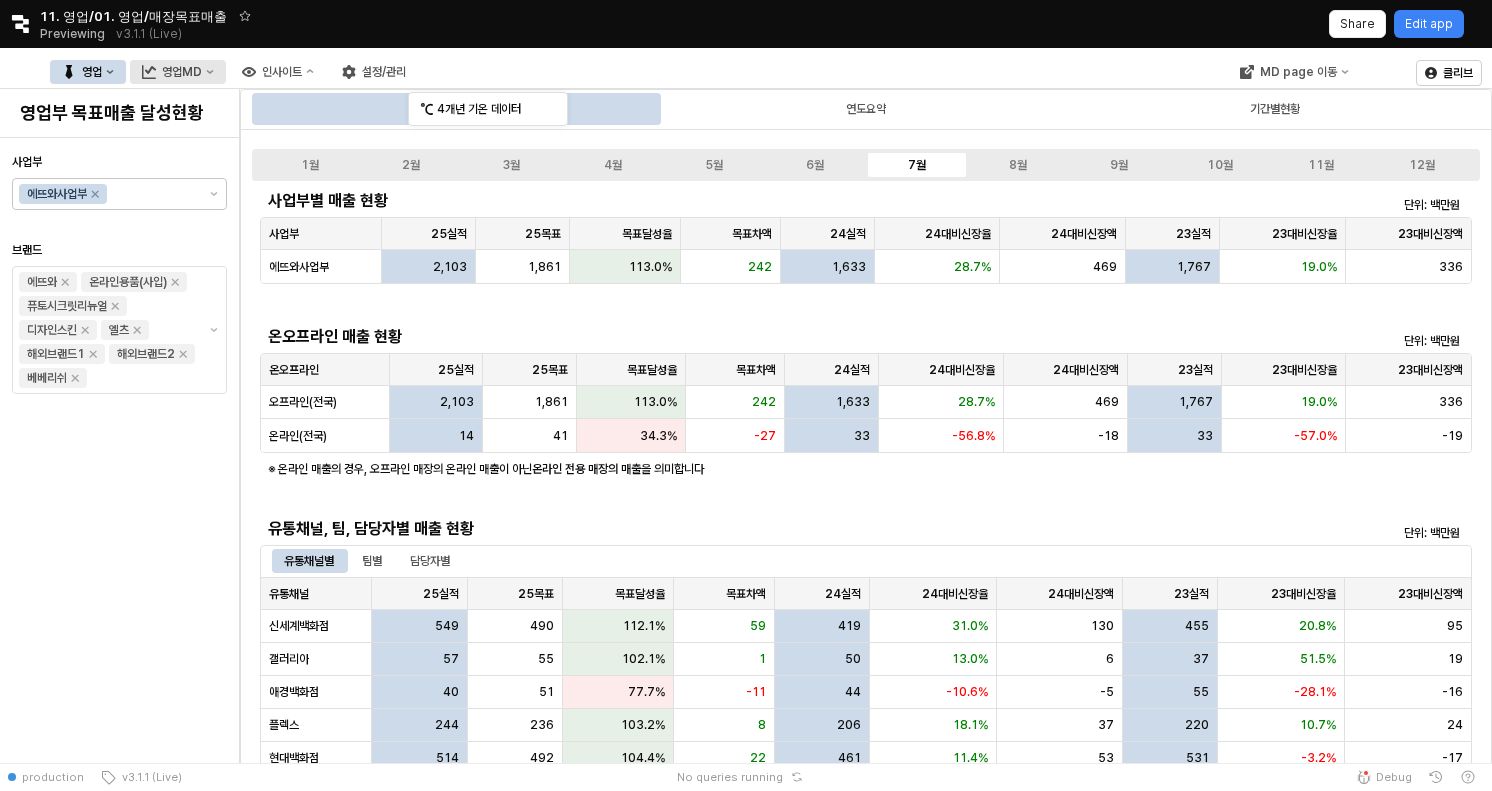click on "영업MD" at bounding box center (182, 72) 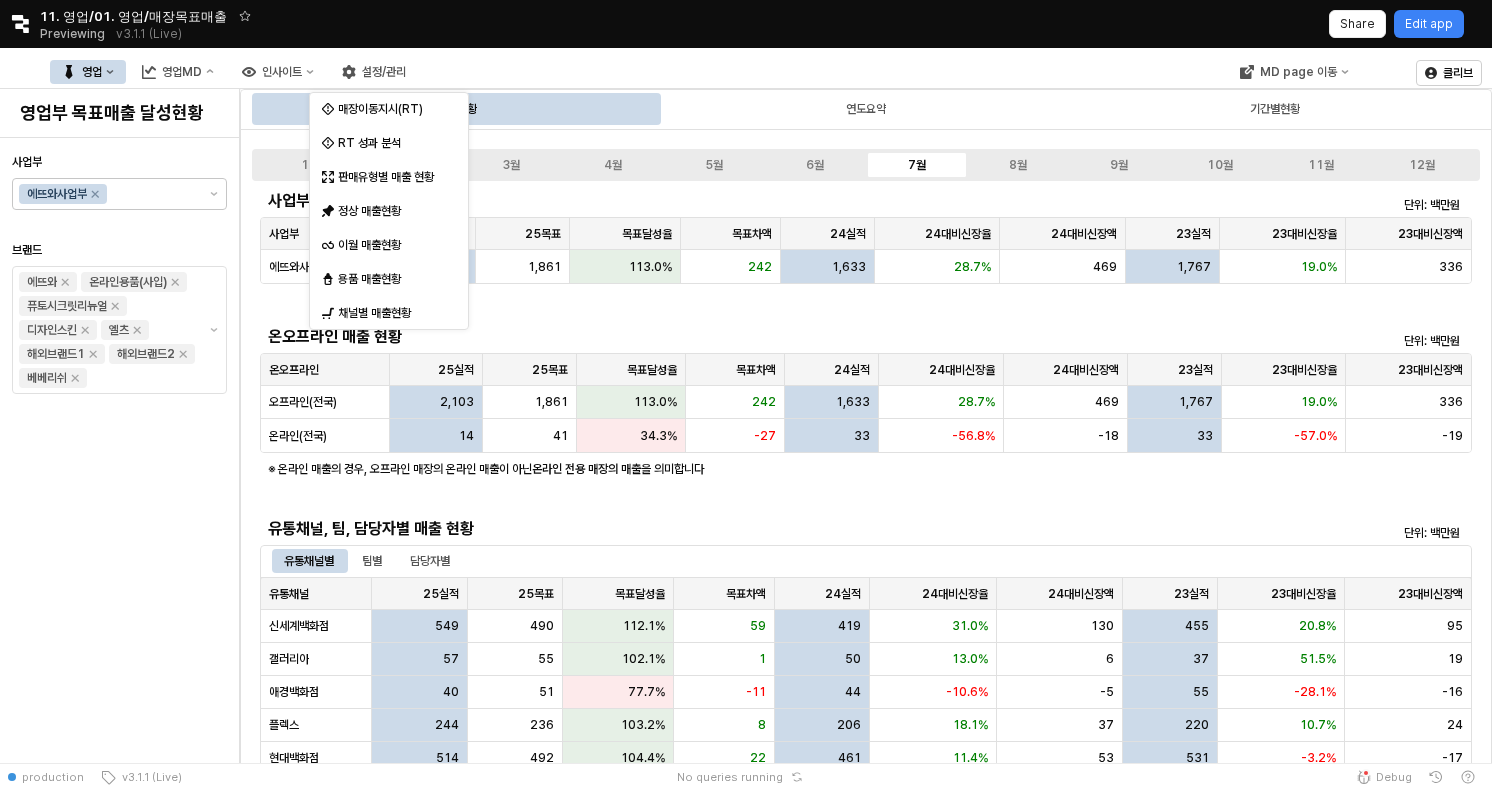 click 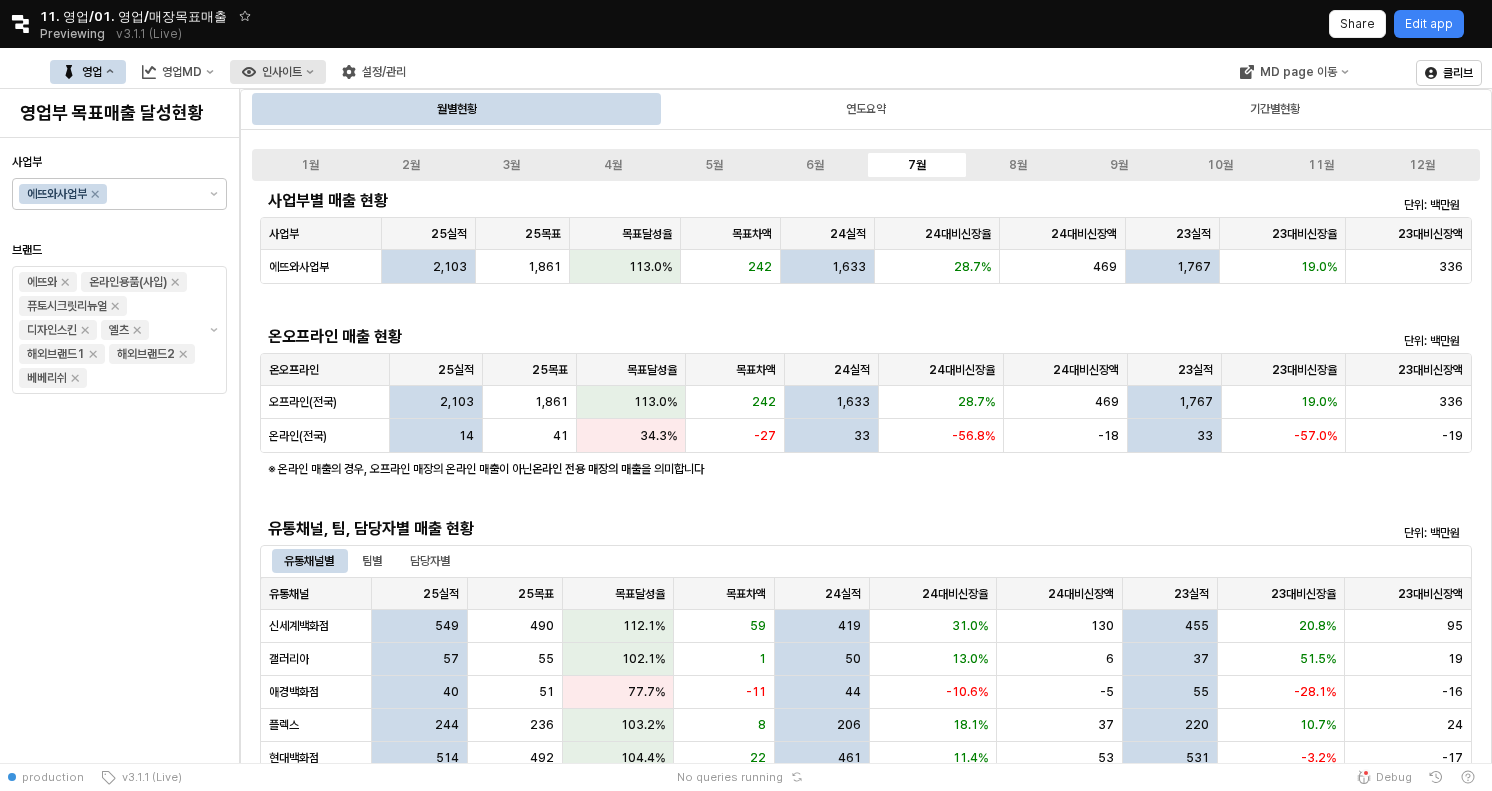 click on "인사이트" at bounding box center (282, 72) 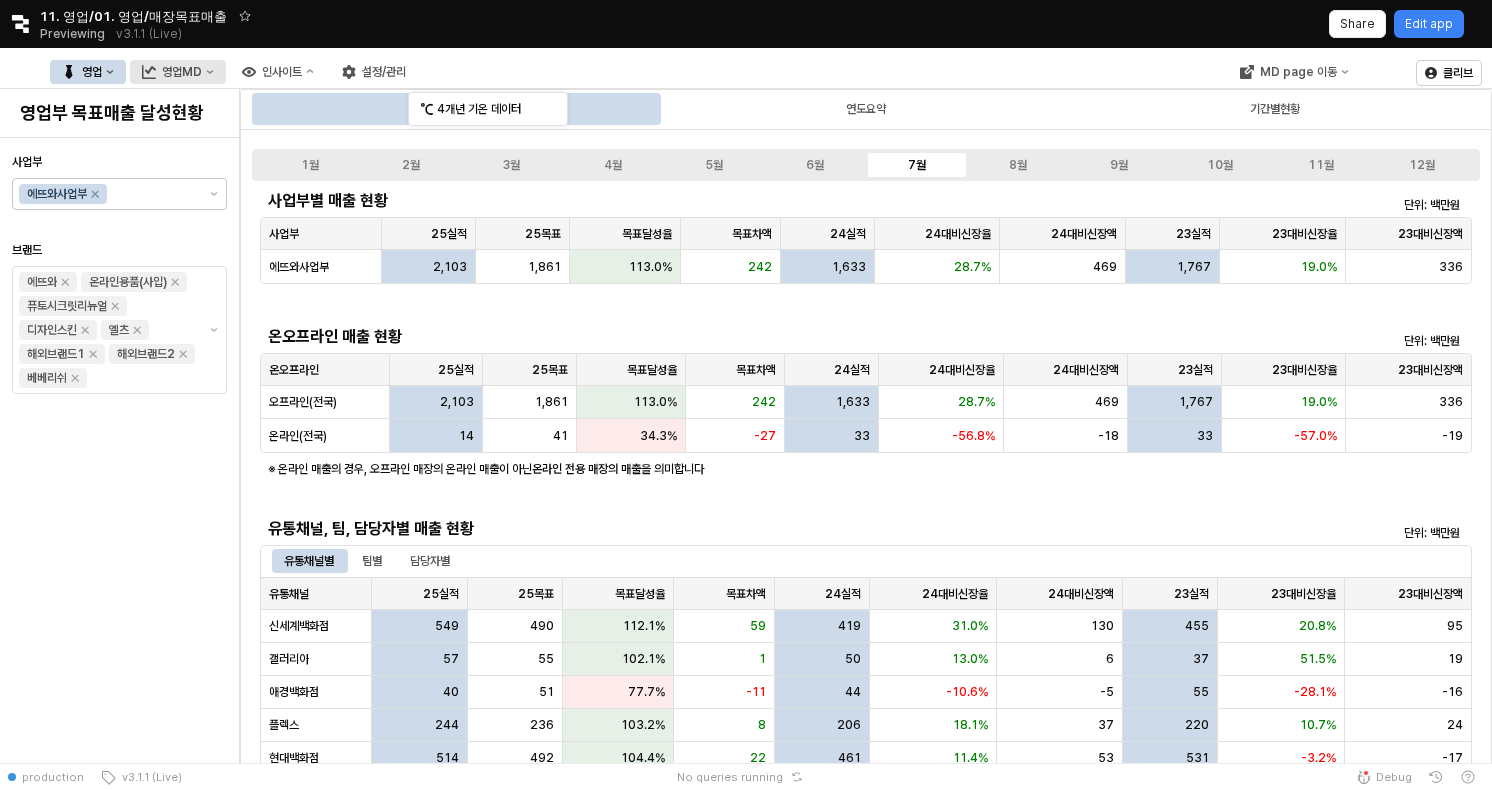 click on "영업MD" at bounding box center (182, 72) 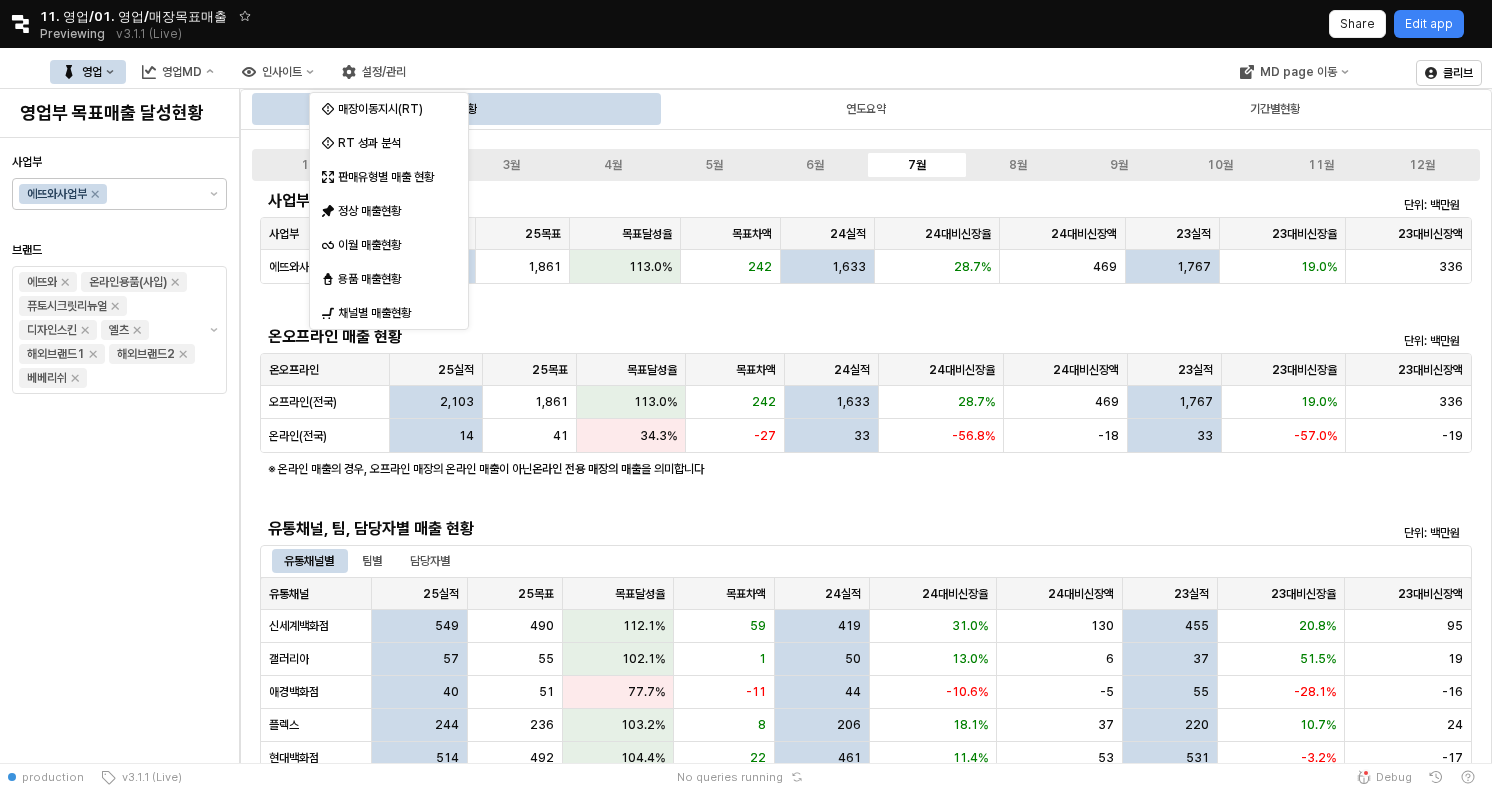 click on "영업" at bounding box center [88, 72] 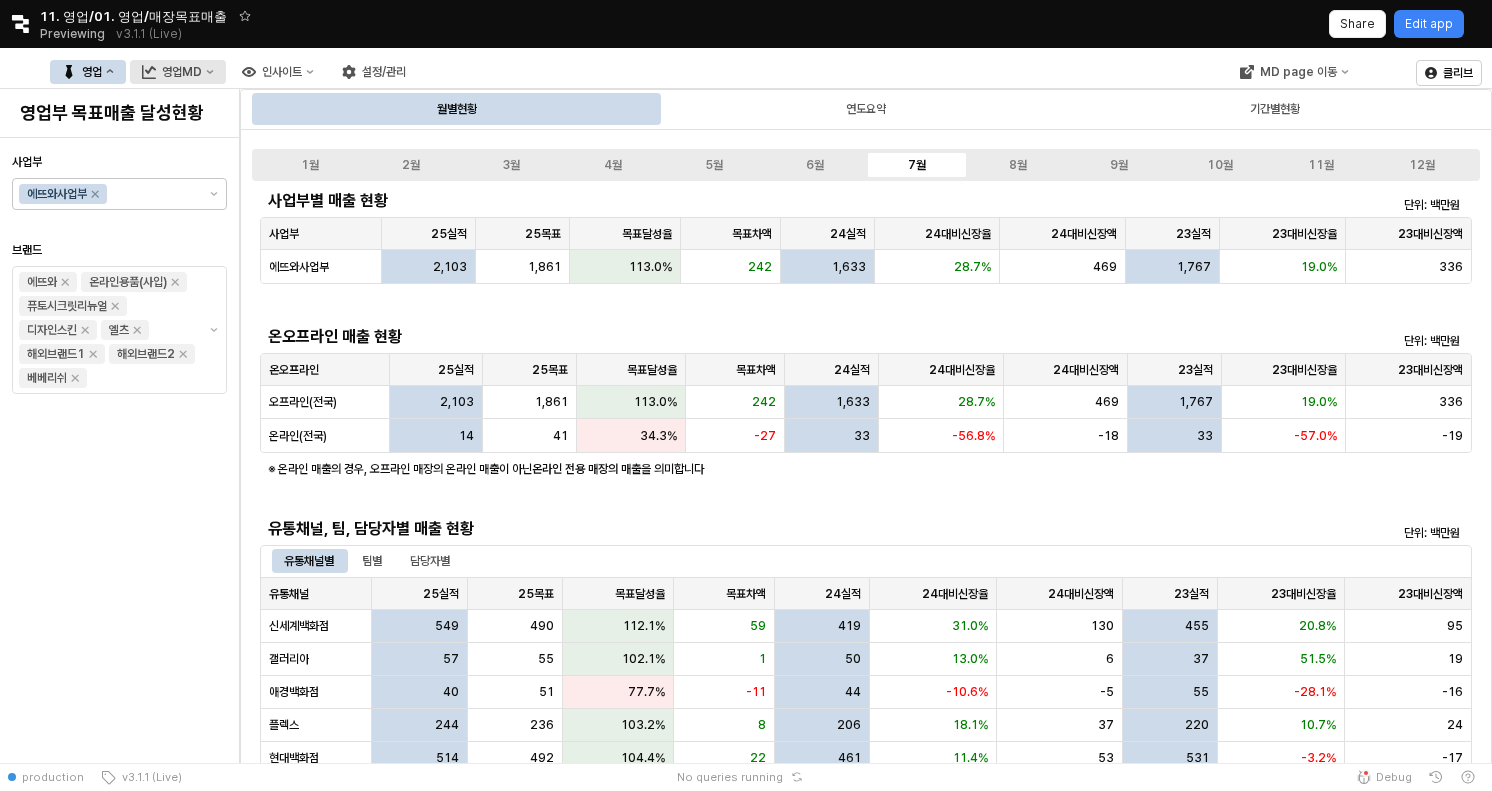 click on "영업MD" at bounding box center (182, 72) 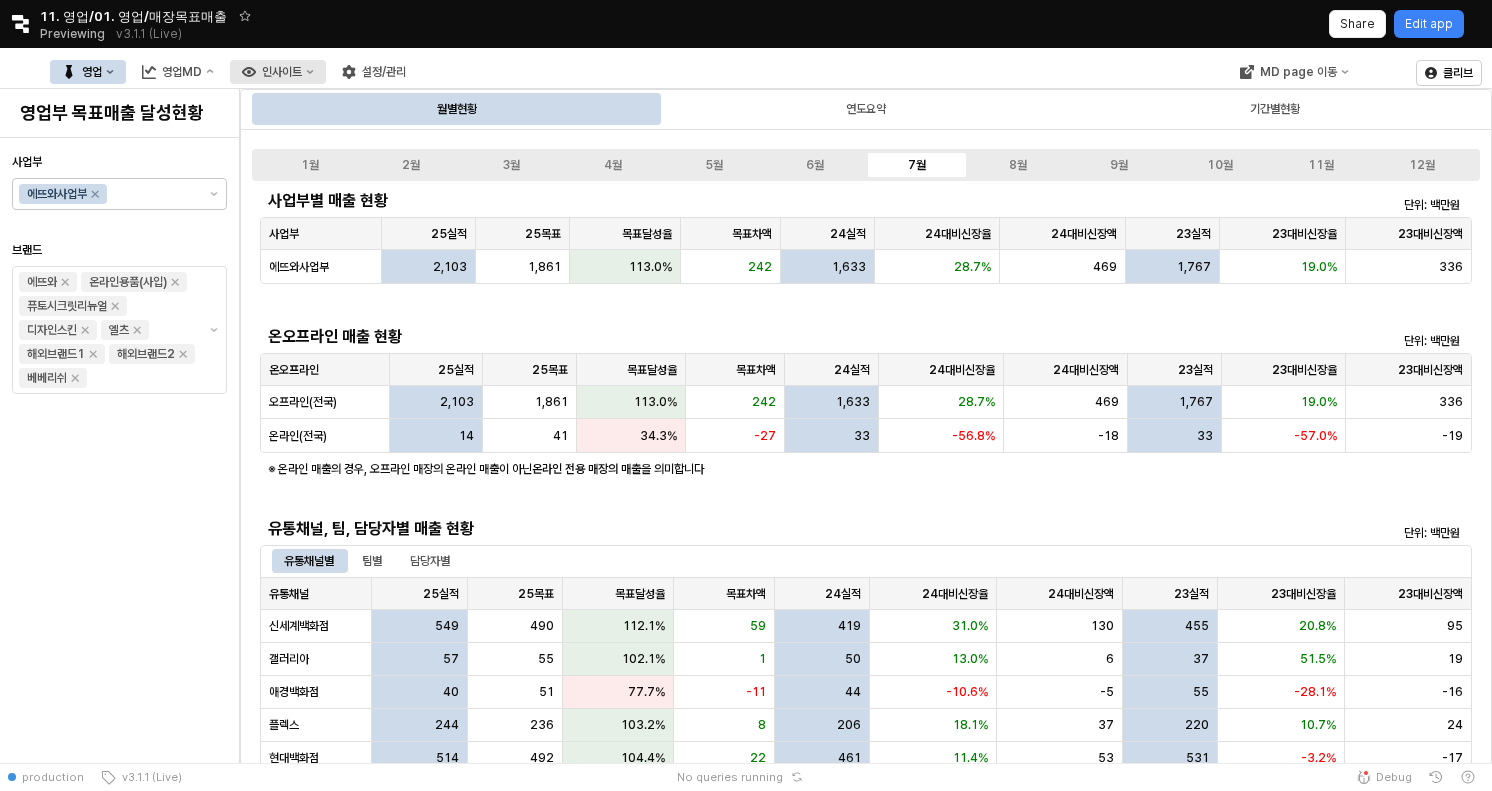 click on "인사이트" at bounding box center (282, 72) 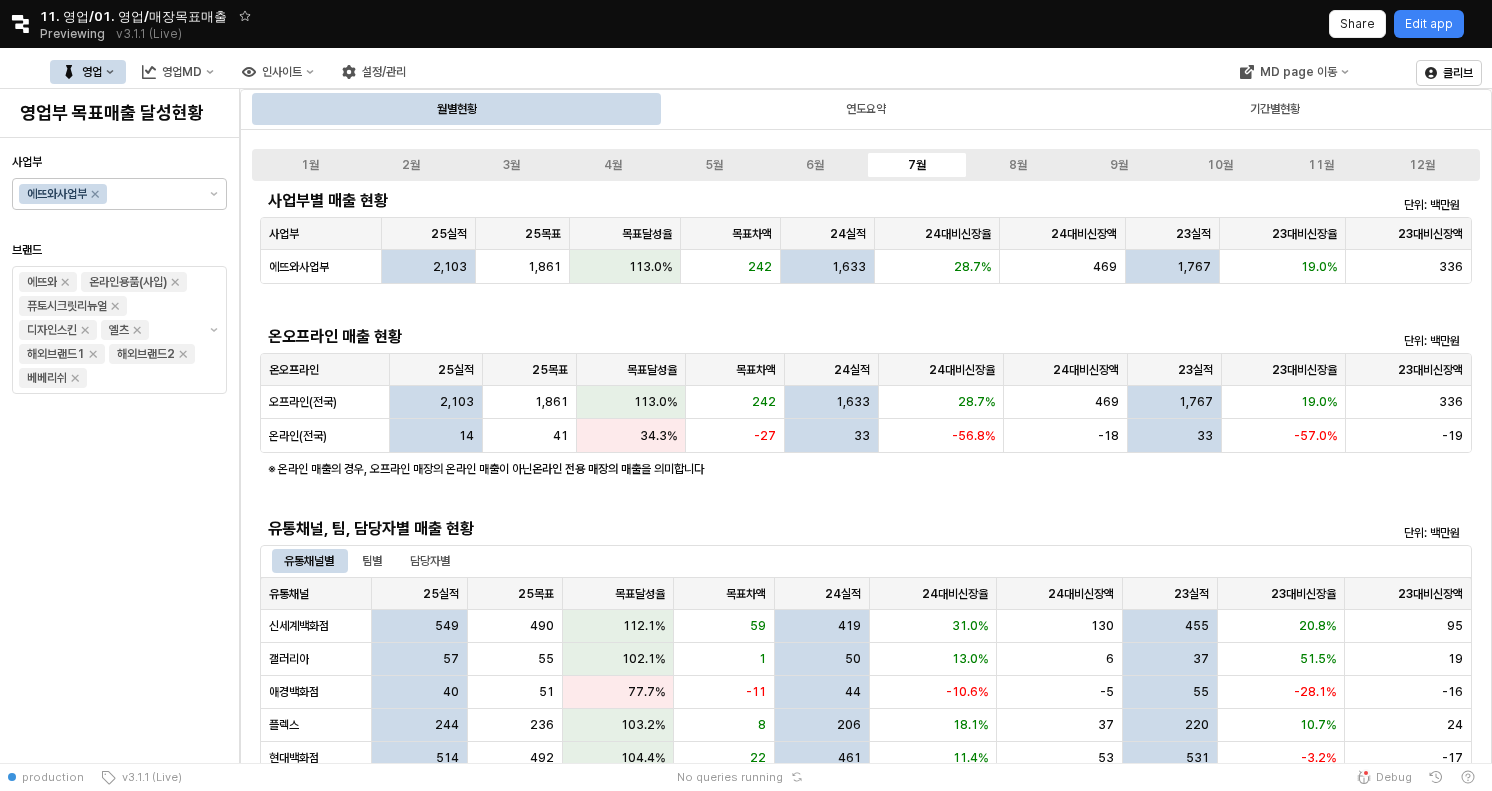 click on "영업 영업MD 인사이트 설정/관리" at bounding box center [234, 72] 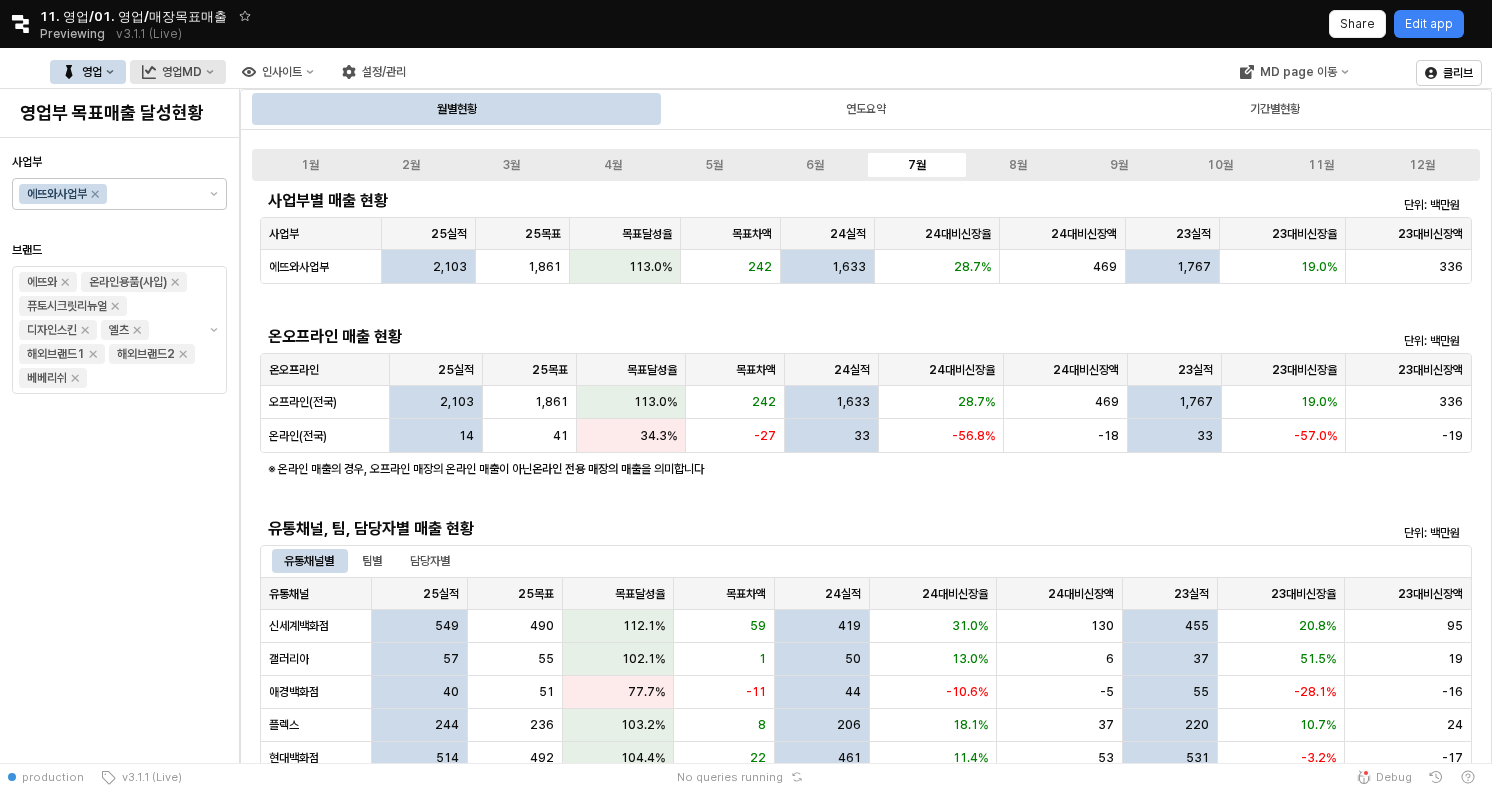 click on "영업MD" at bounding box center (182, 72) 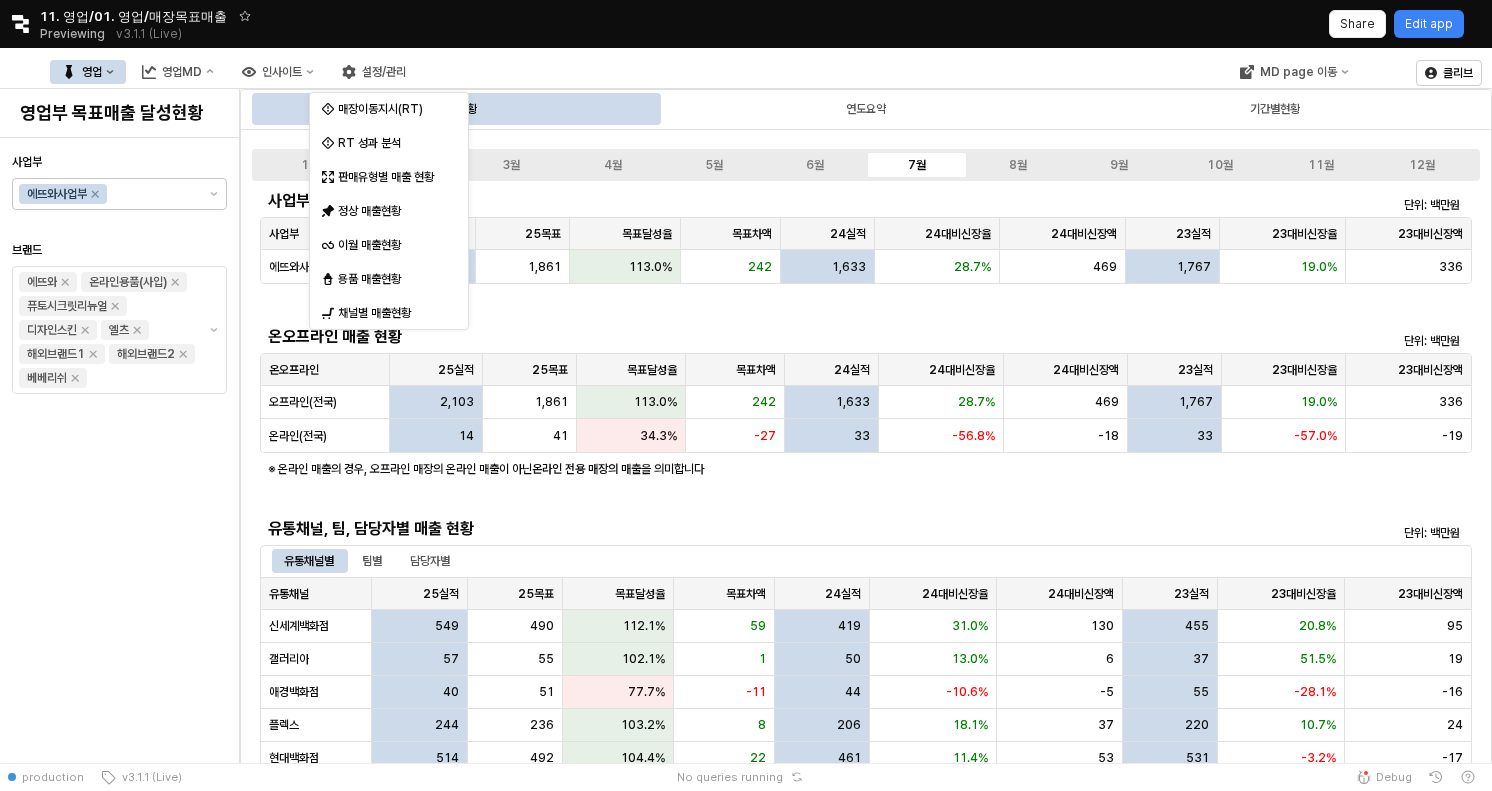 click on "영업 영업MD 인사이트 설정/관리" at bounding box center (234, 72) 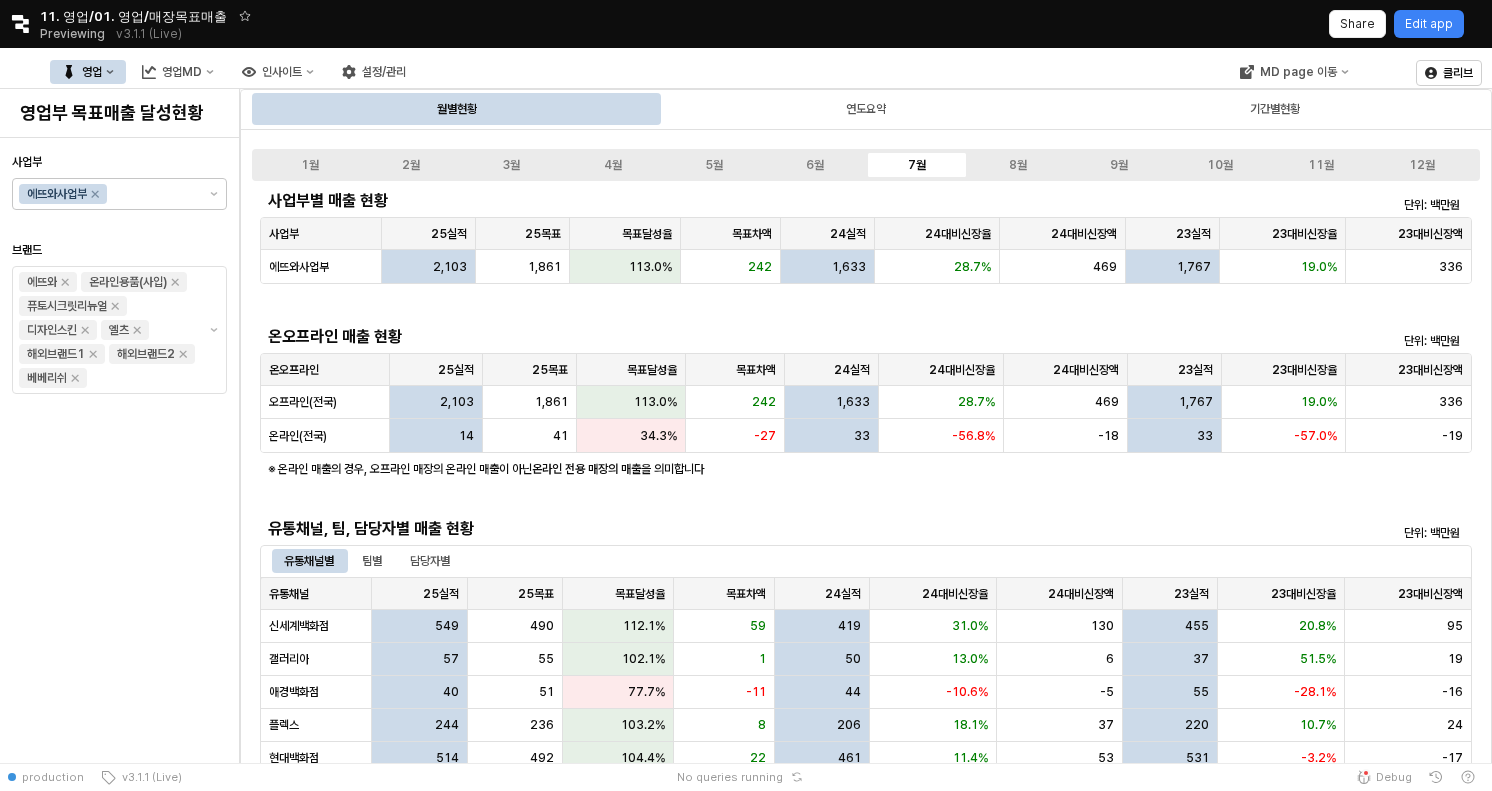 click on "영업" at bounding box center (92, 72) 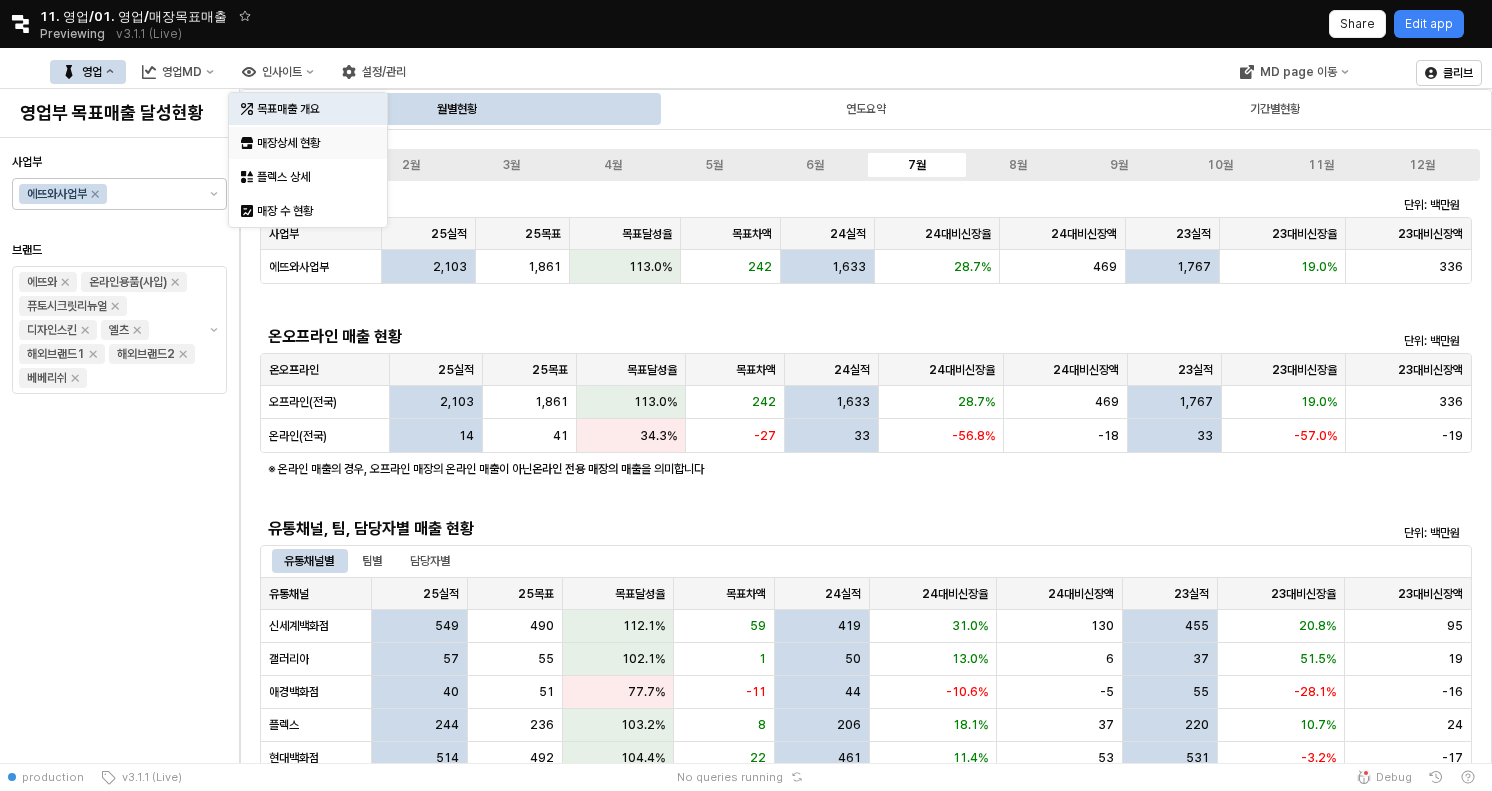 click on "매장상세 현황" at bounding box center [310, 143] 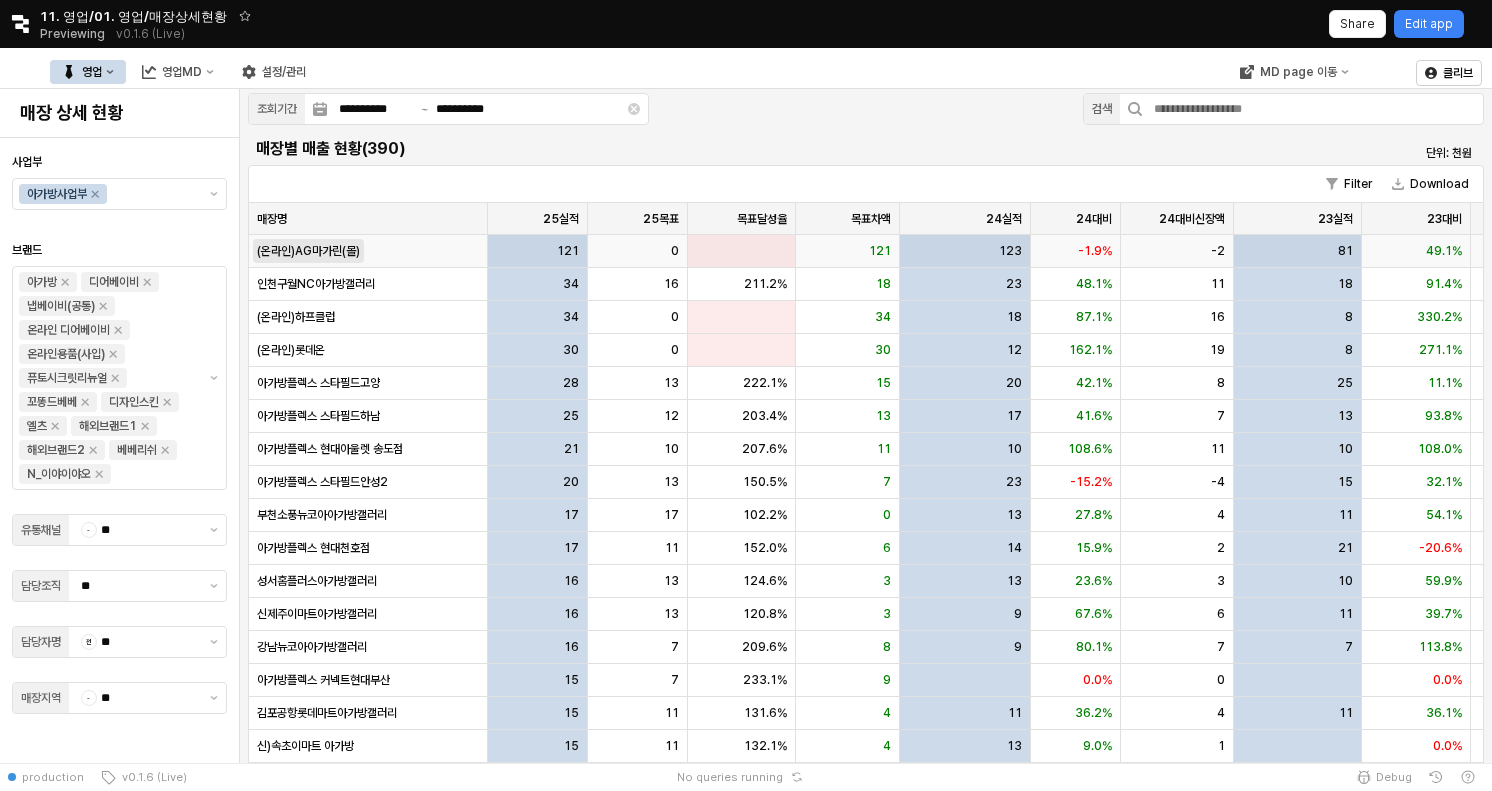 click on "(온라인)AG마가린(몰)" at bounding box center [308, 251] 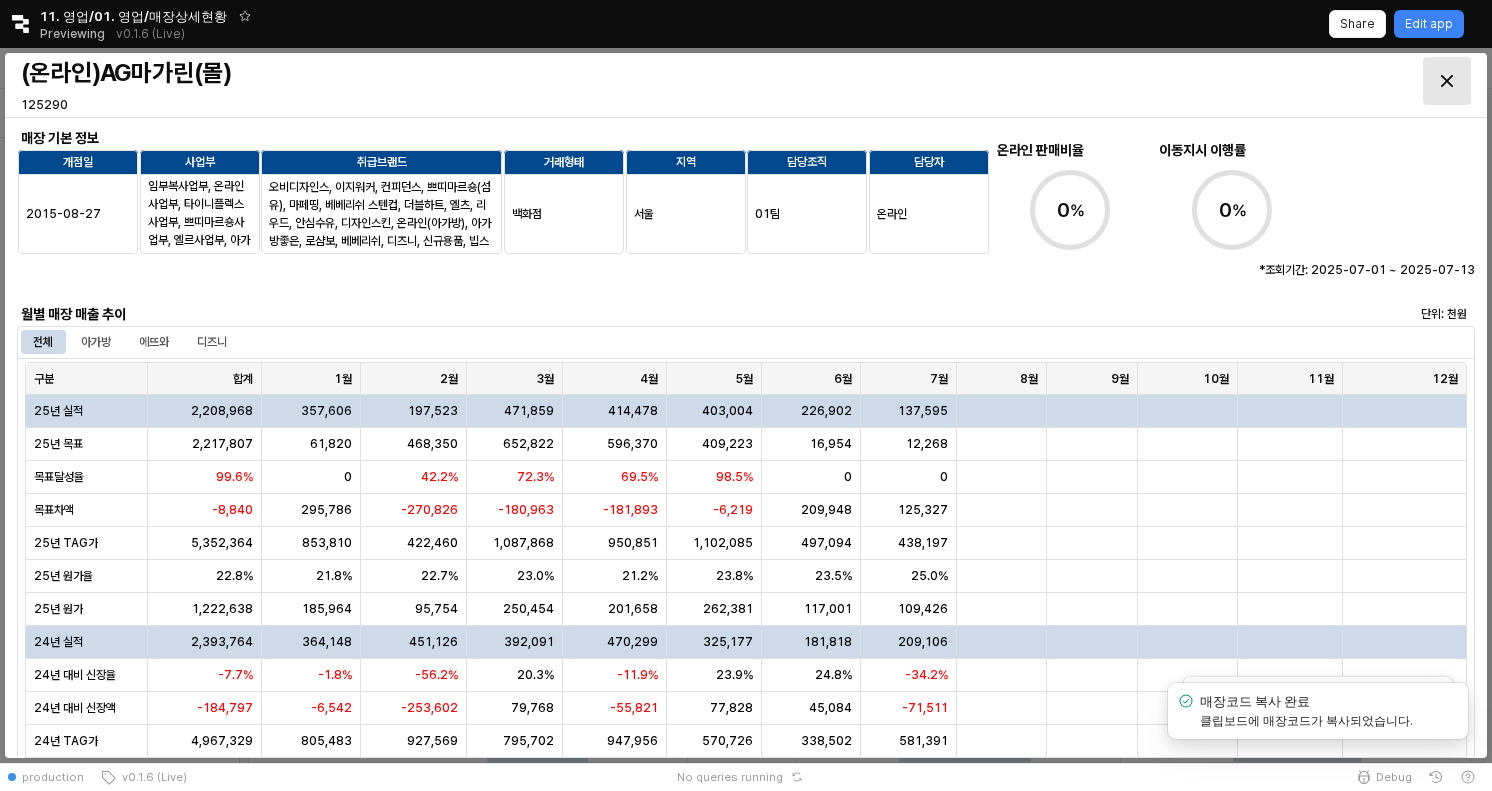 click 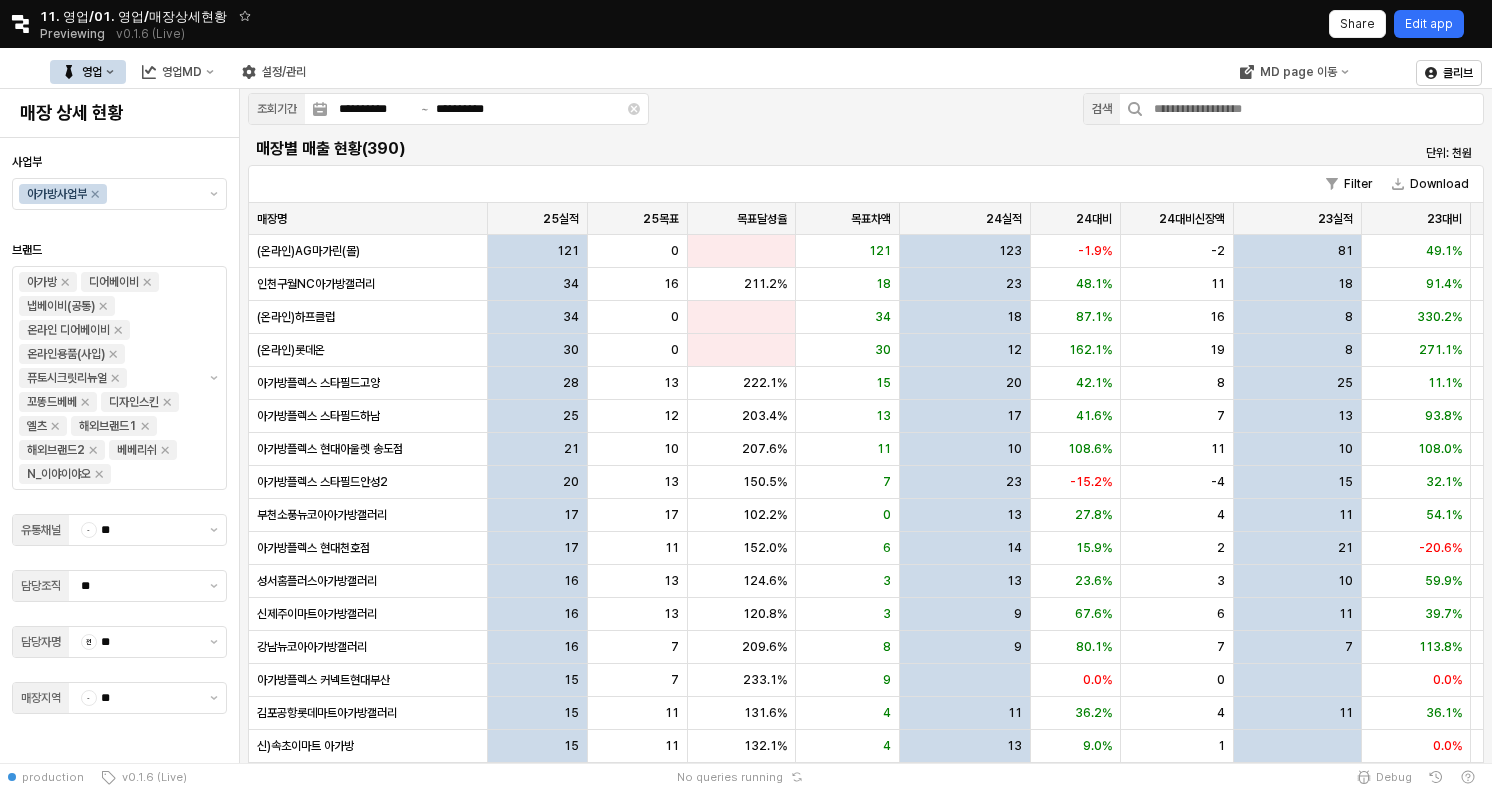 click on "Edit app" at bounding box center (1429, 24) 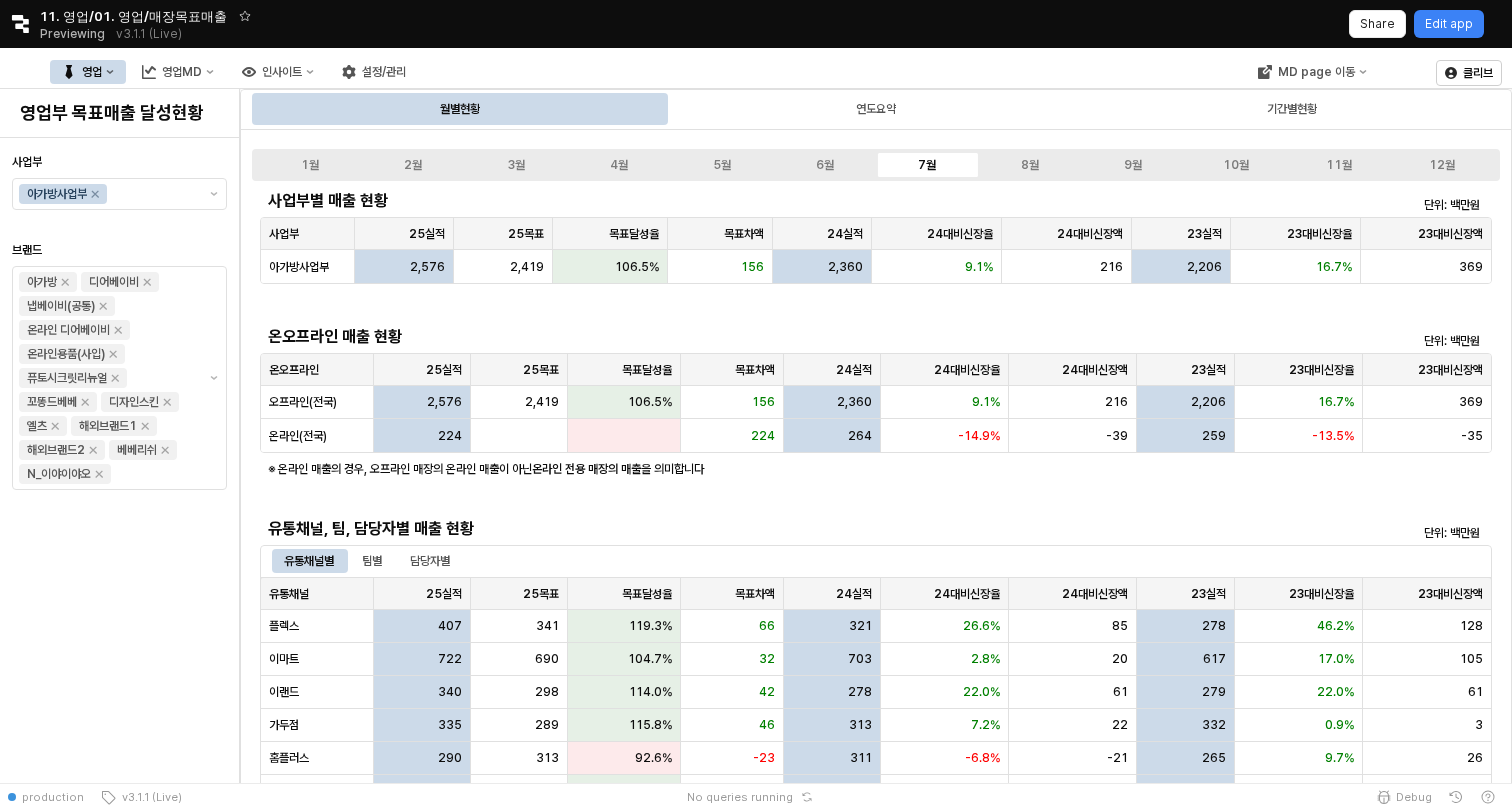 scroll, scrollTop: 0, scrollLeft: 0, axis: both 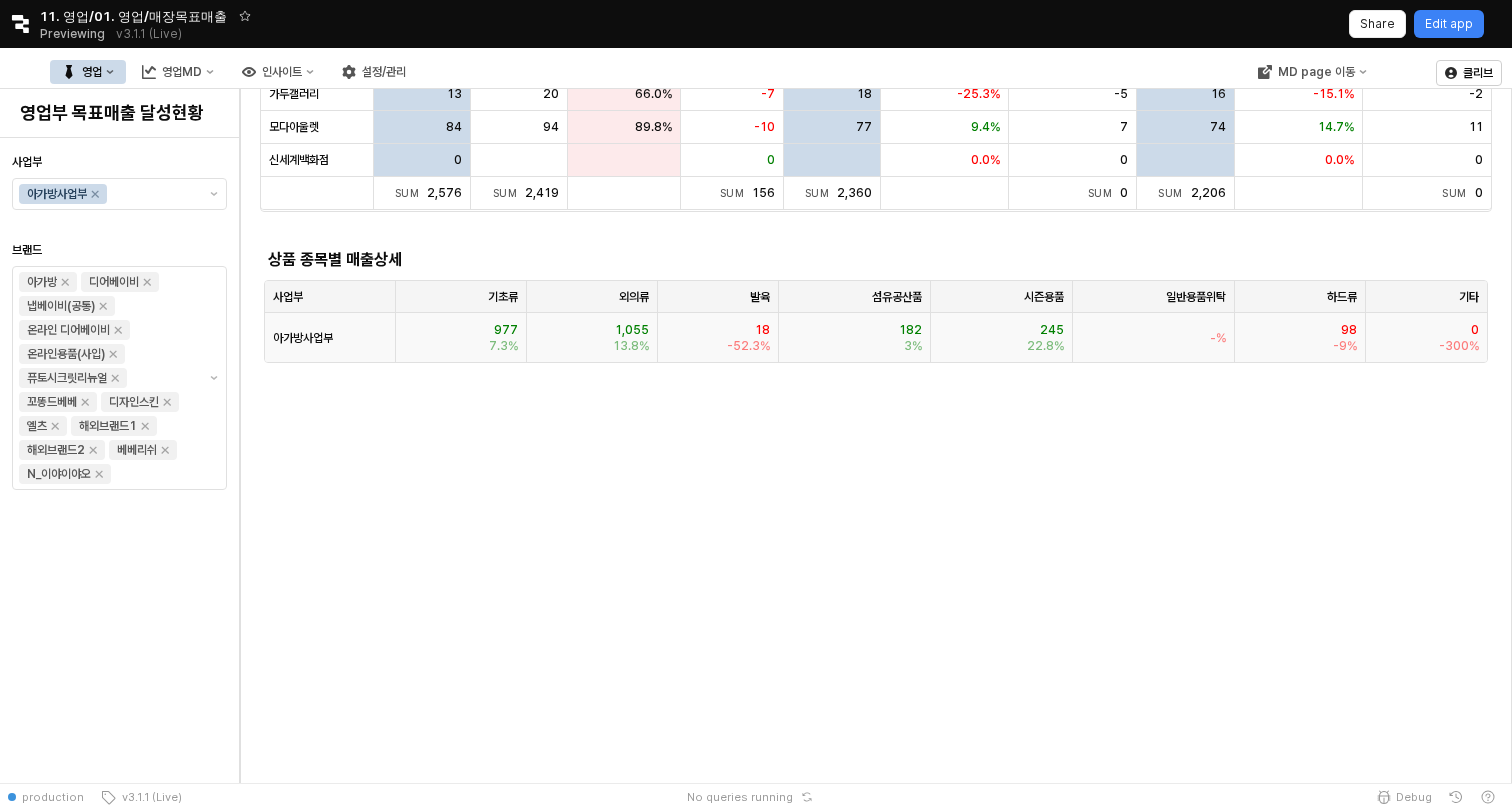 click on "1,055 13.8%" at bounding box center [592, 337] 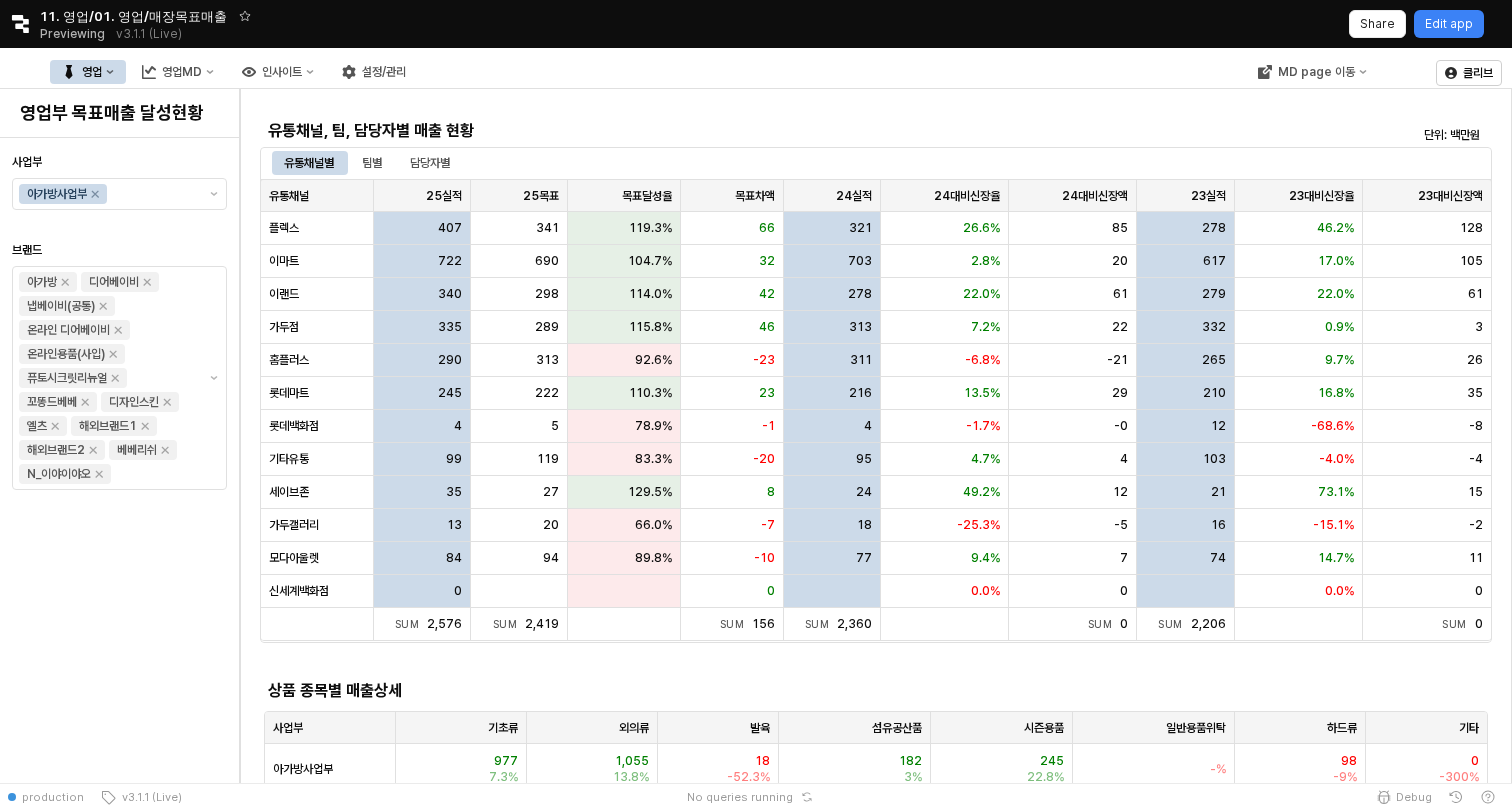 scroll, scrollTop: 0, scrollLeft: 0, axis: both 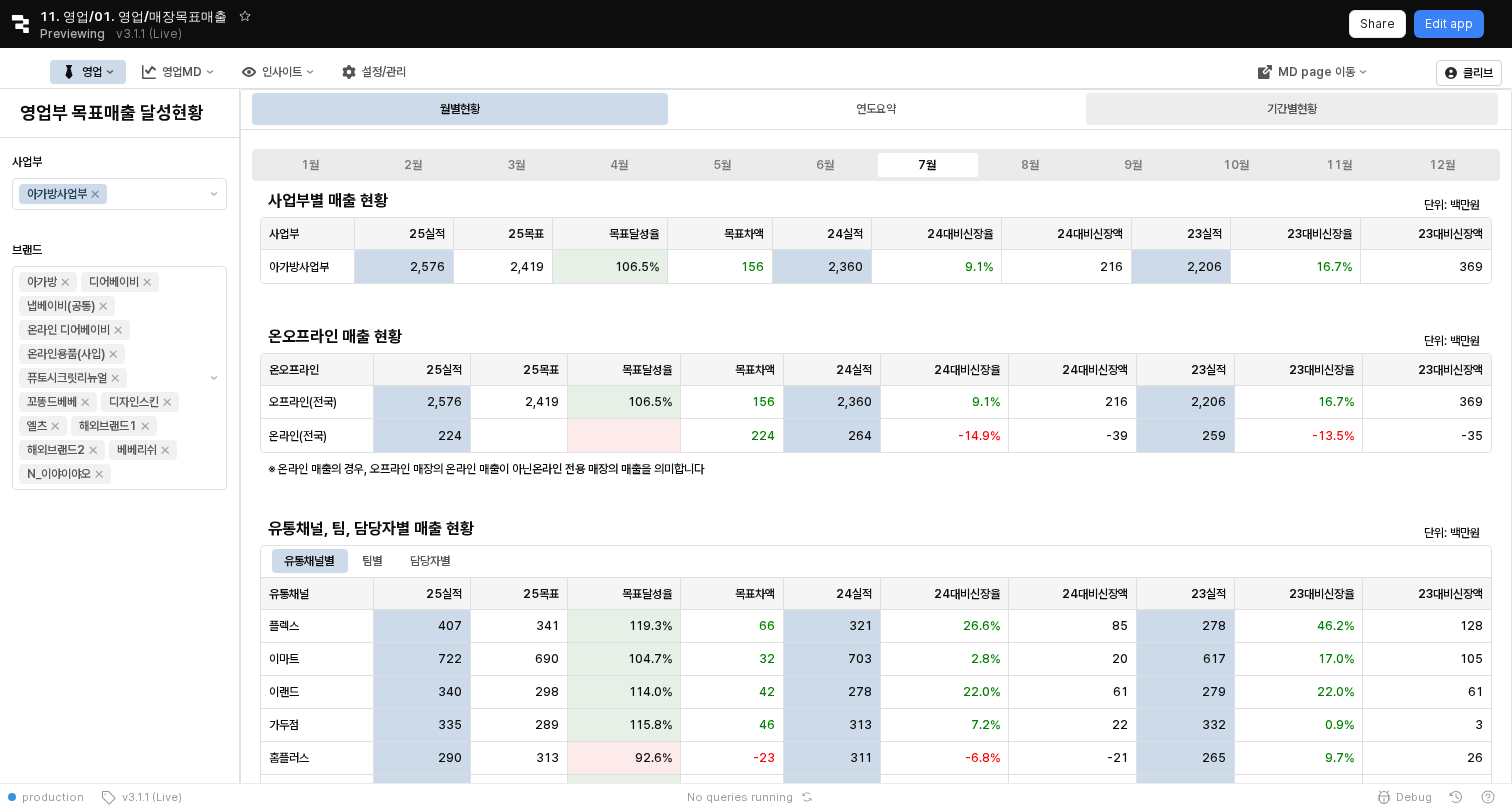 click on "기간별현황" at bounding box center (1292, 109) 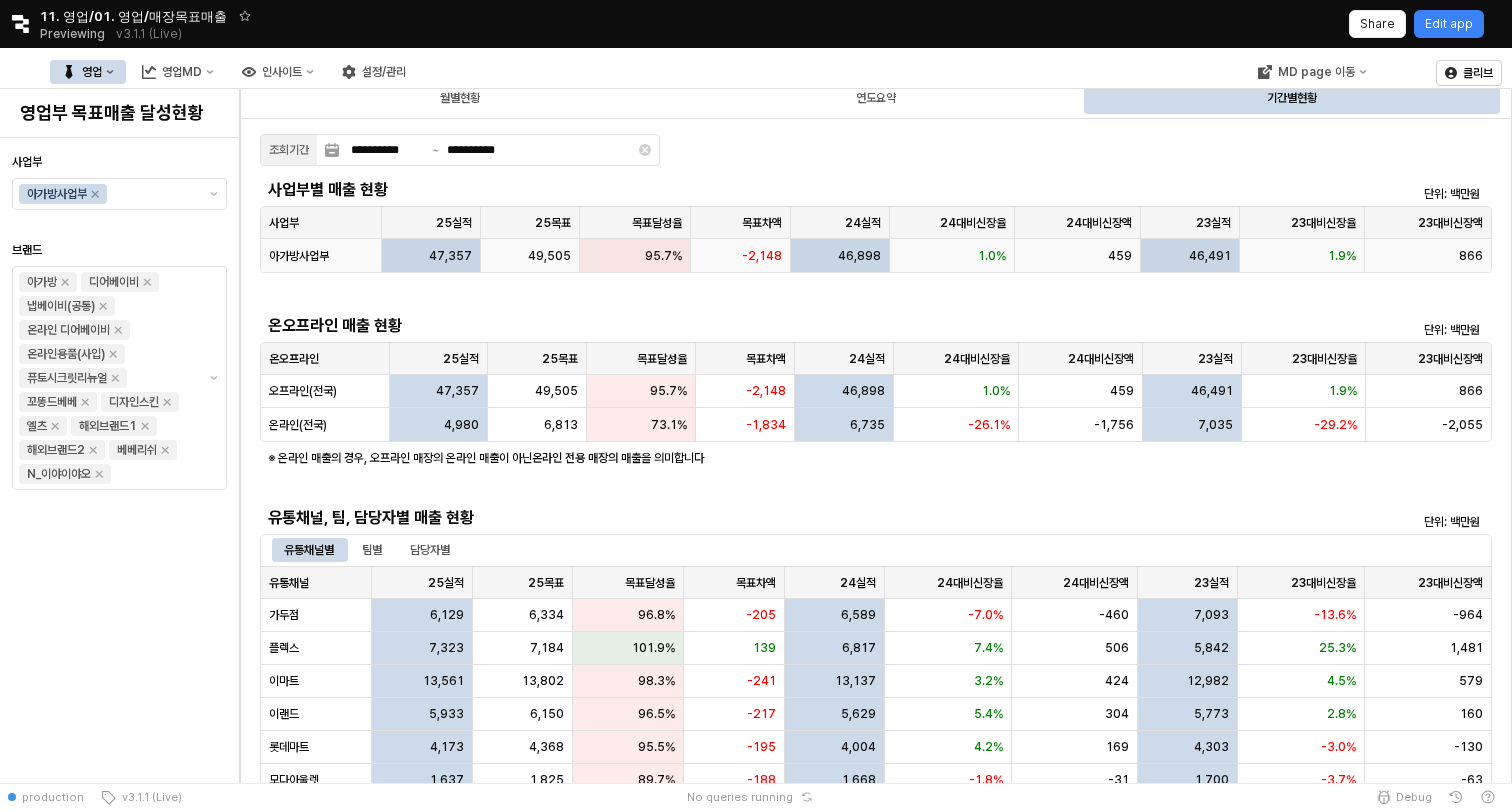 scroll, scrollTop: 0, scrollLeft: 0, axis: both 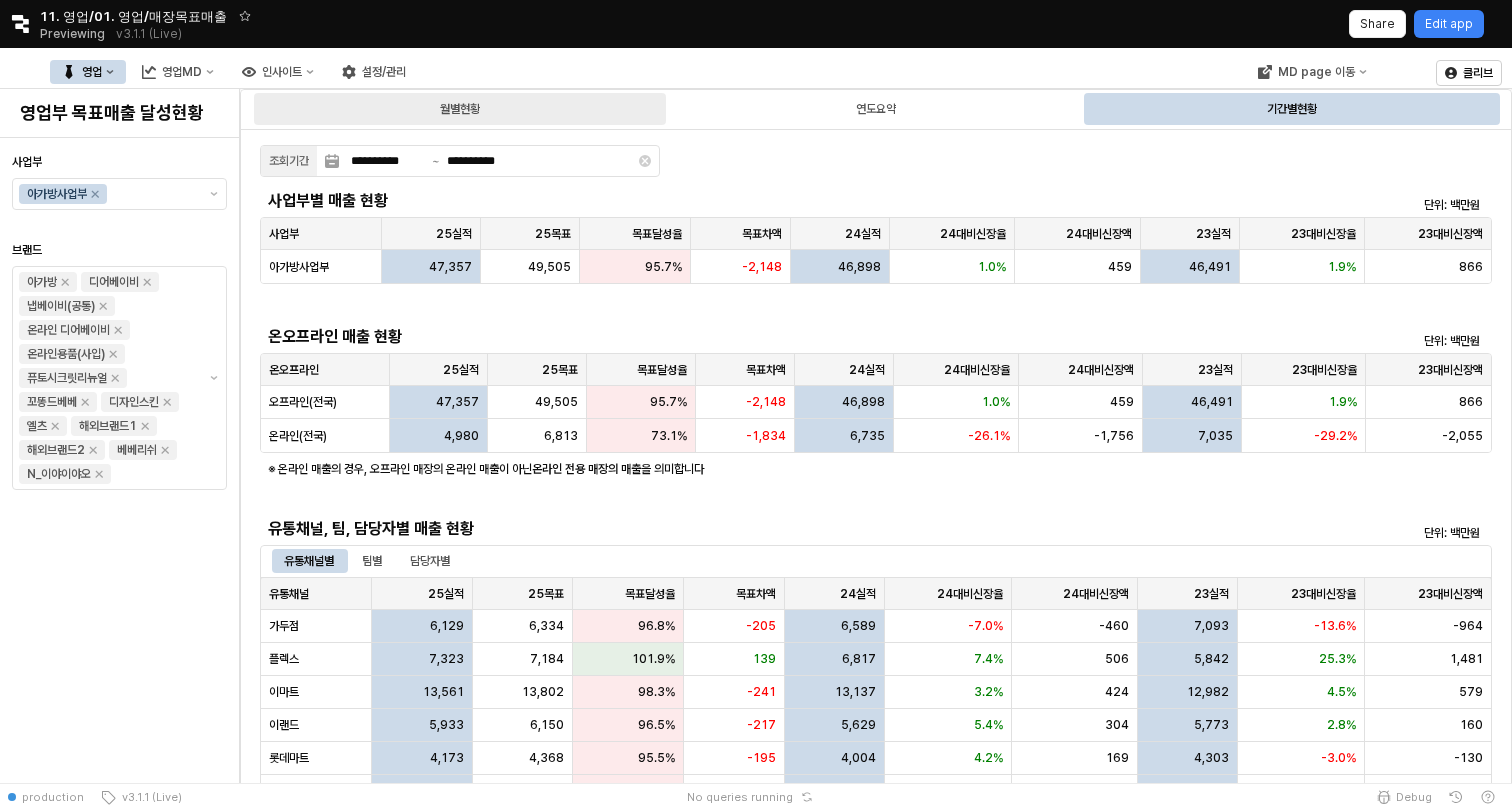 click on "월별현황" at bounding box center [460, 109] 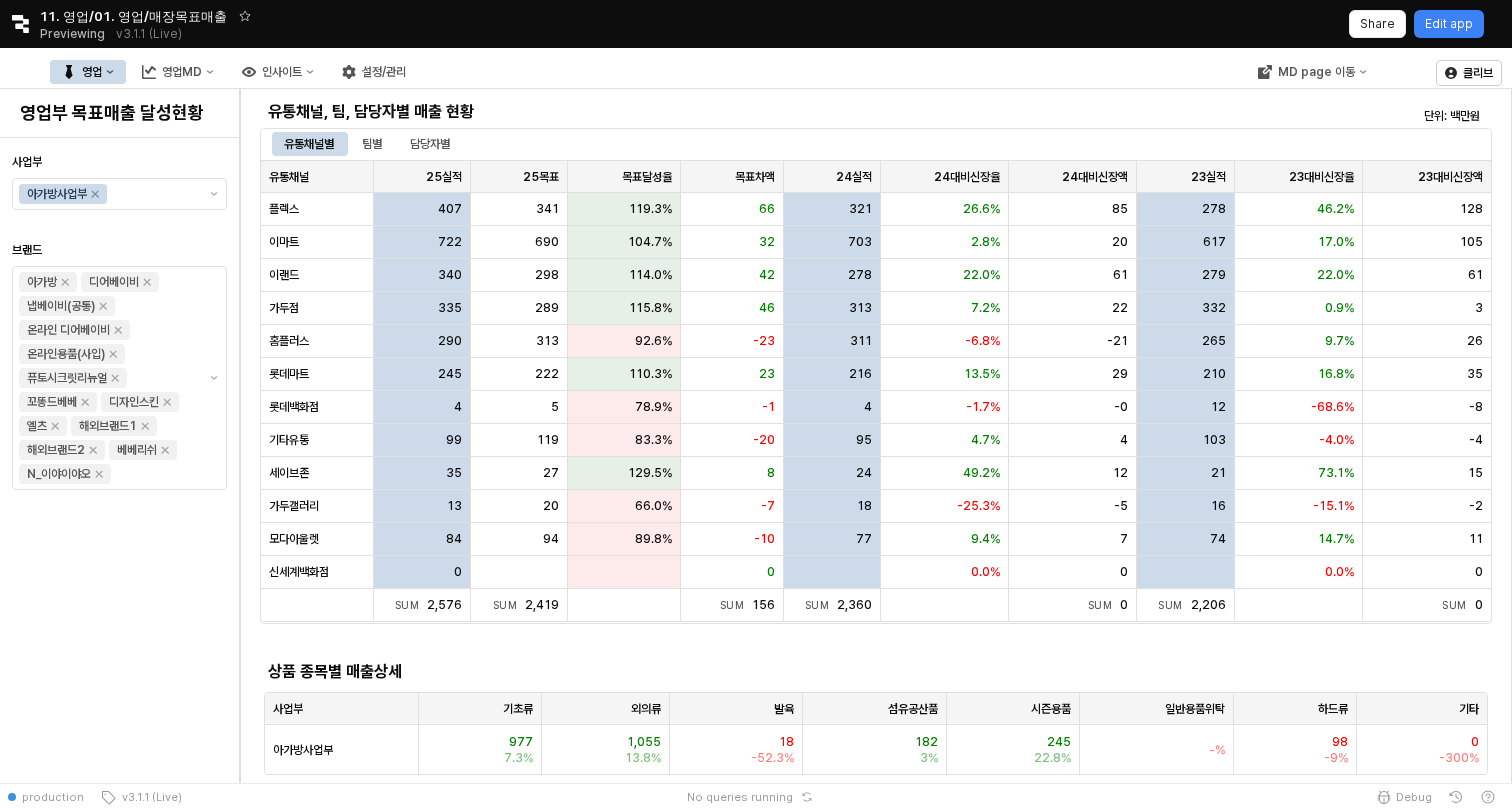 scroll, scrollTop: 0, scrollLeft: 0, axis: both 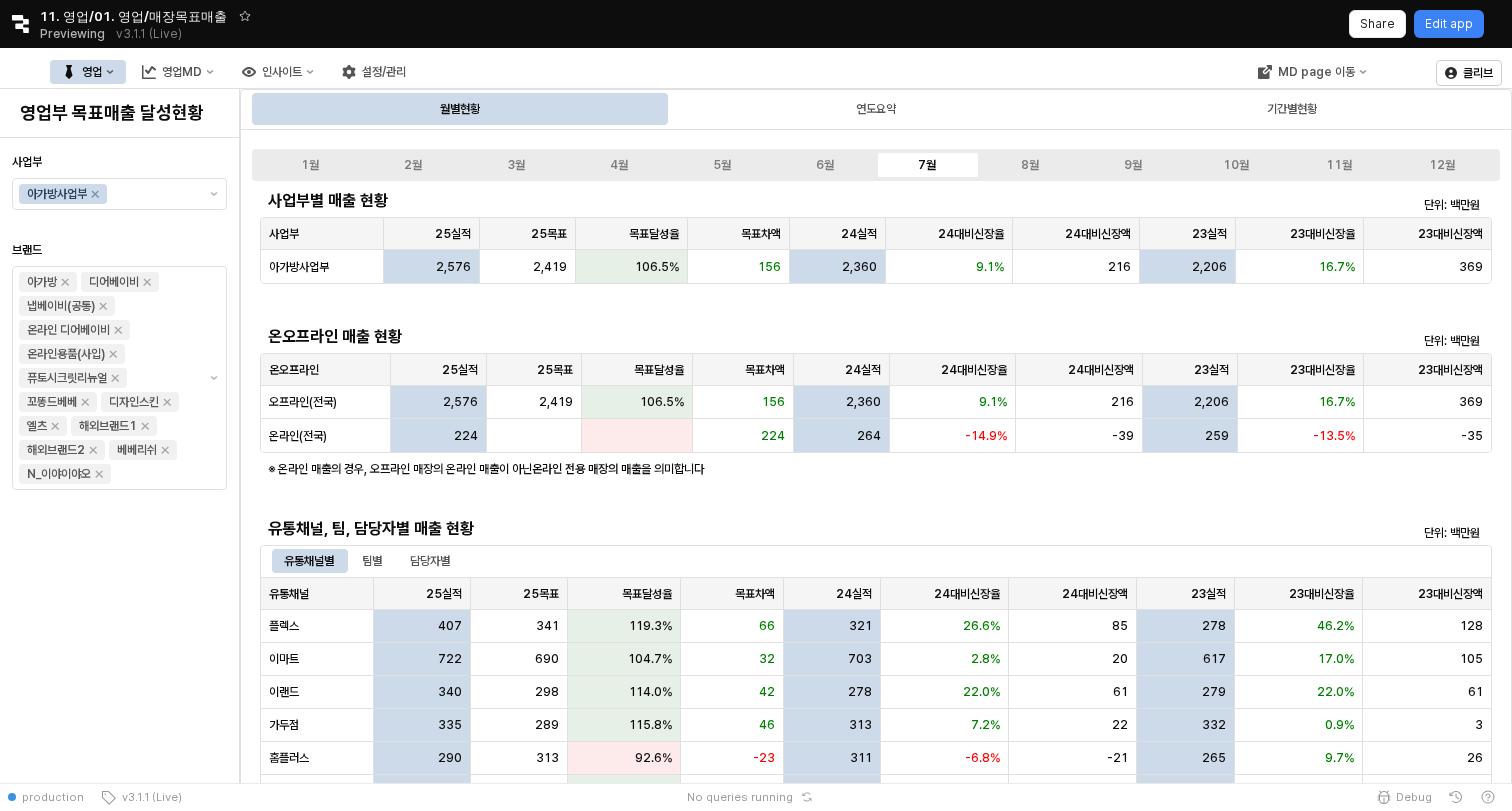 click 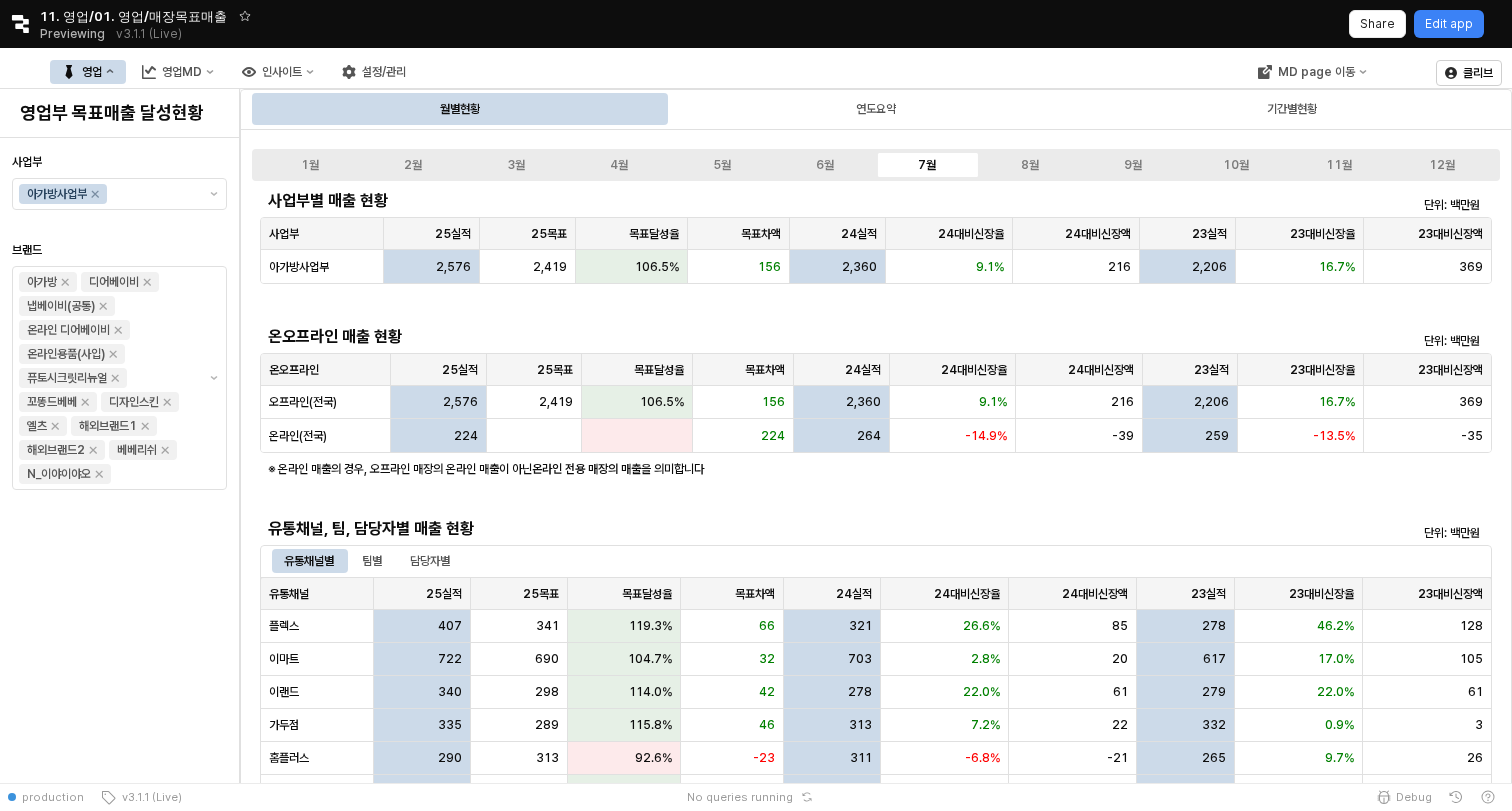click on "사업부 아가방사업부 브랜드 아가방 디어베이비 냅베이비(공통) 온라인 디어베이비 온라인용품(사입) 퓨토시크릿리뉴얼 꼬똥드베베 디자인스킨 엘츠 해외브랜드1 해외브랜드2 베베리쉬 N_이야이야오" at bounding box center [119, 460] 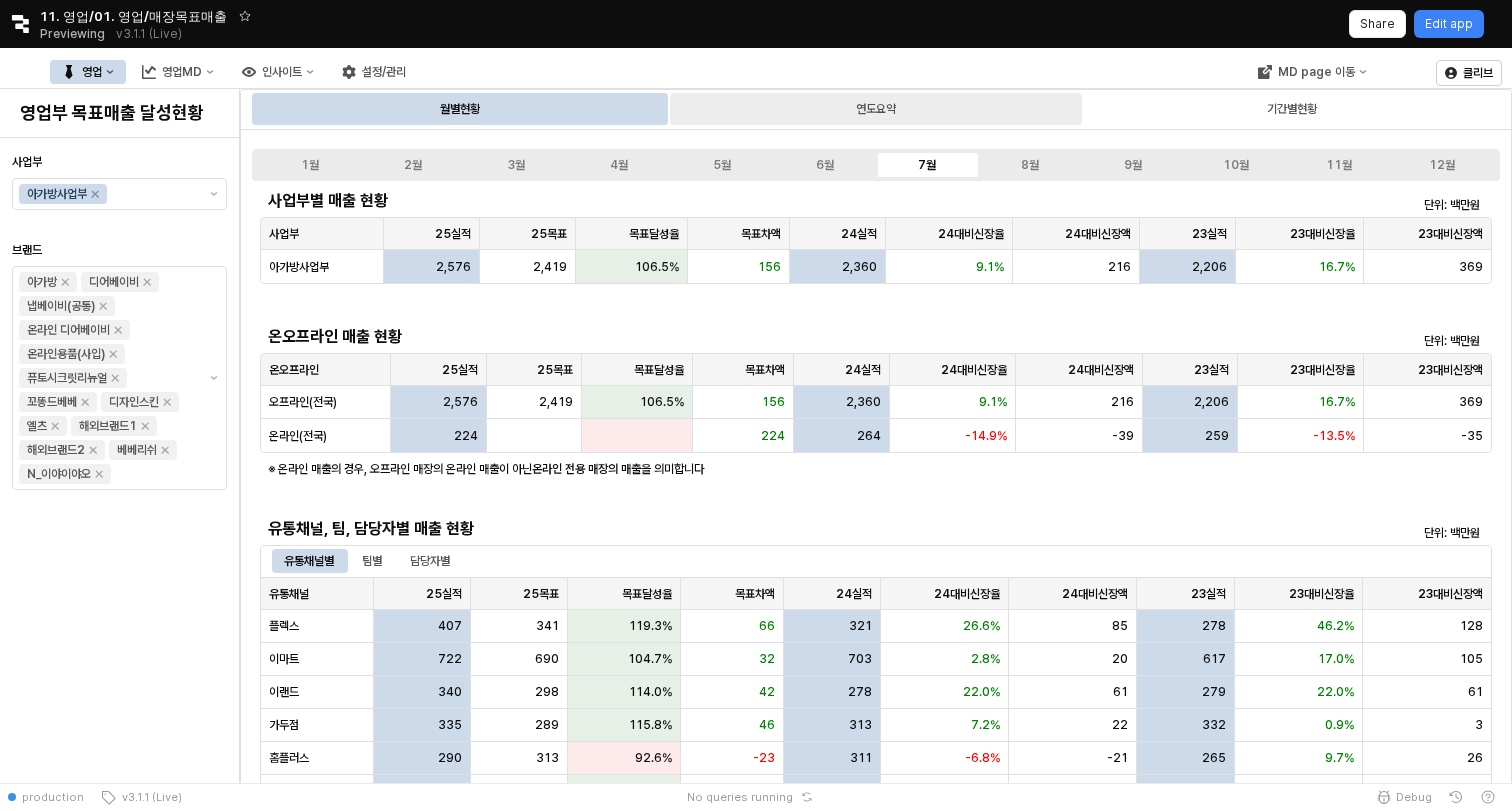 click on "연도요약" at bounding box center [876, 109] 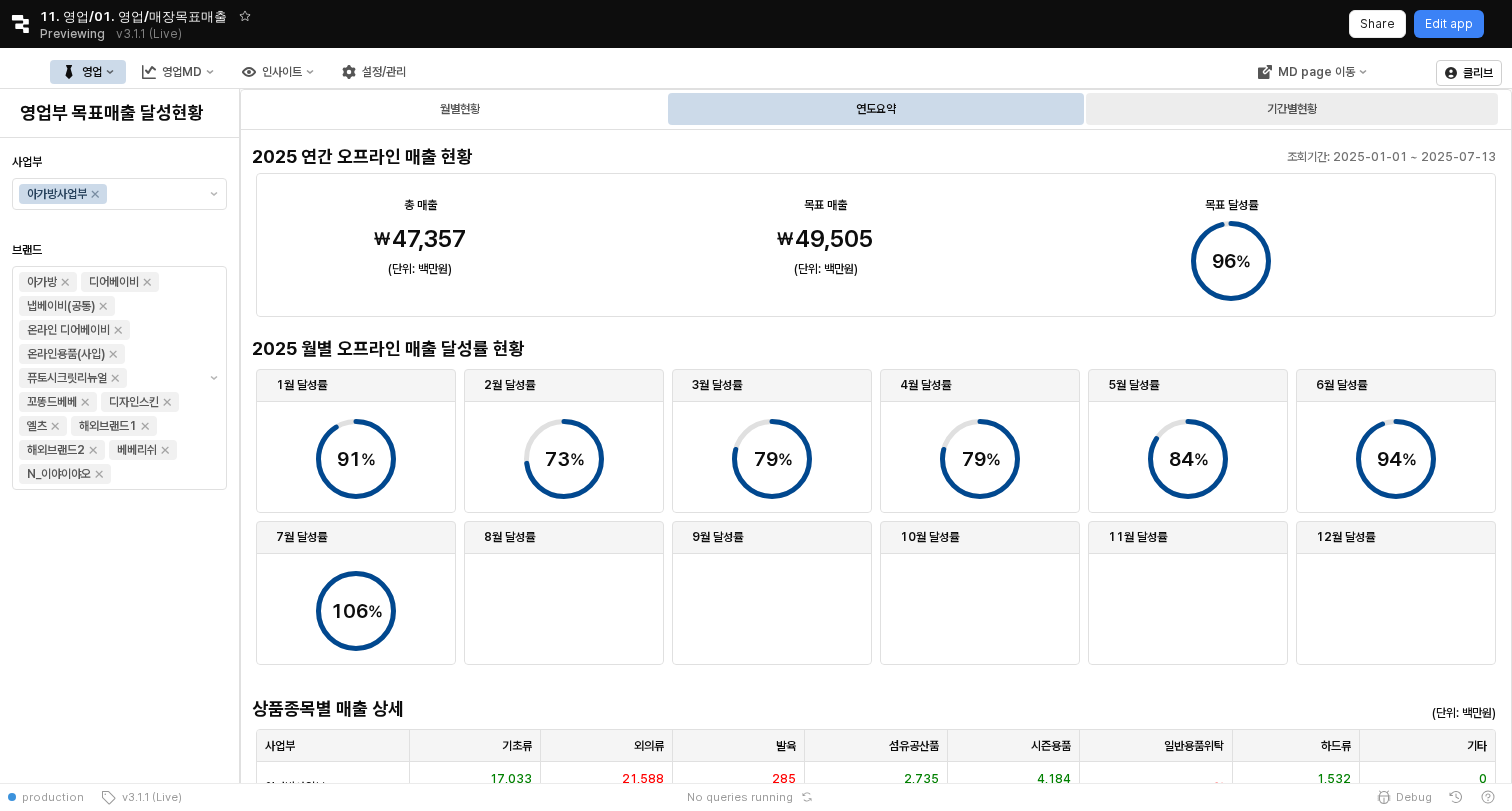 click on "기간별현황" at bounding box center (1292, 109) 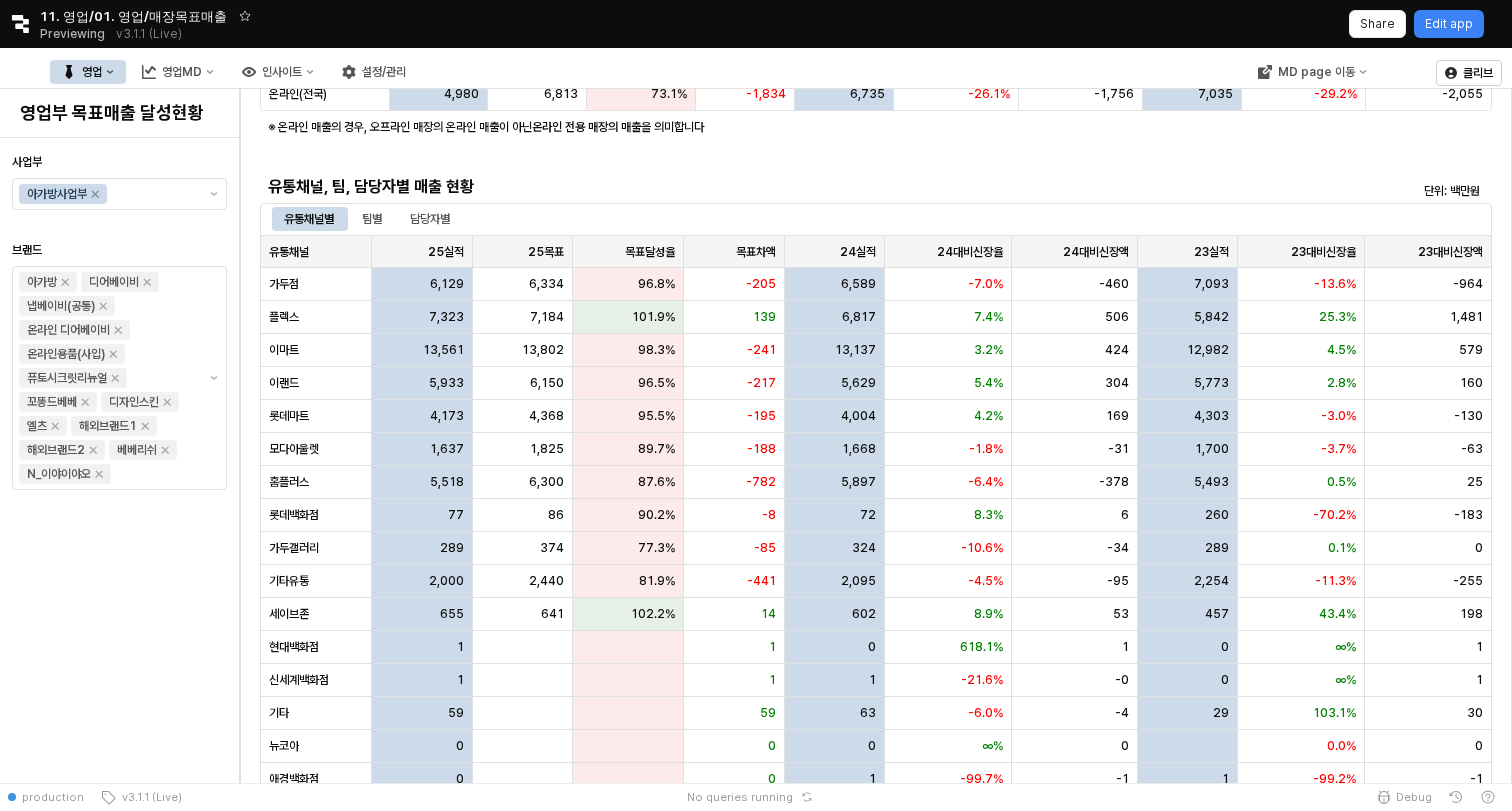 scroll, scrollTop: 0, scrollLeft: 0, axis: both 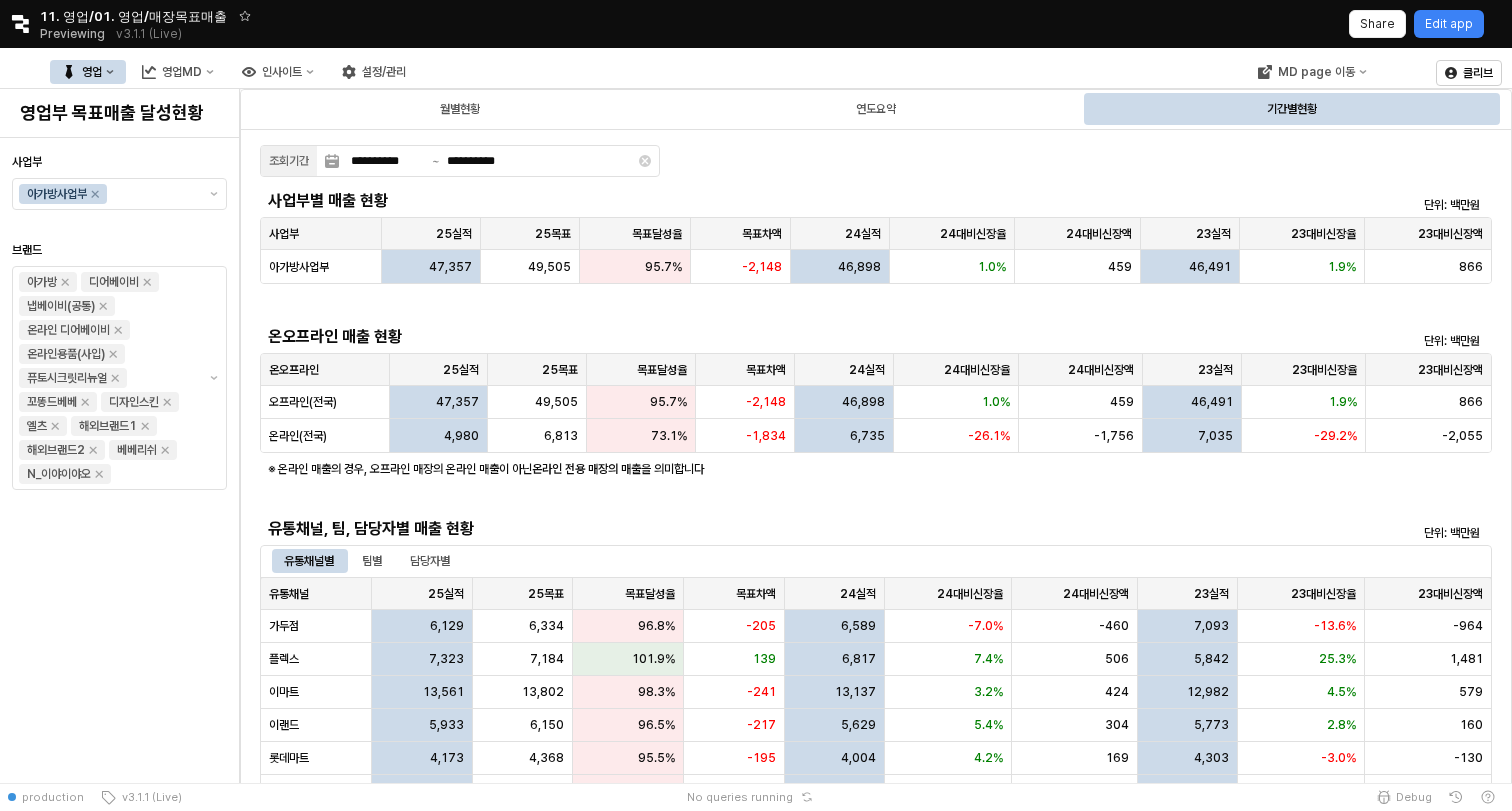 click on "영업 영업MD 인사이트 설정/관리" at bounding box center [234, 72] 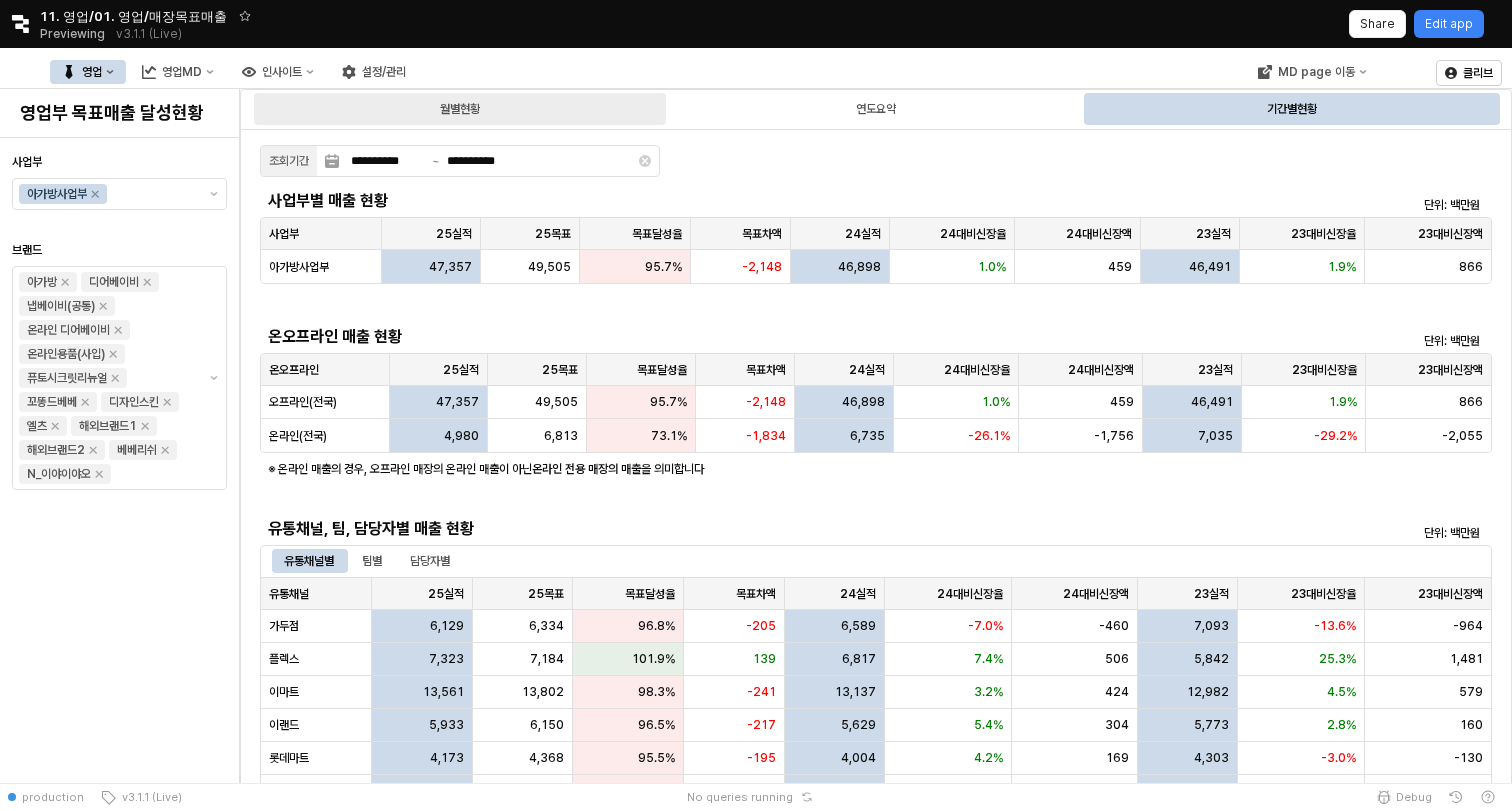click on "월별현황" at bounding box center (460, 109) 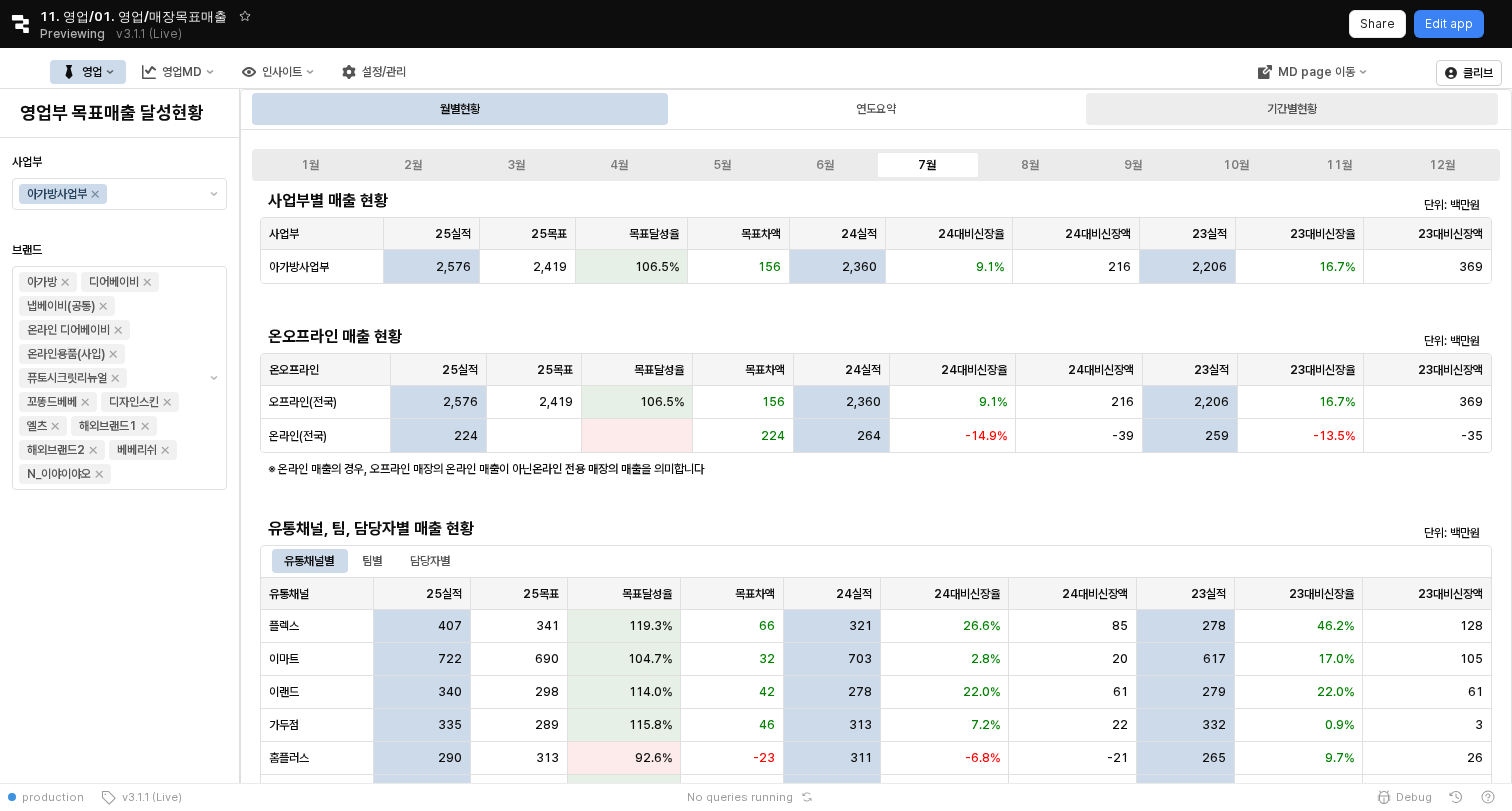 click on "기간별현황" at bounding box center (1292, 109) 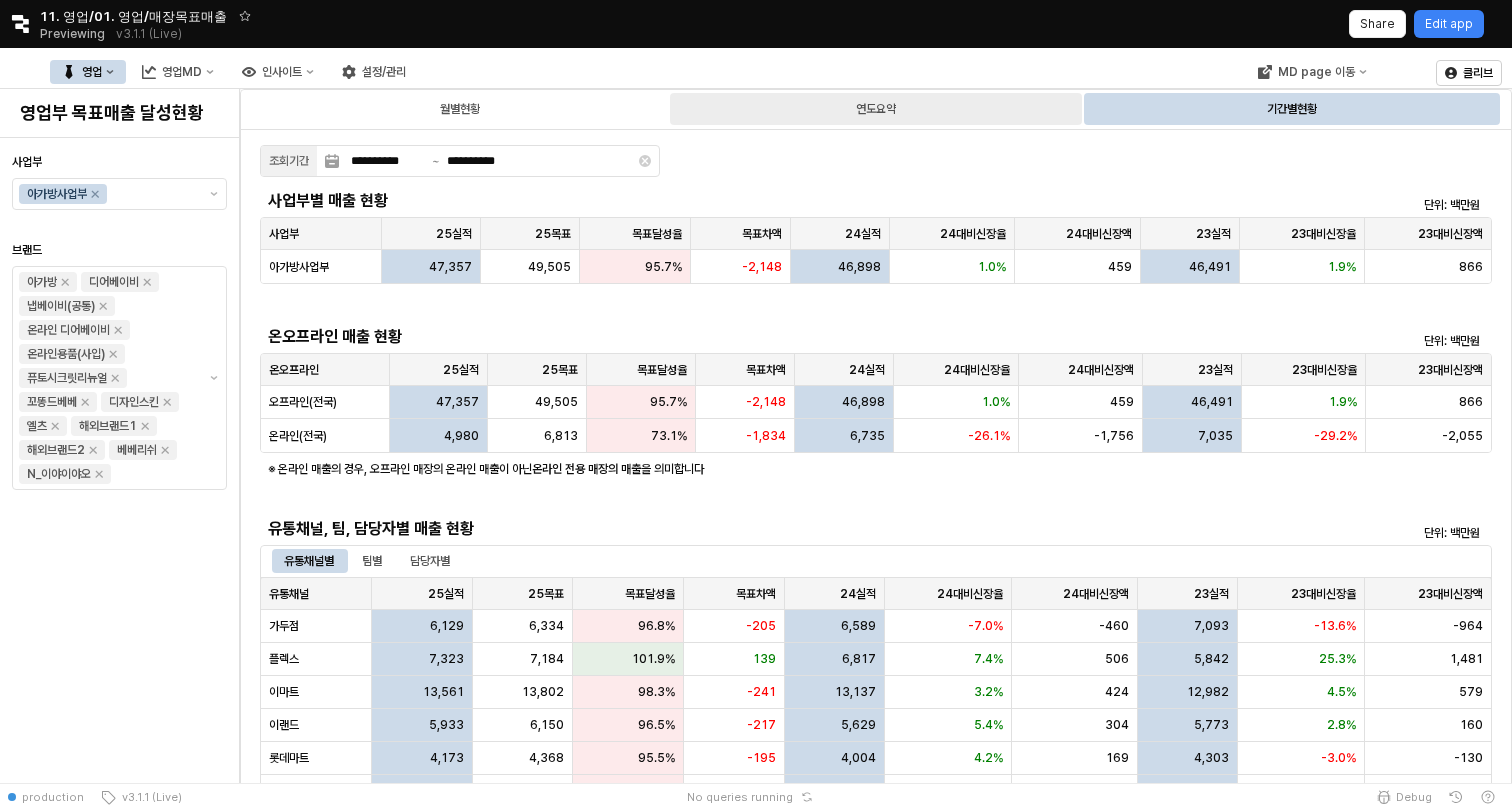 click on "연도요약" at bounding box center [876, 109] 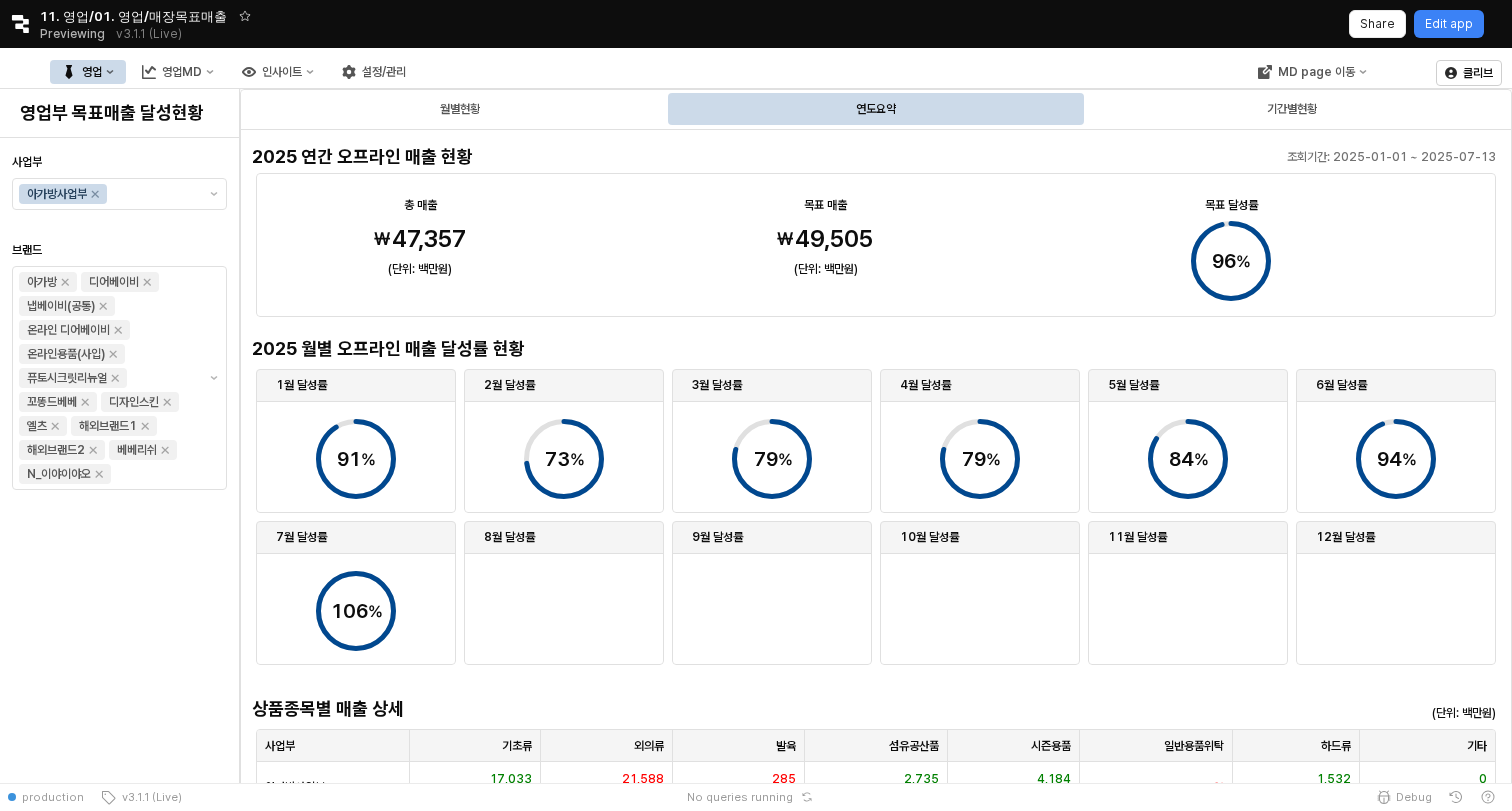 click on "영업 영업MD 인사이트 설정/관리" at bounding box center (569, 72) 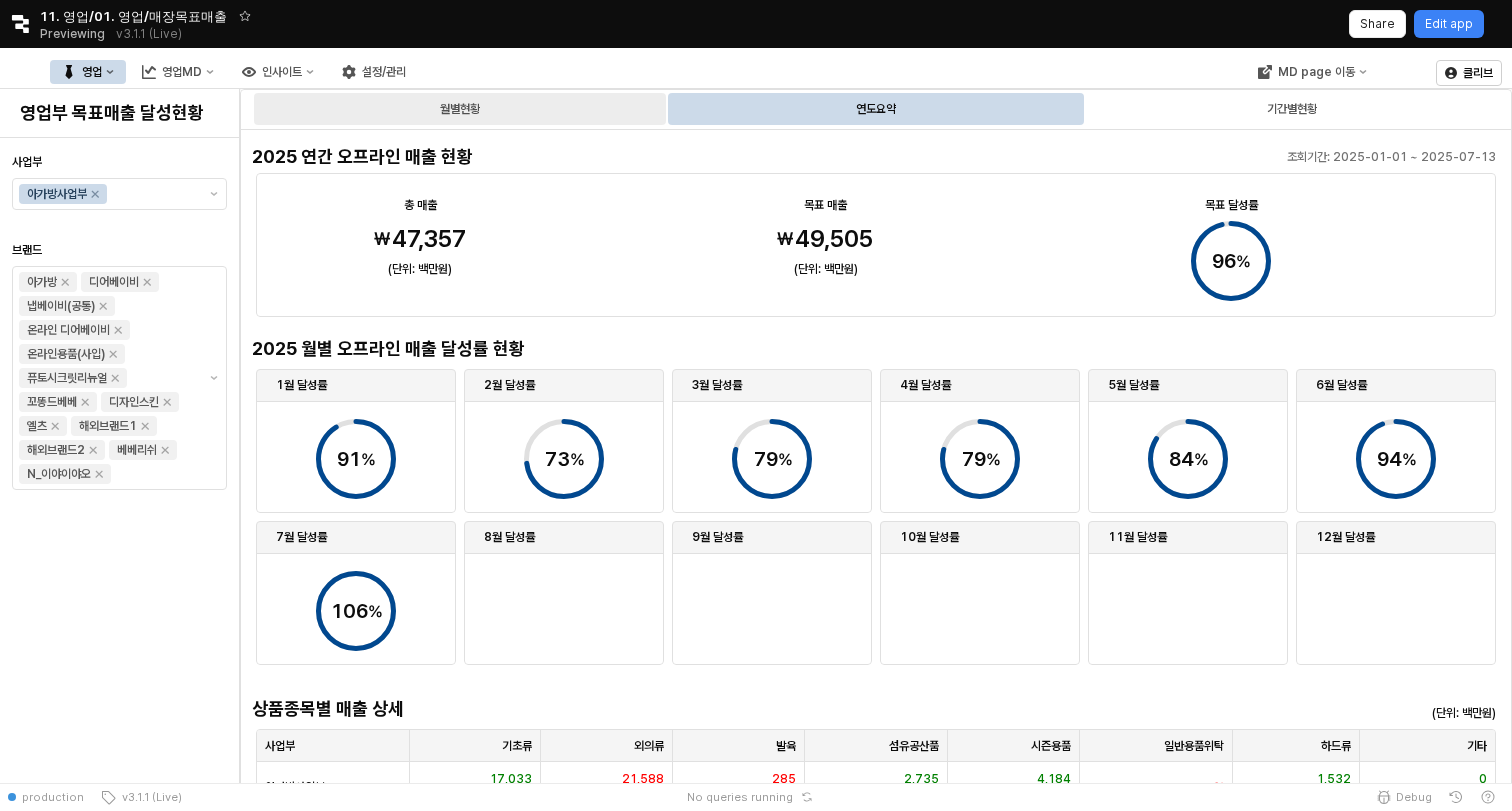 click on "월별현황" at bounding box center [460, 109] 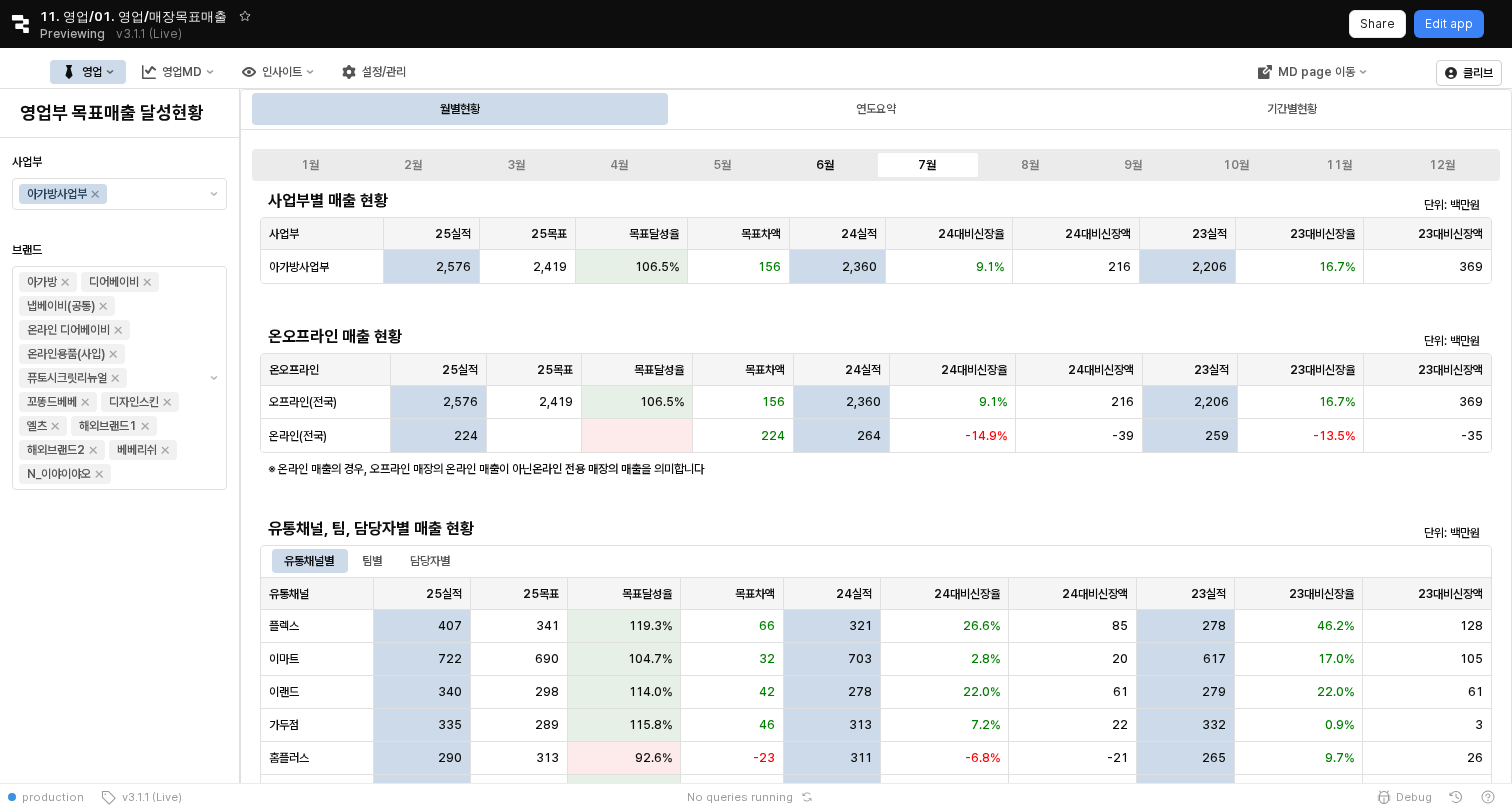 click on "6월" at bounding box center [824, 165] 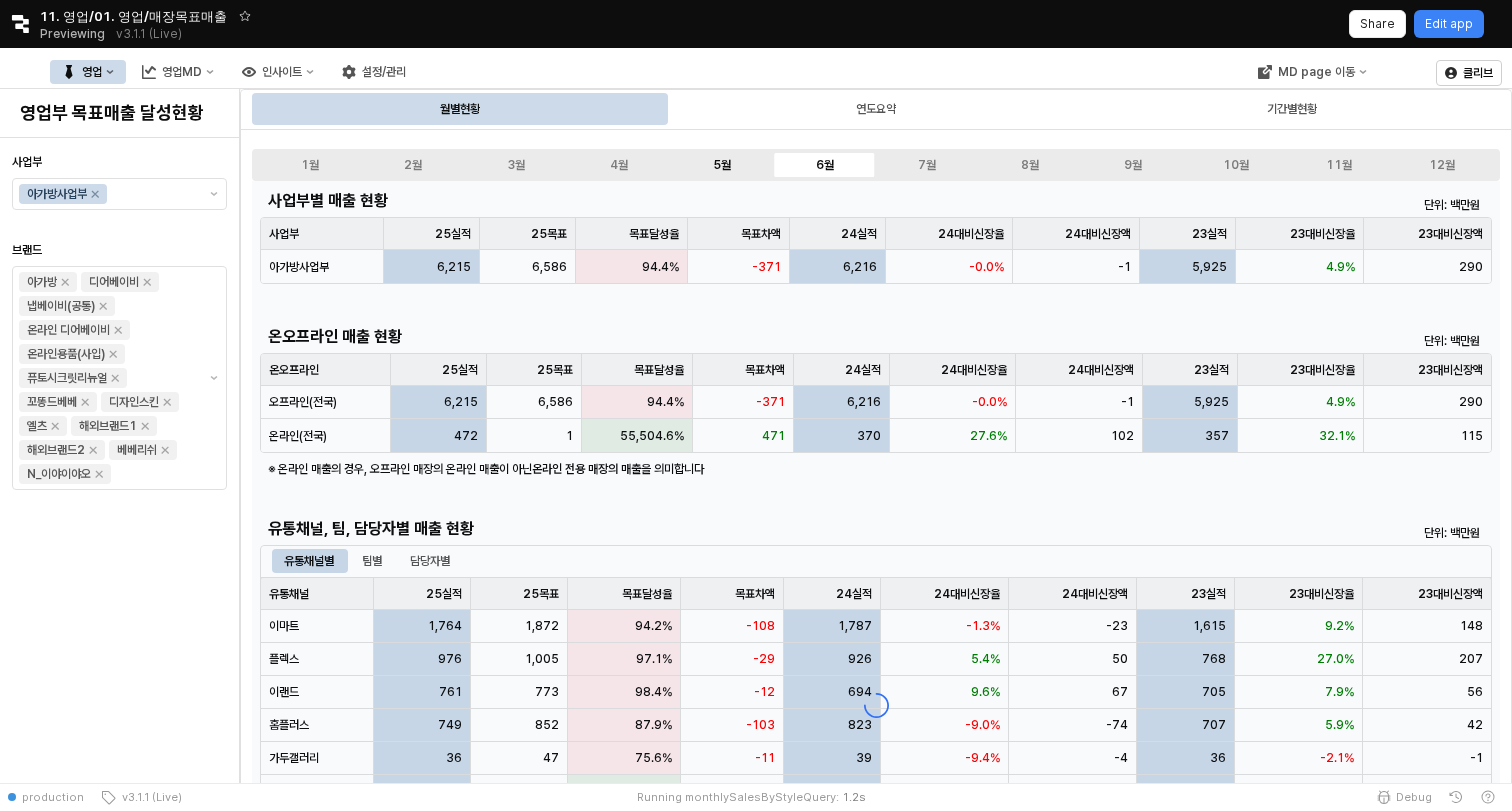 click on "5월" at bounding box center (721, 165) 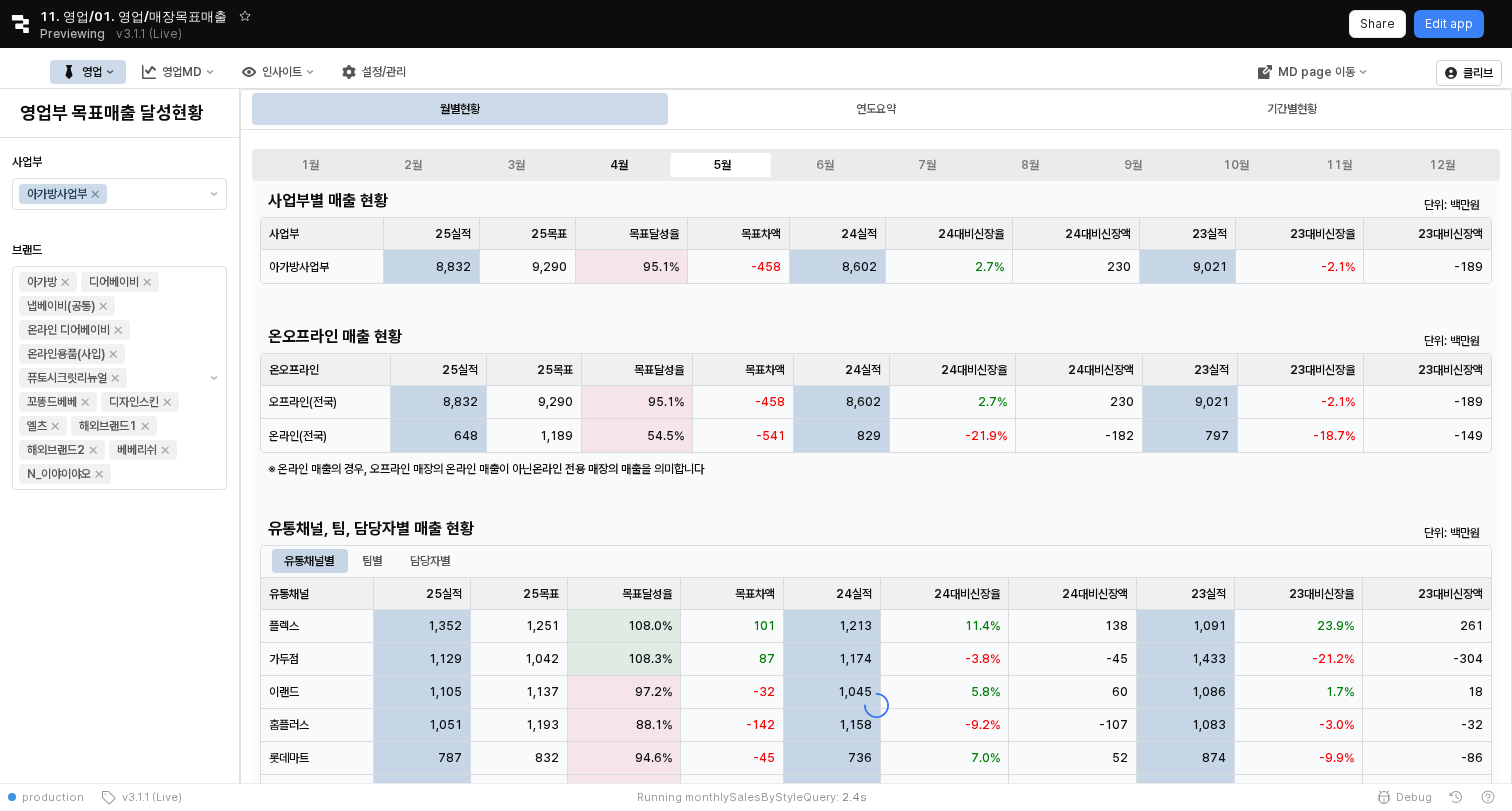 click on "4월" at bounding box center [619, 165] 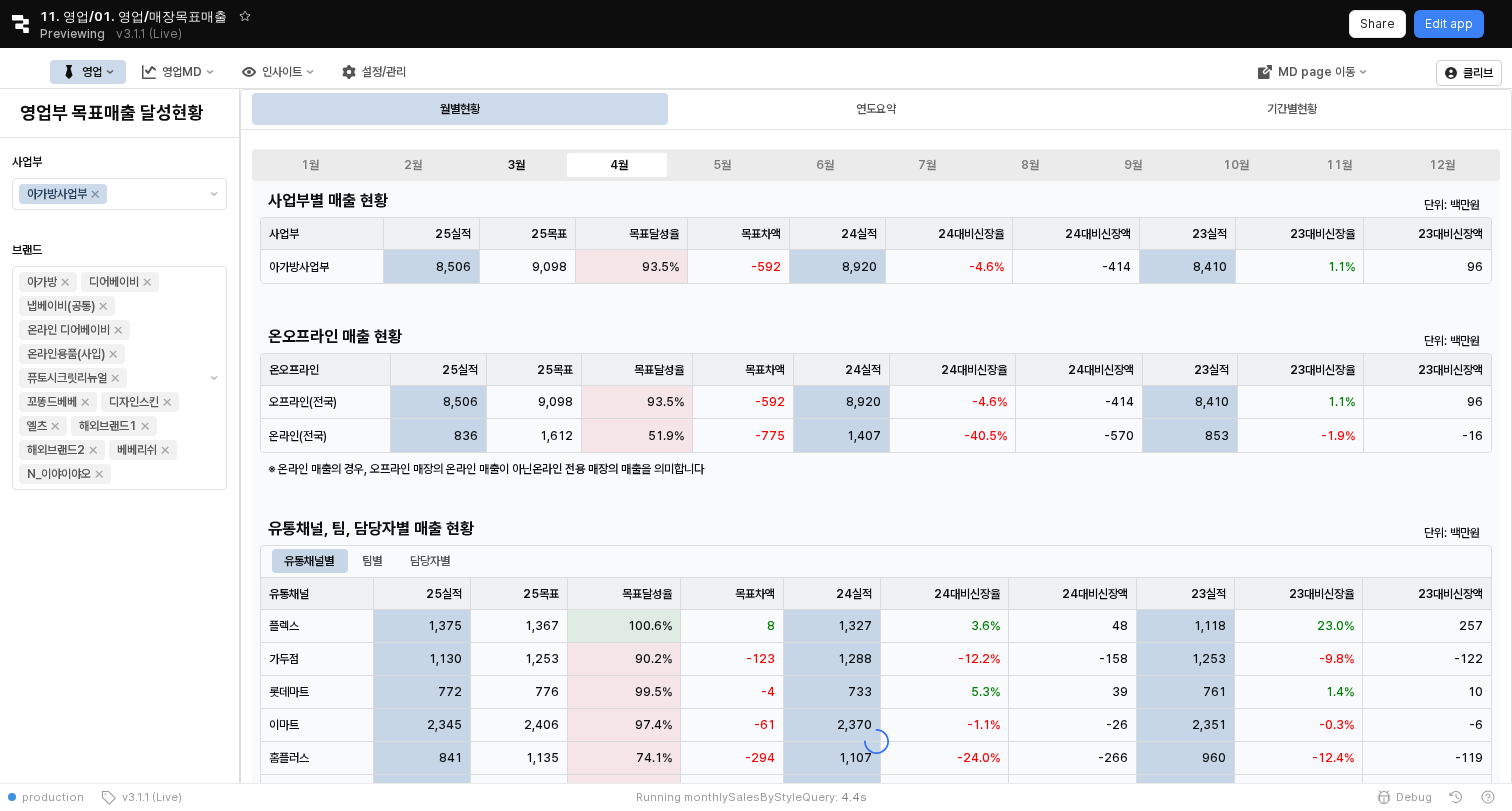 click on "3월" at bounding box center [516, 165] 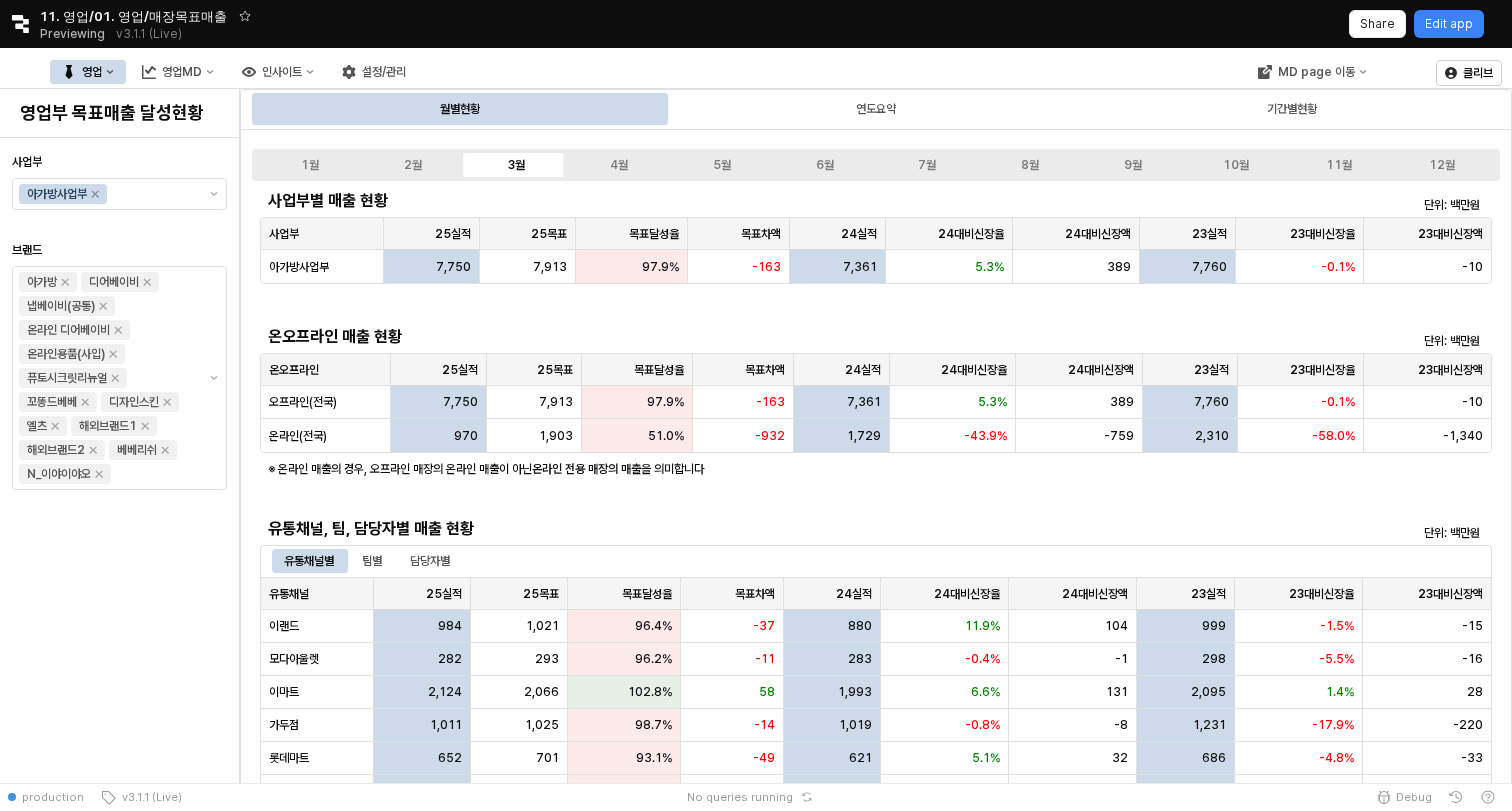 click on "1월 2월 3월 4월 5월 6월 7월 8월 9월 10월 11월 12월" at bounding box center (876, 165) 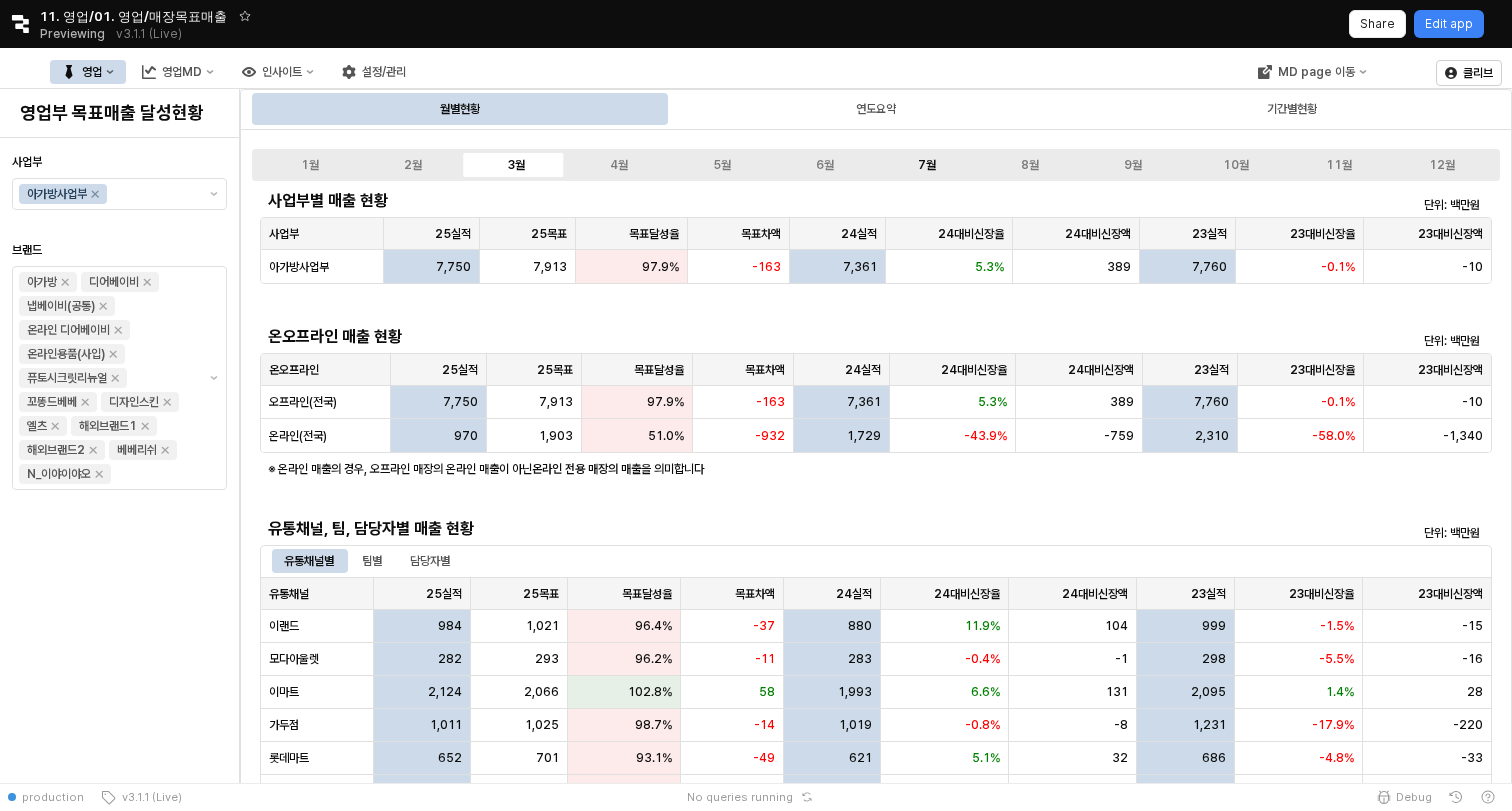 click on "7월" at bounding box center [927, 165] 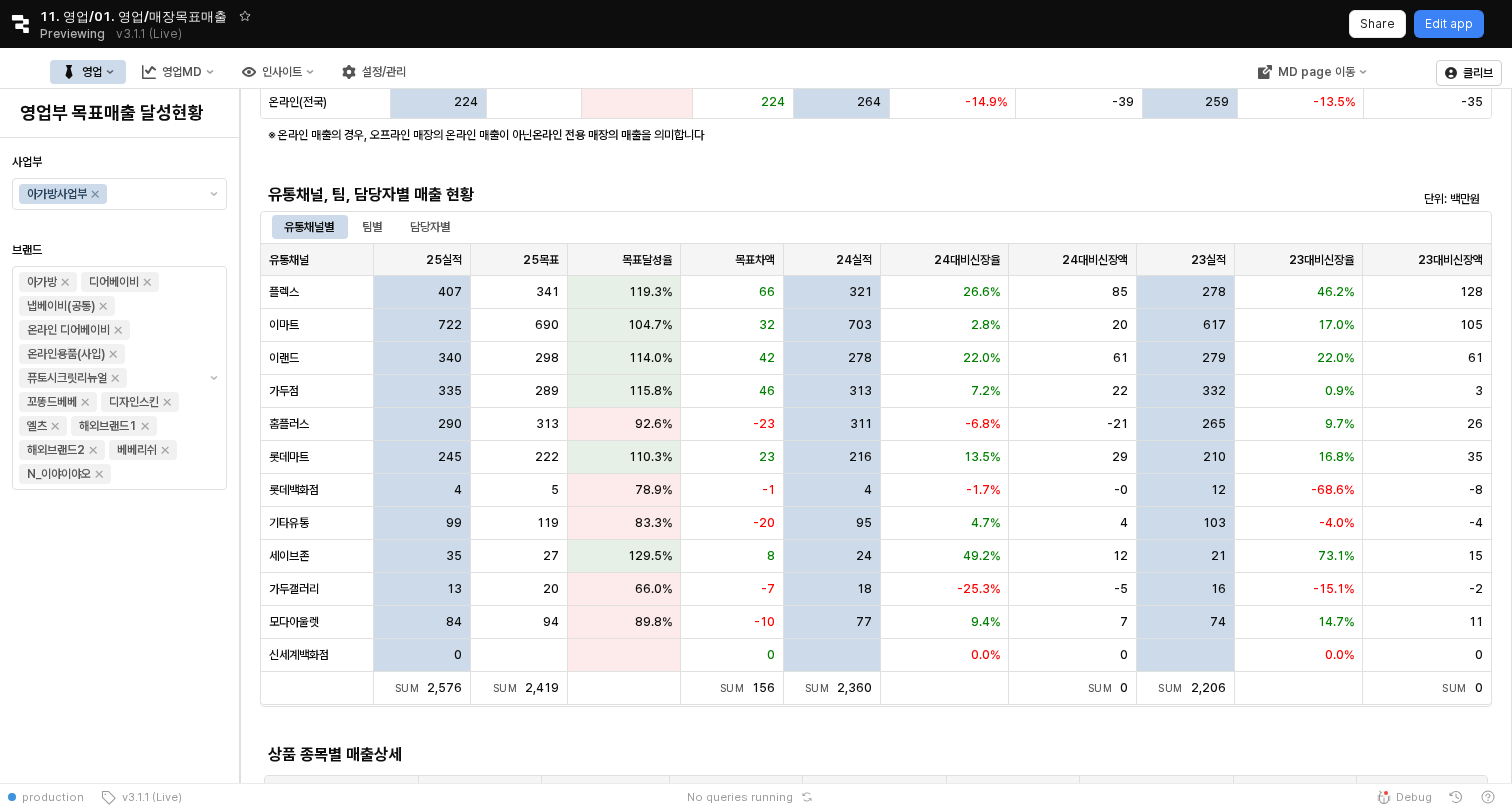 scroll, scrollTop: 339, scrollLeft: 0, axis: vertical 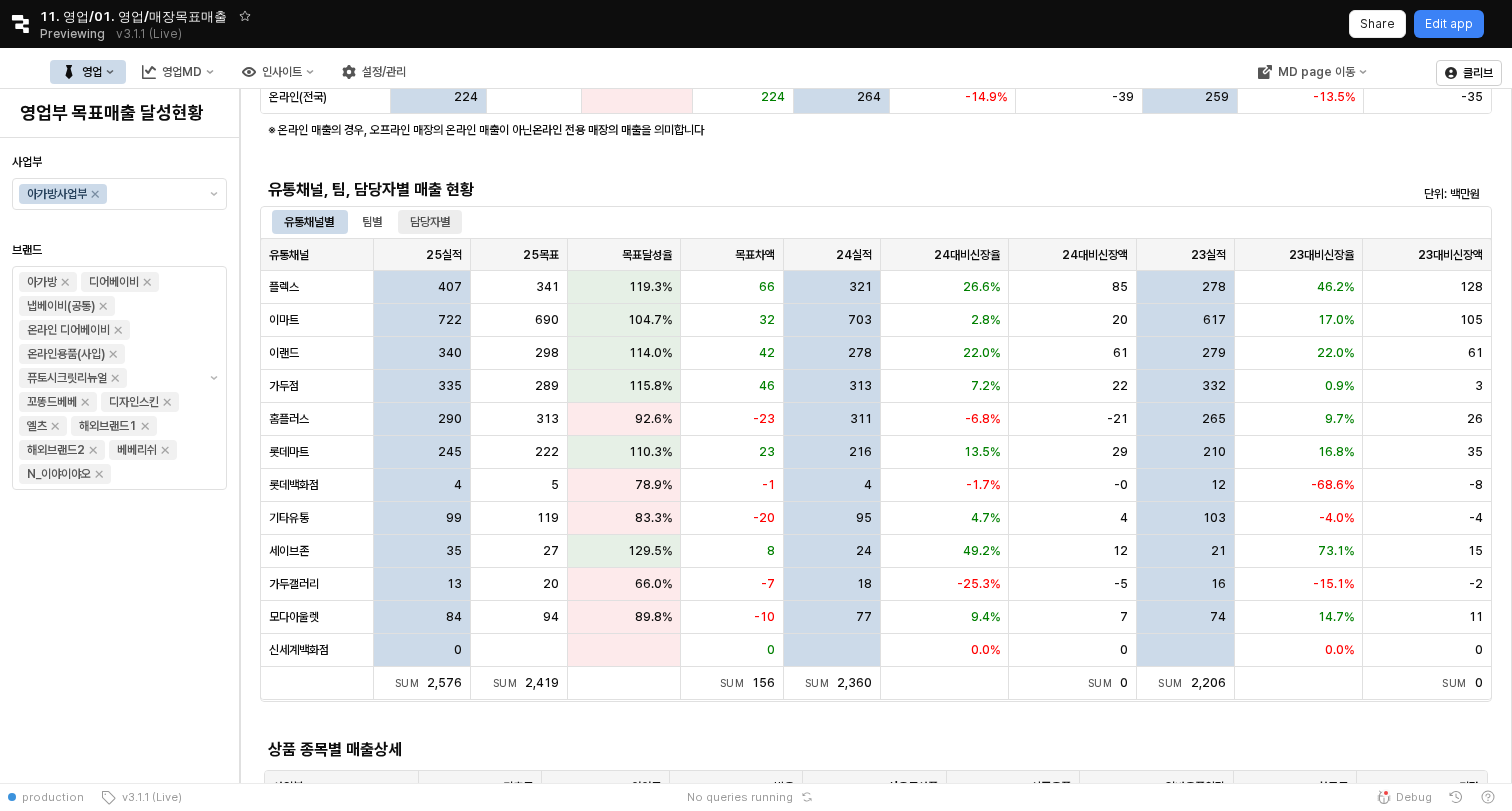 click on "담당자별" at bounding box center [430, 222] 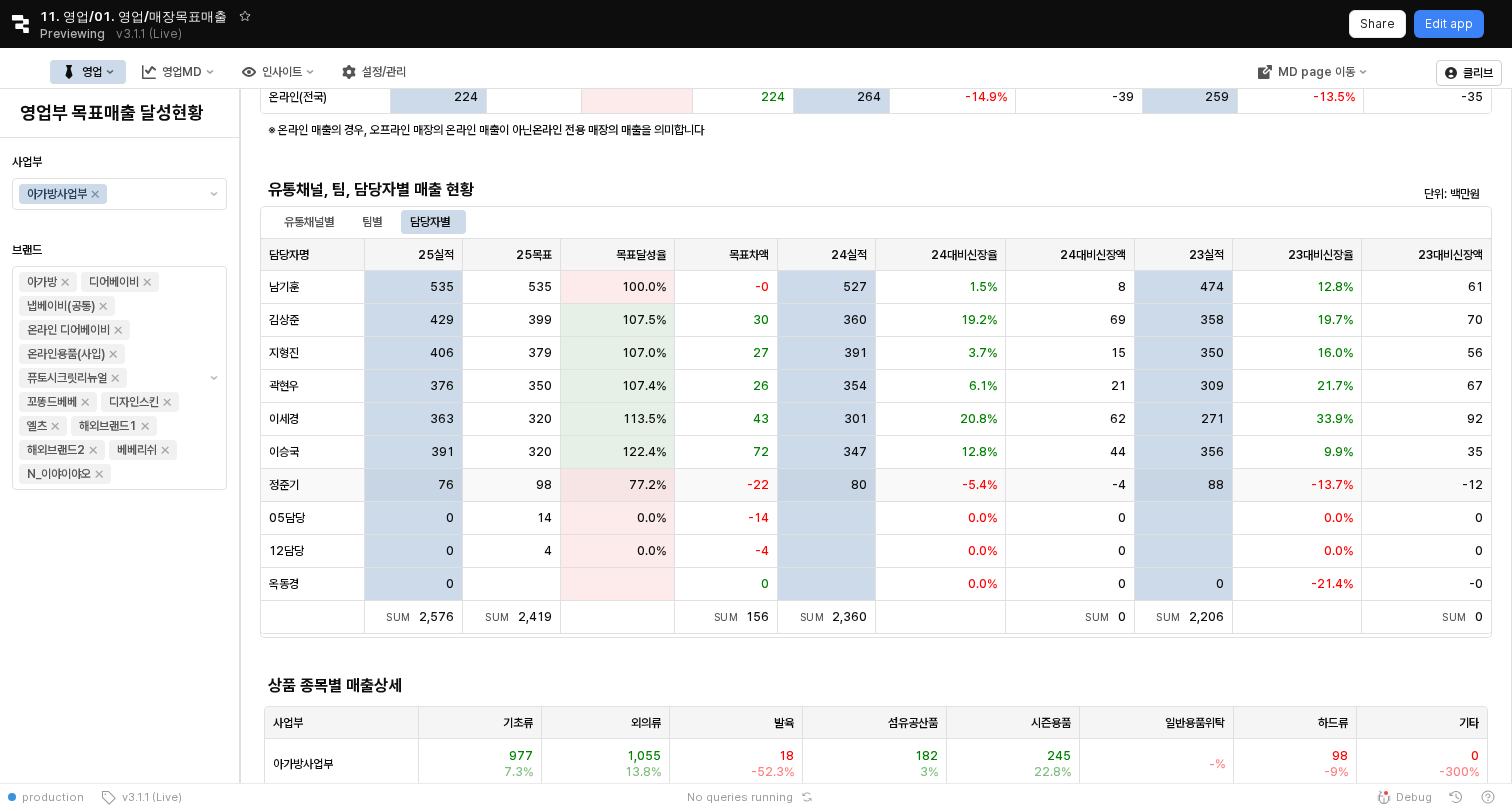 click on "76" at bounding box center (414, 485) 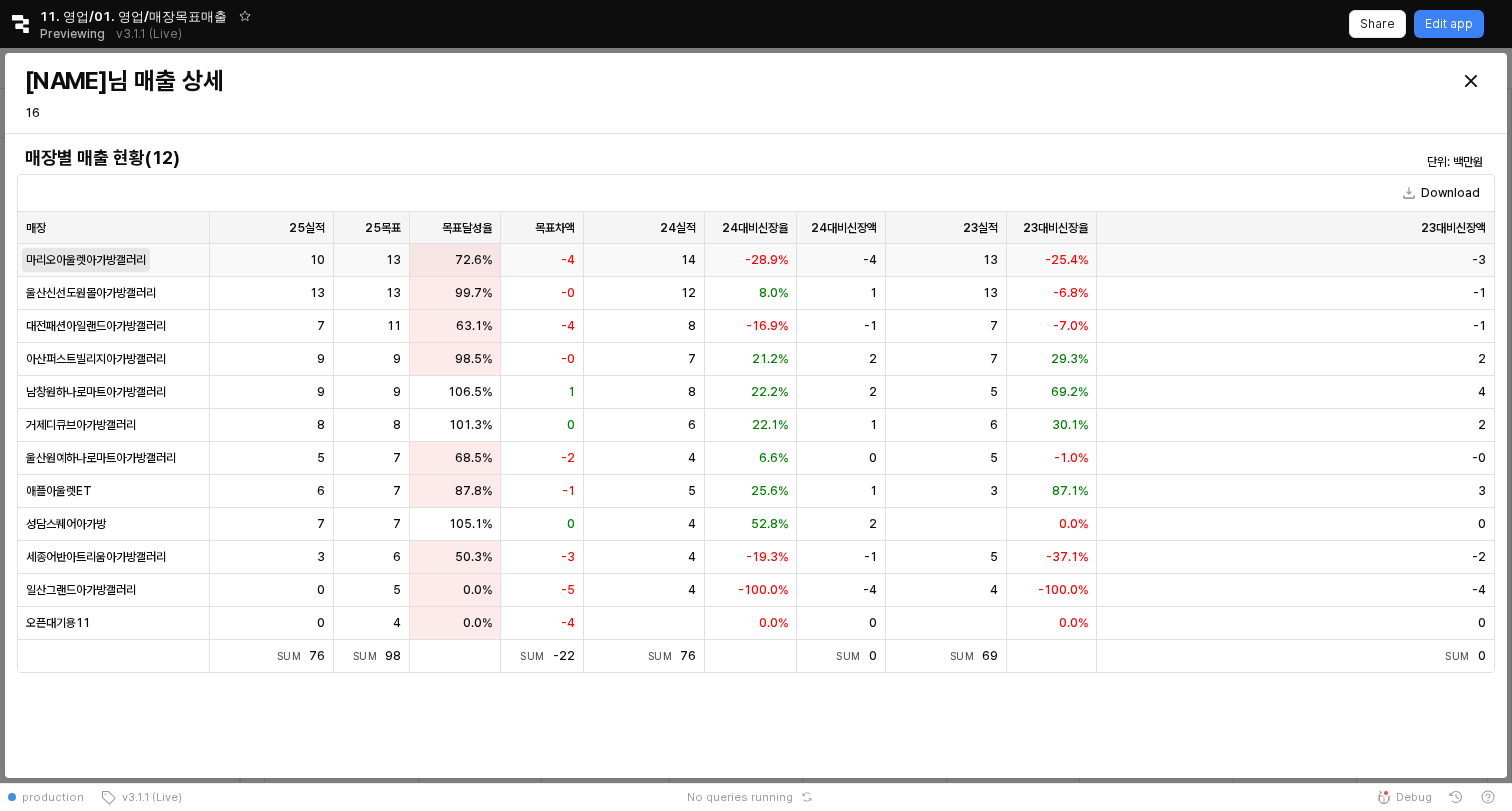 click on "마리오아울렛아가방갤러리" at bounding box center (86, 260) 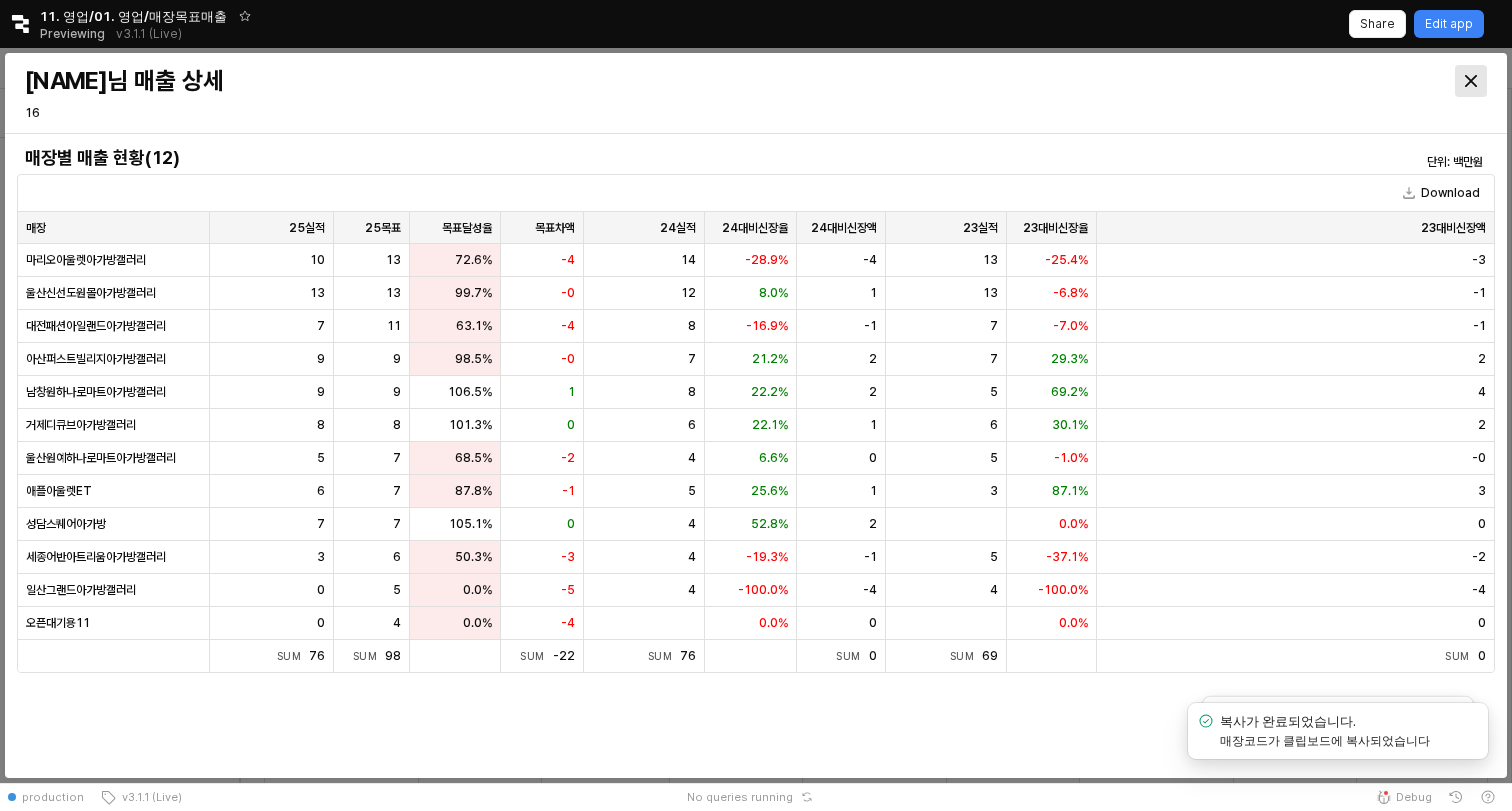 click 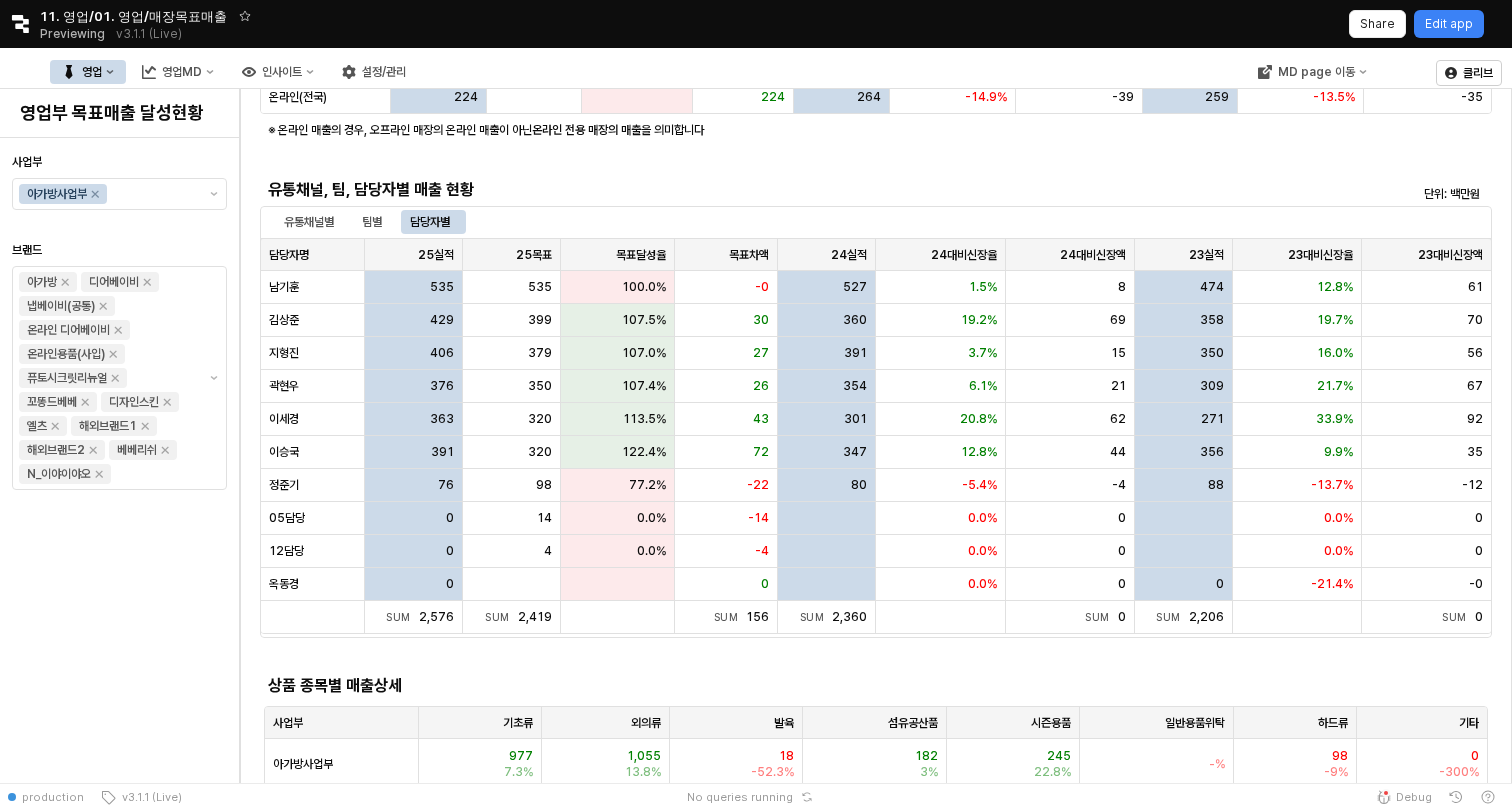 click at bounding box center (18, 72) 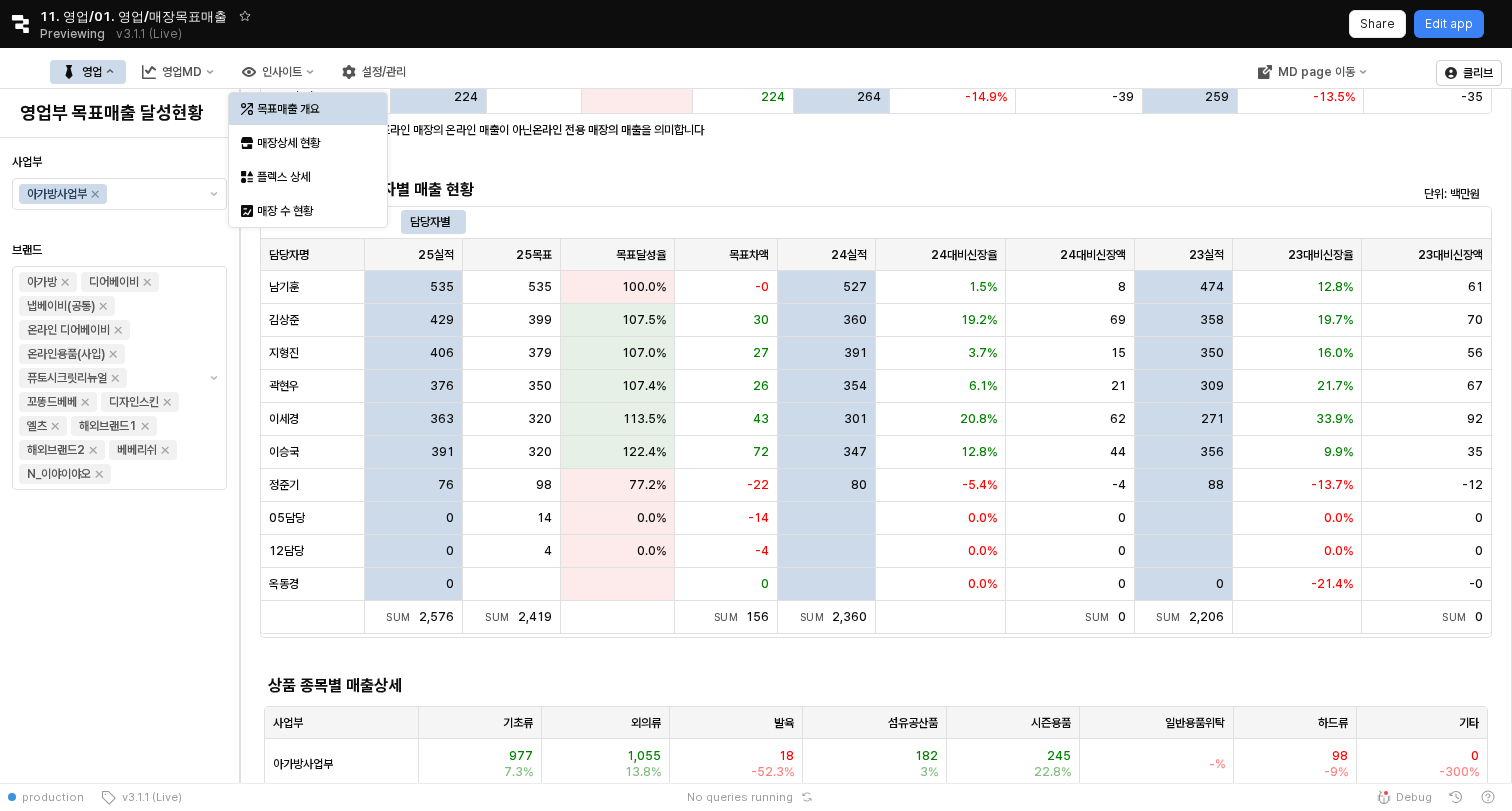 click on "목표매출 개요" at bounding box center (310, 109) 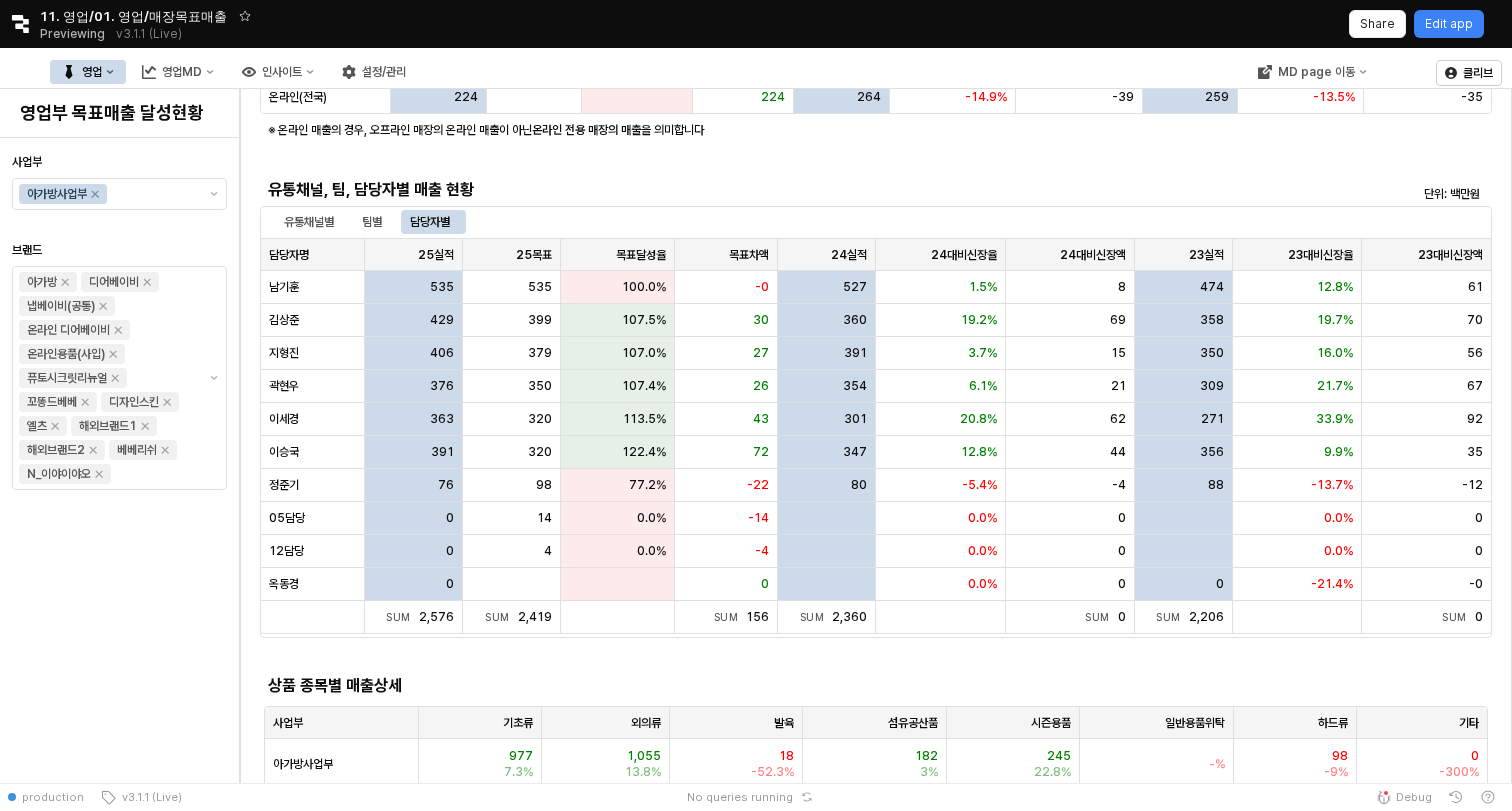 click 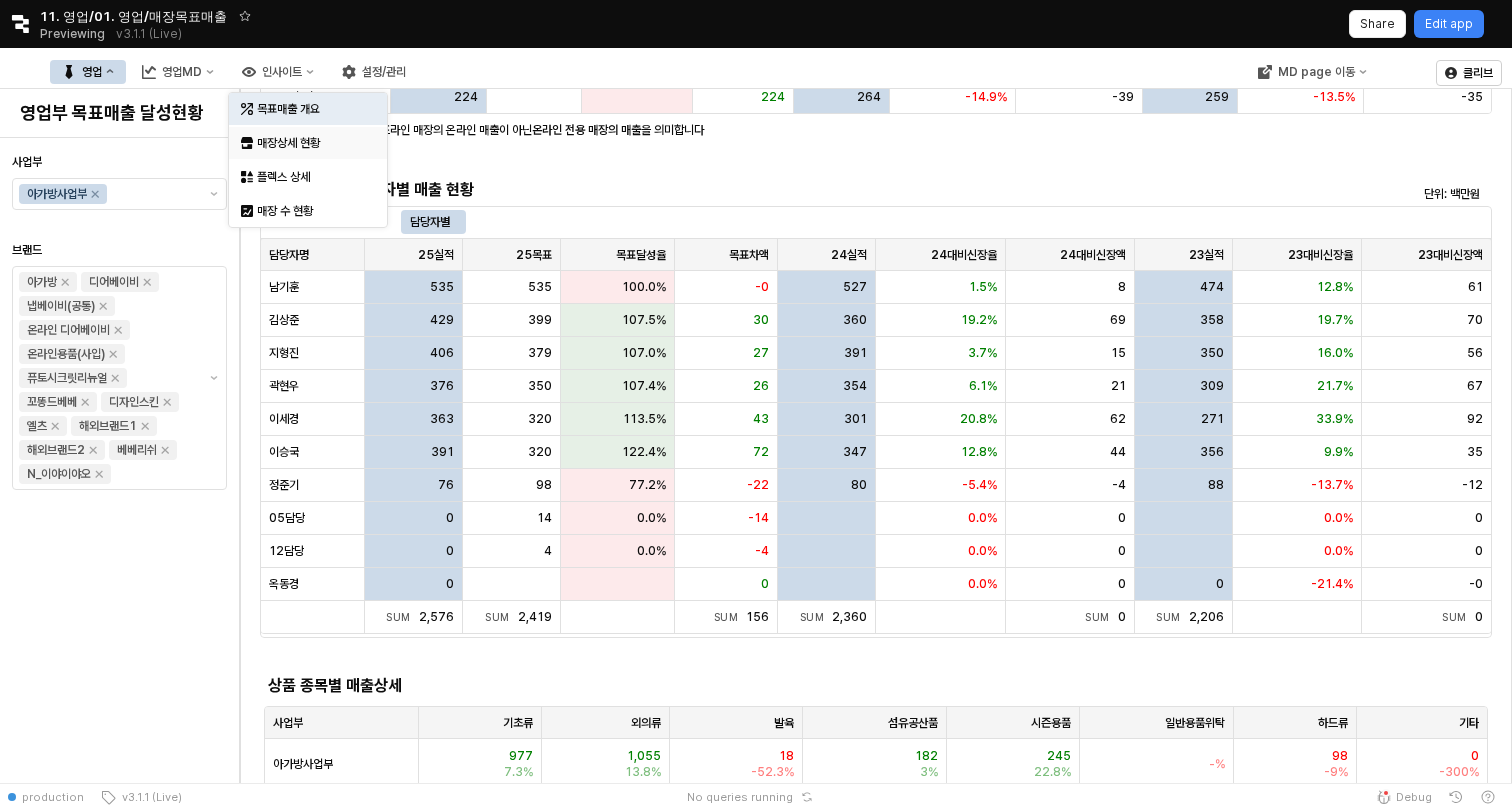 click on "매장상세 현황" at bounding box center [310, 143] 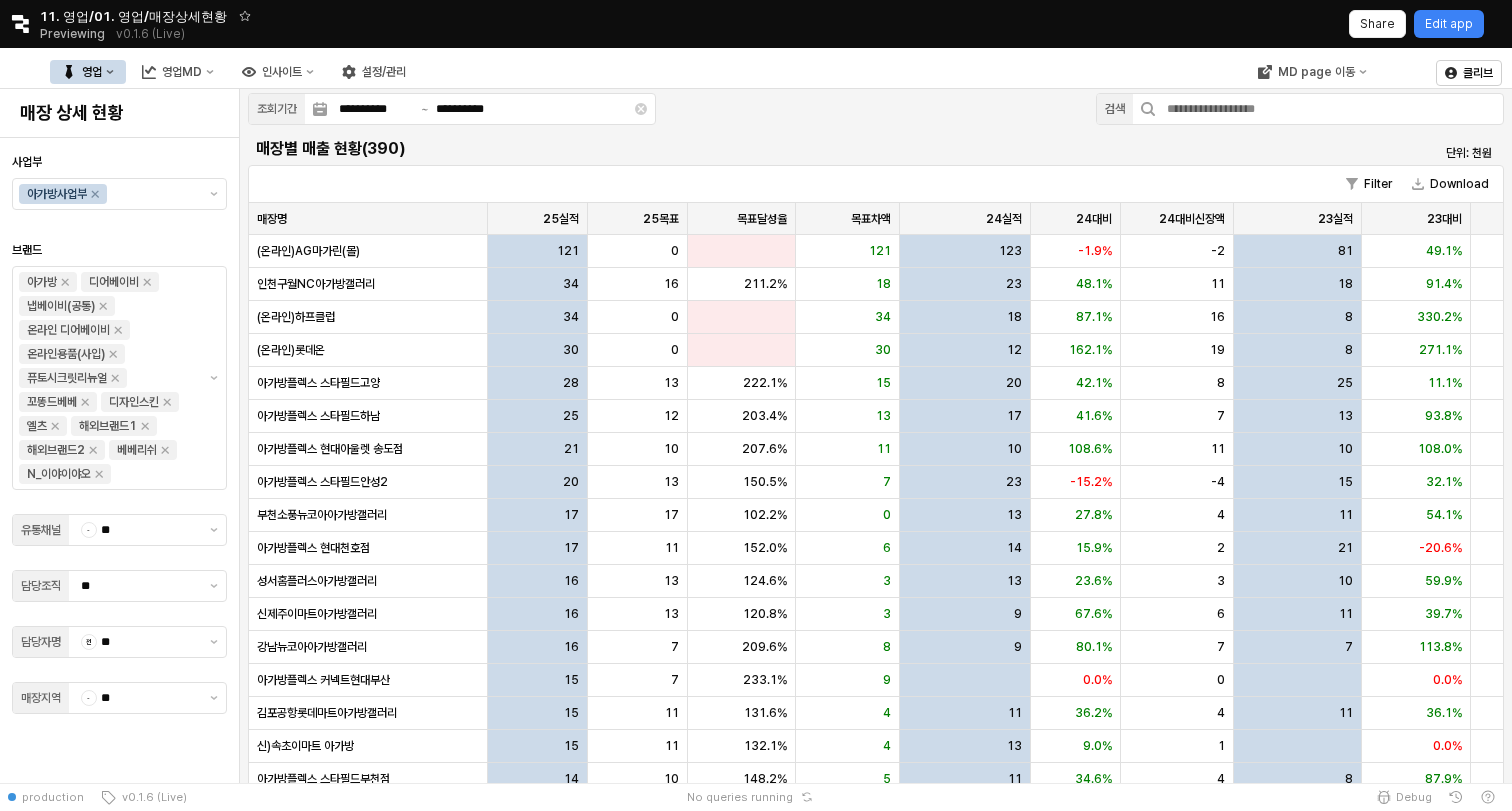 click on "영업" at bounding box center [88, 72] 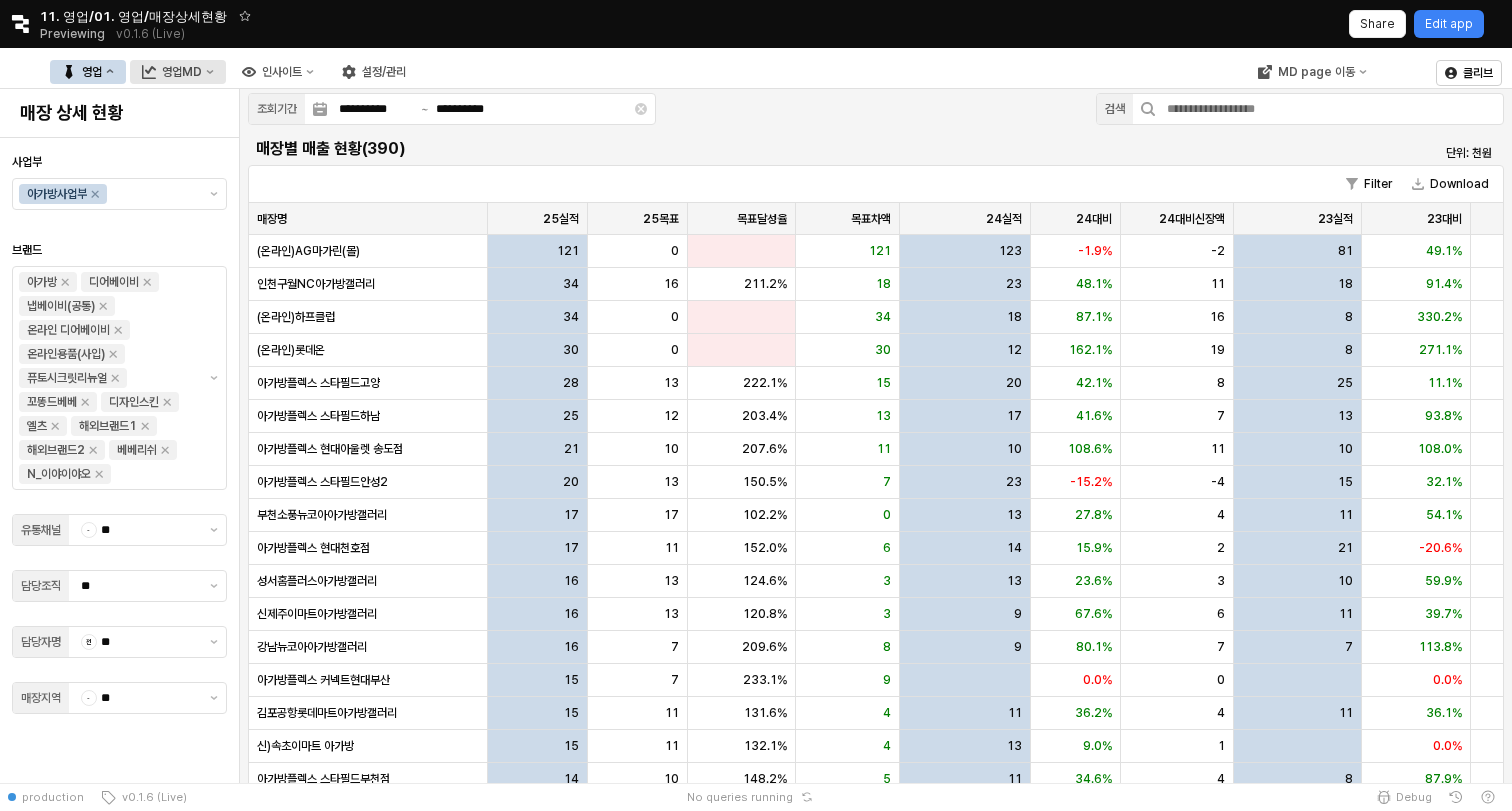 click on "영업MD" at bounding box center (182, 72) 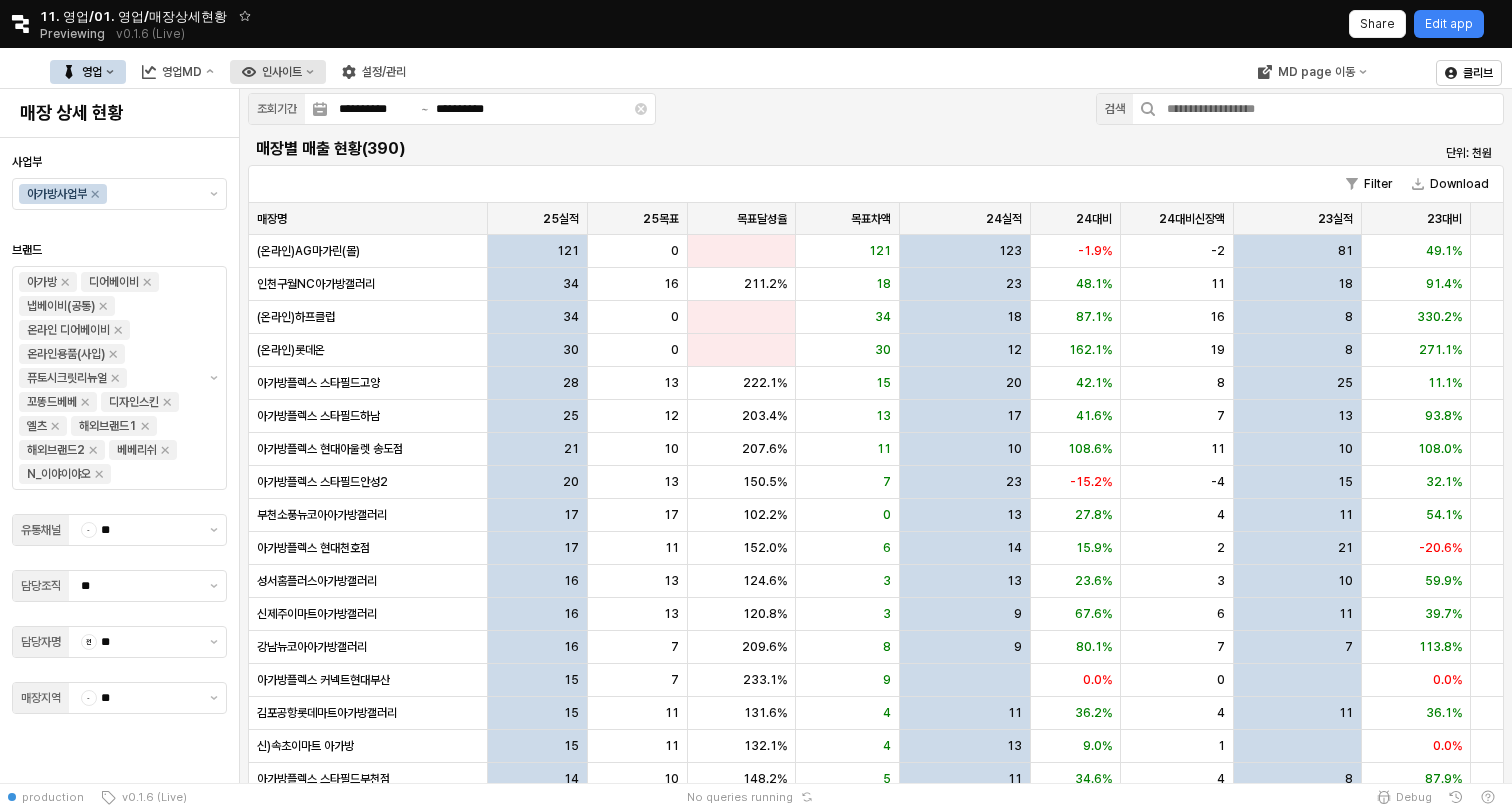 click on "인사이트" at bounding box center [278, 72] 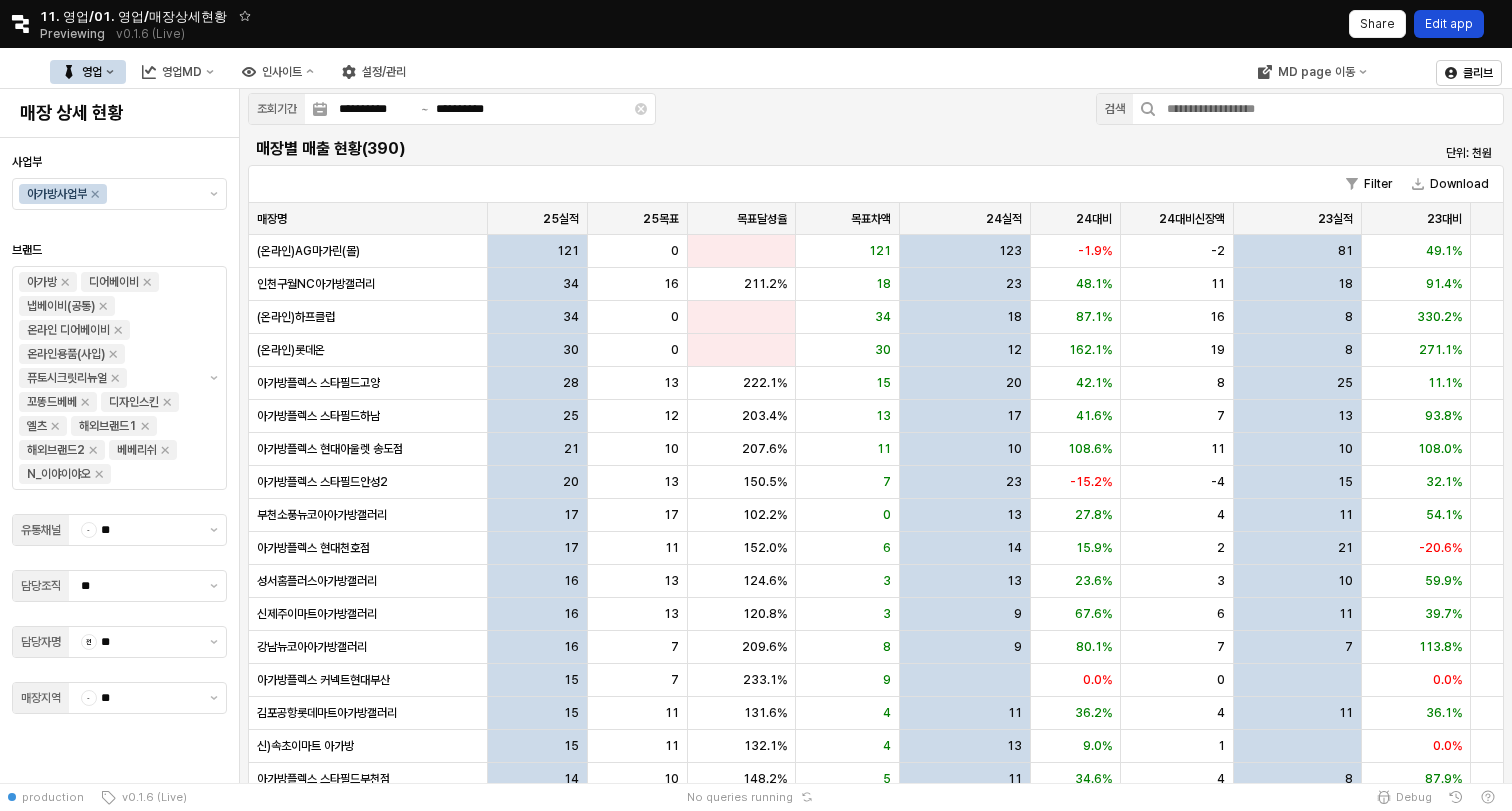 click on "Edit app" at bounding box center [1449, 24] 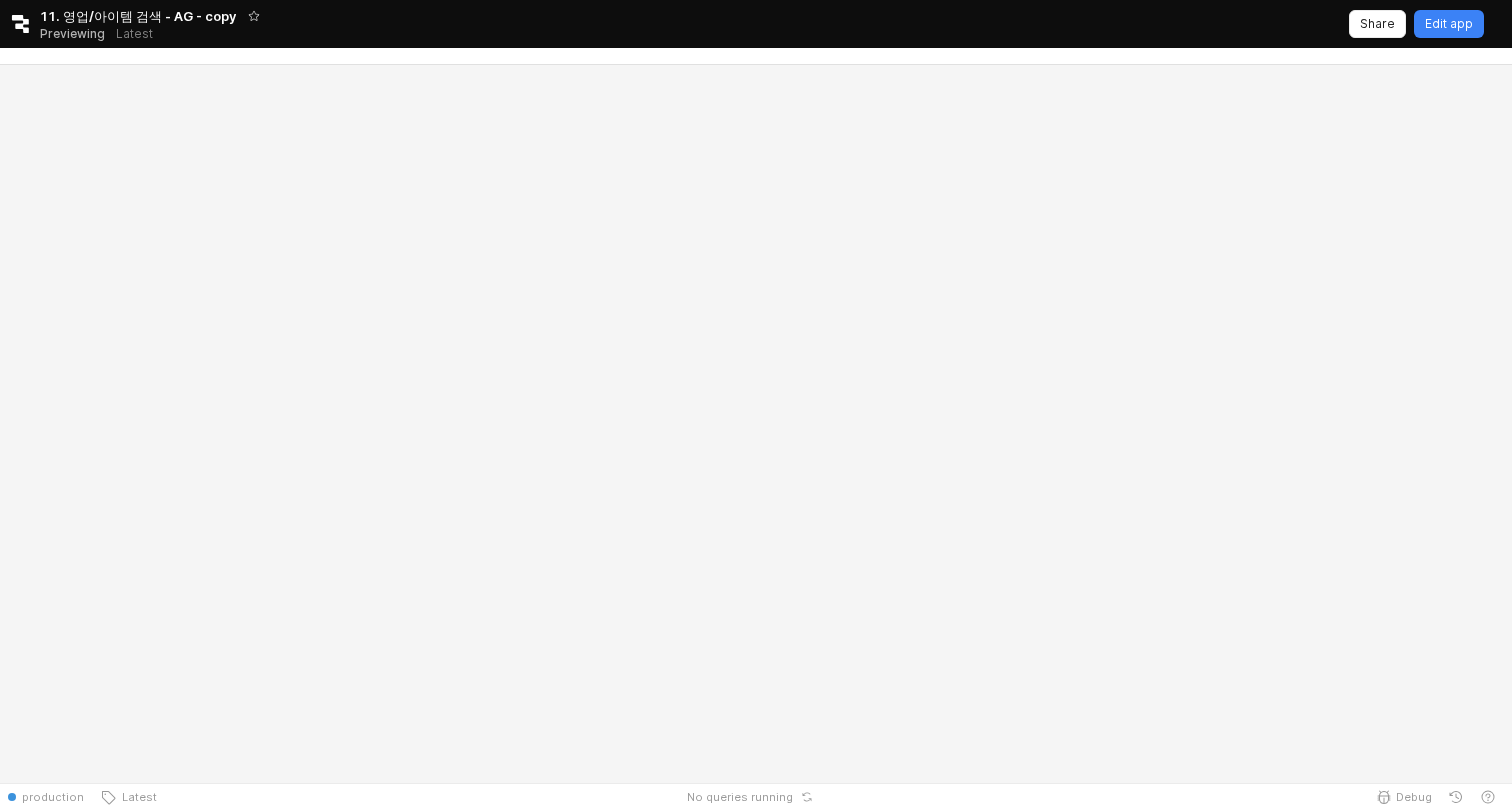 scroll, scrollTop: 0, scrollLeft: 0, axis: both 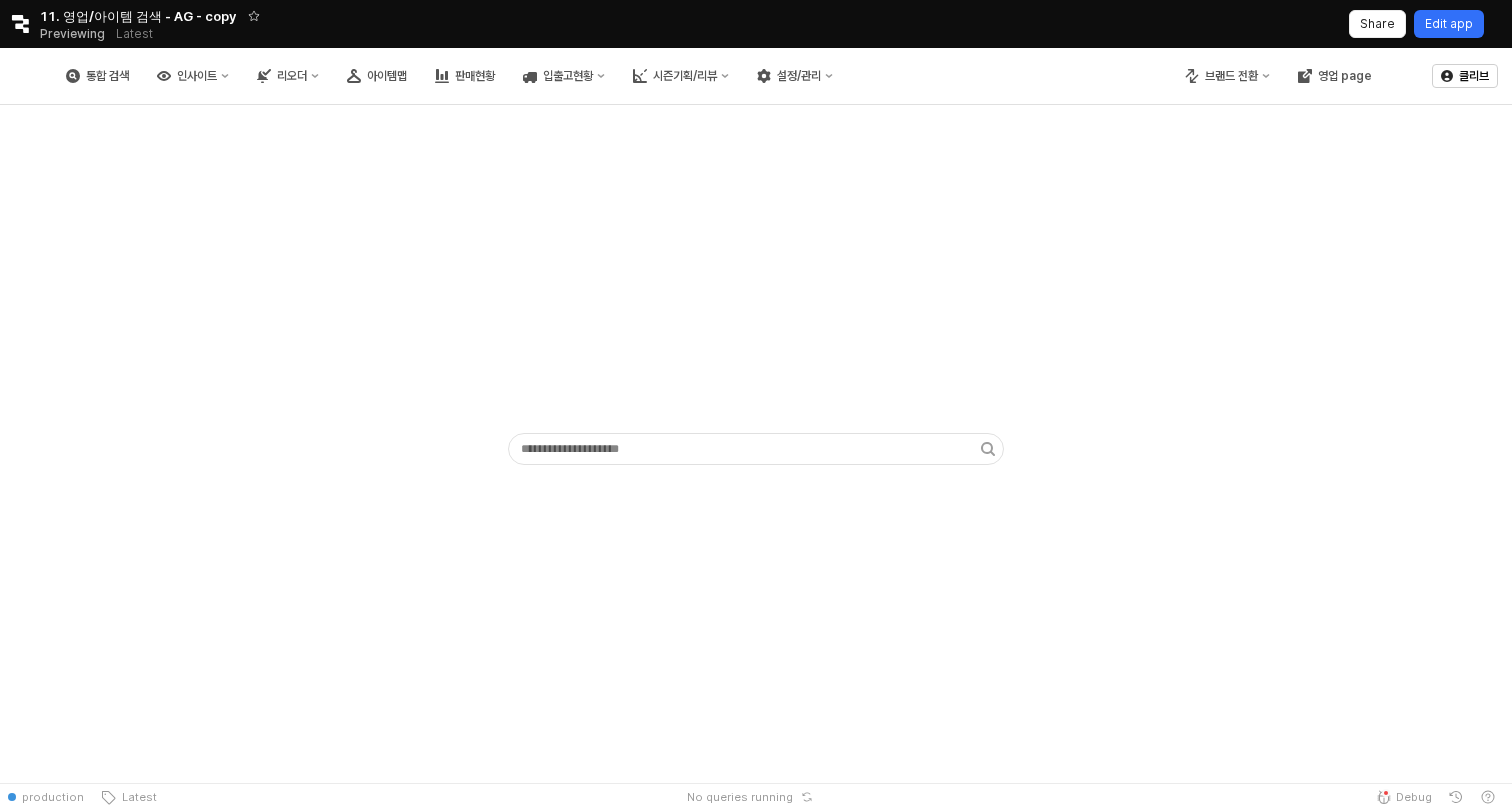 click on "Edit app" at bounding box center [1449, 24] 